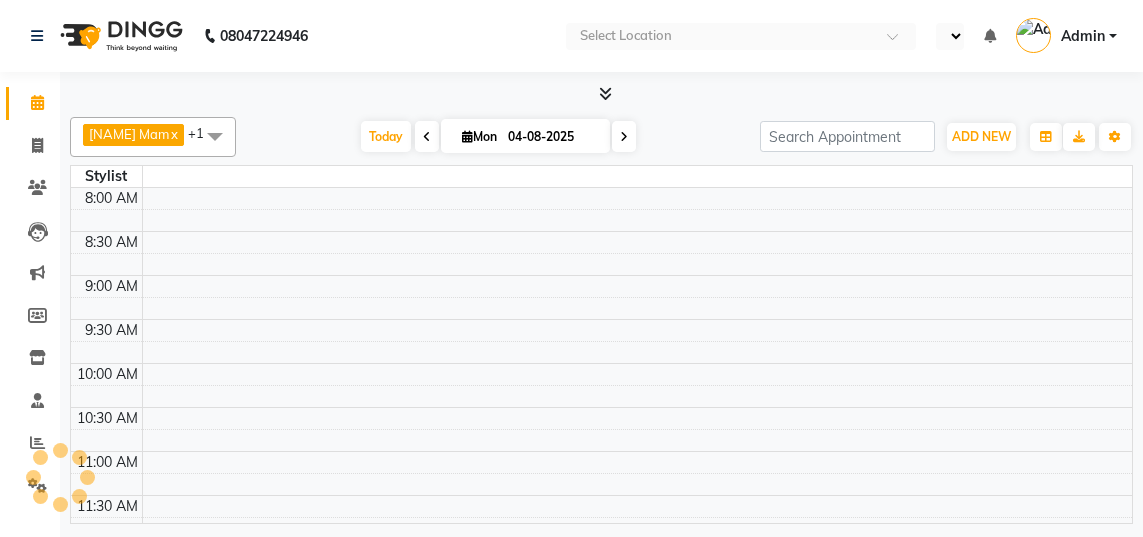scroll, scrollTop: 0, scrollLeft: 0, axis: both 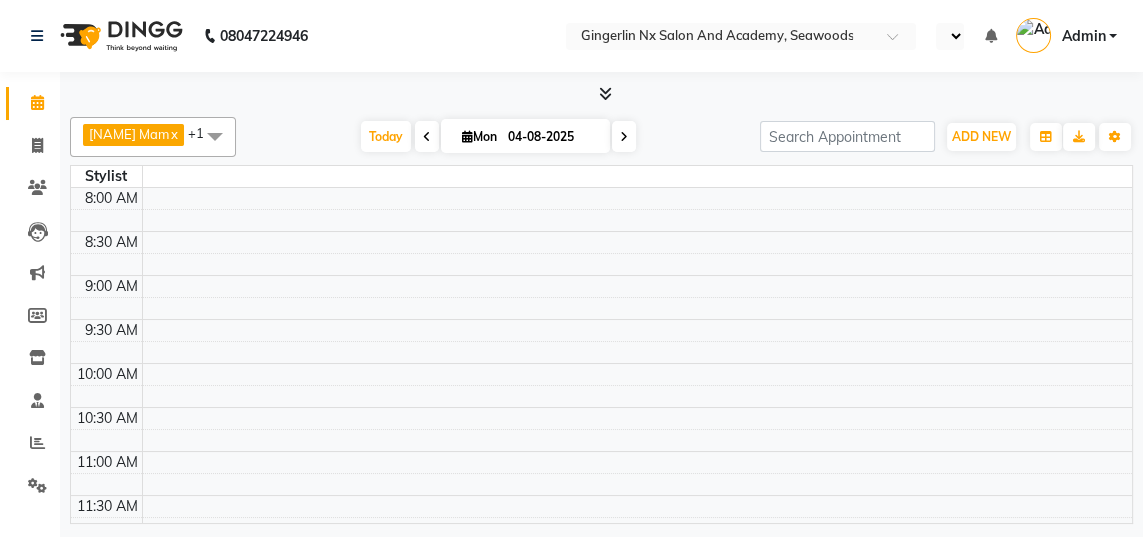 select on "en" 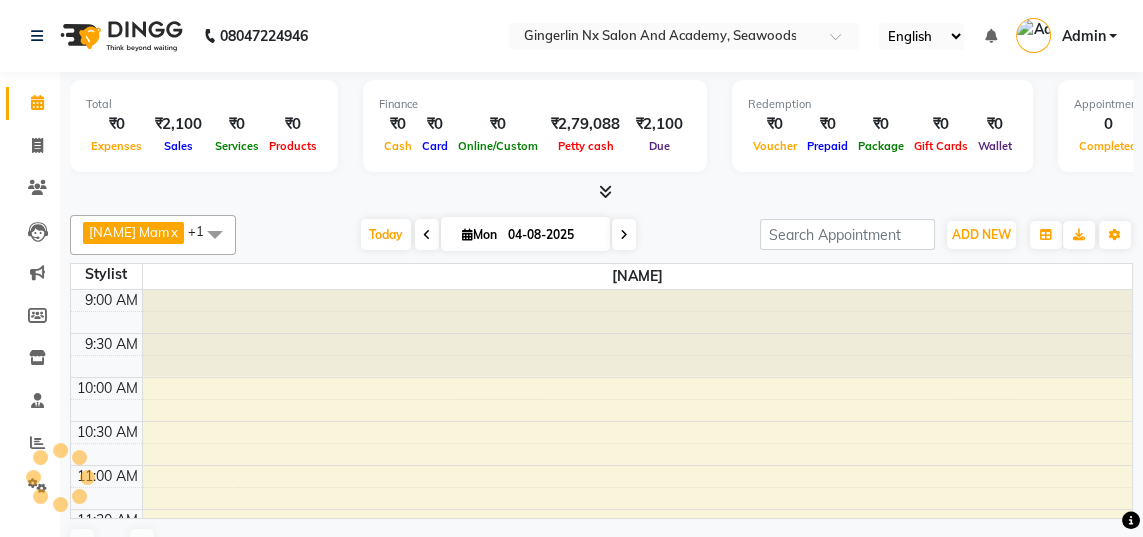 scroll, scrollTop: 605, scrollLeft: 0, axis: vertical 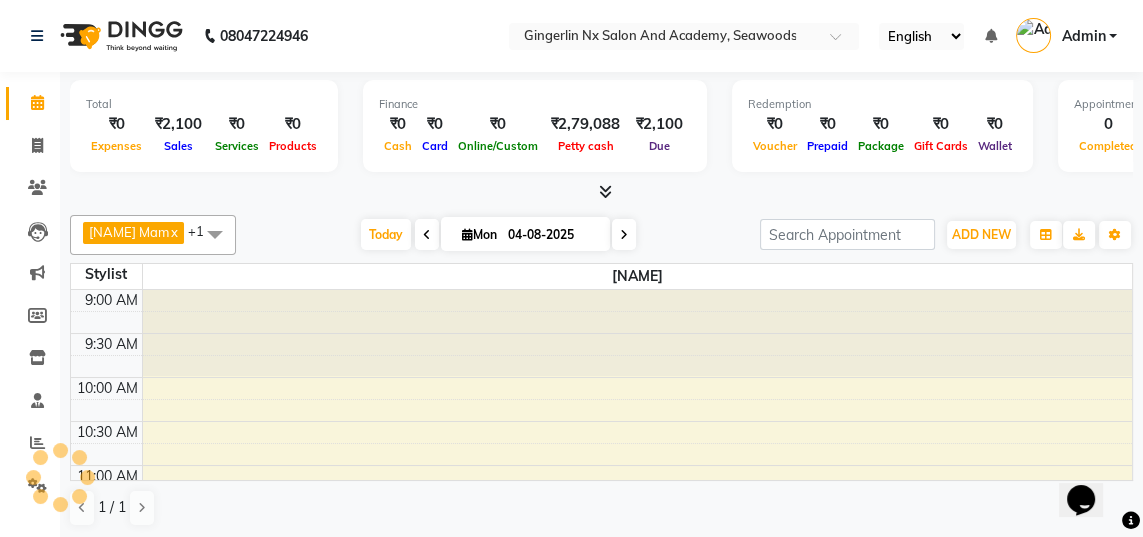 click 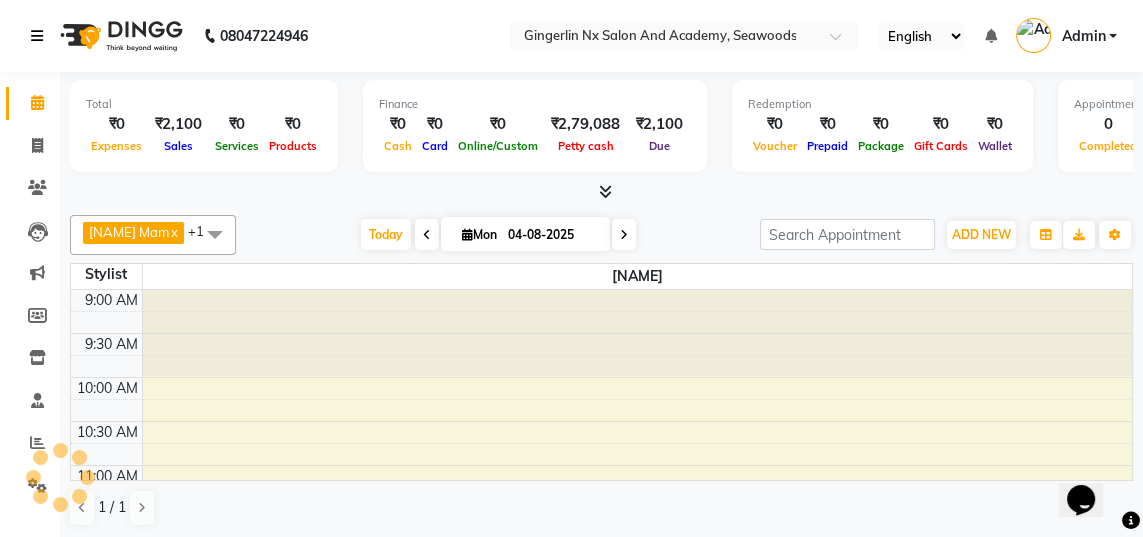 click at bounding box center [41, 36] 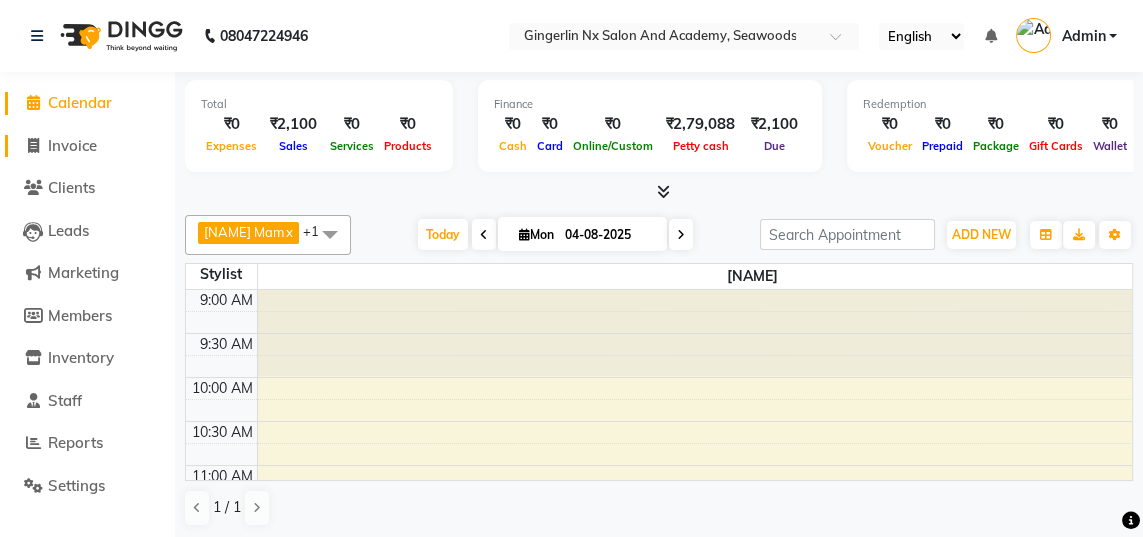 click on "Invoice" 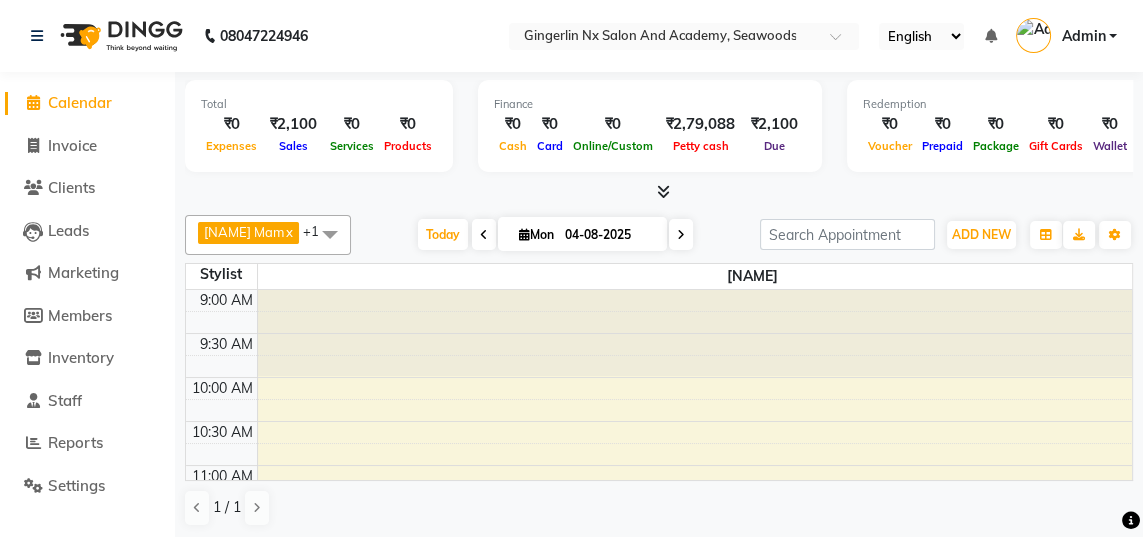 select on "service" 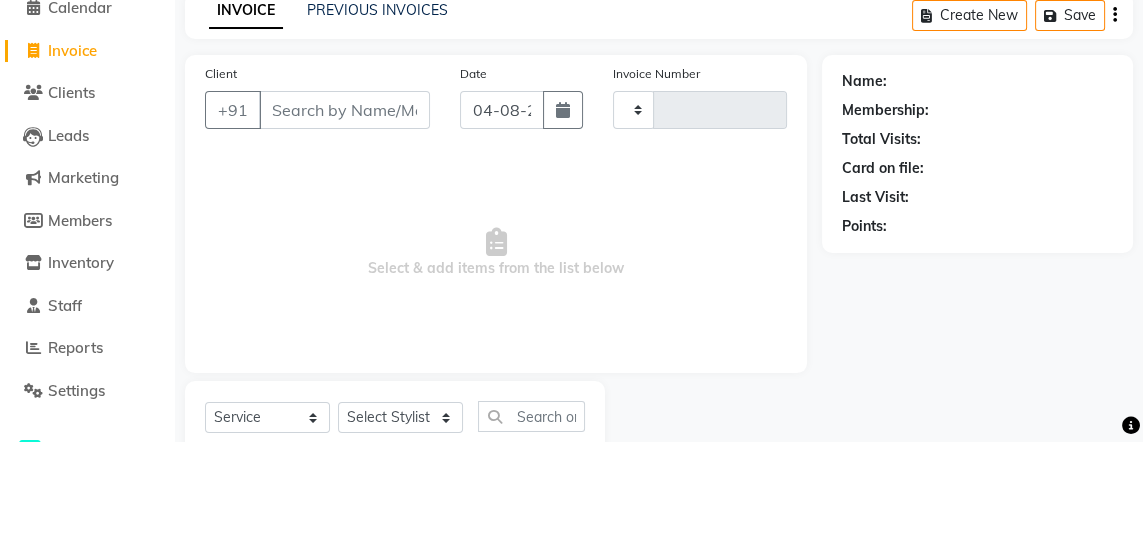 type on "0501" 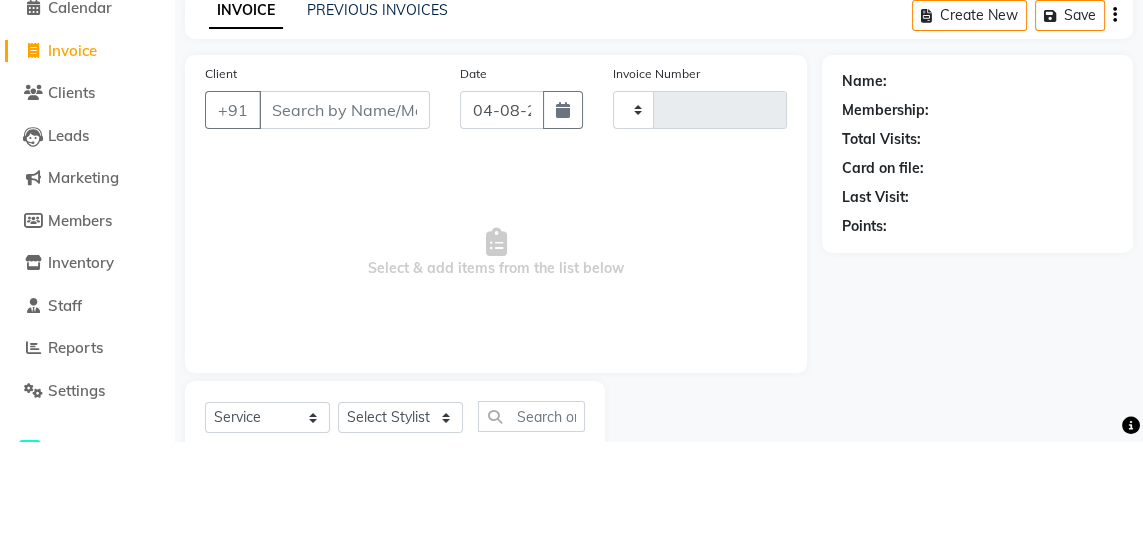 select on "480" 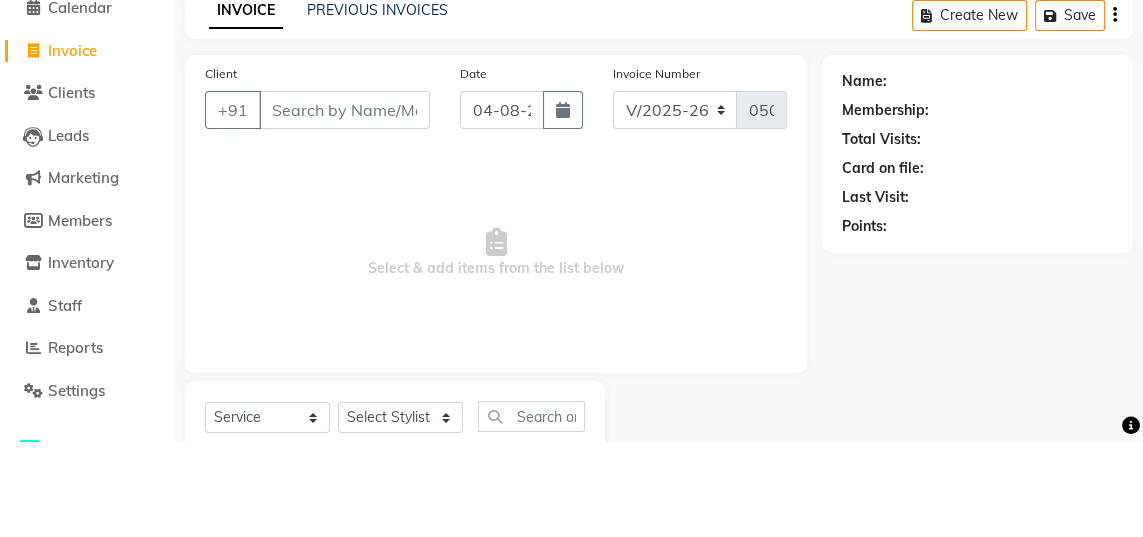 select on "membership" 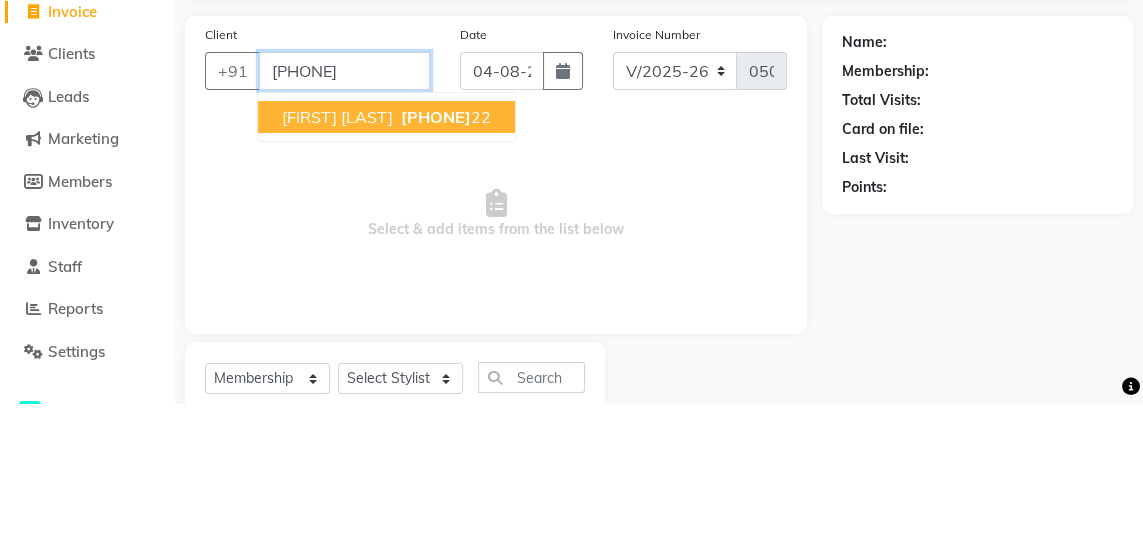 scroll, scrollTop: 0, scrollLeft: 0, axis: both 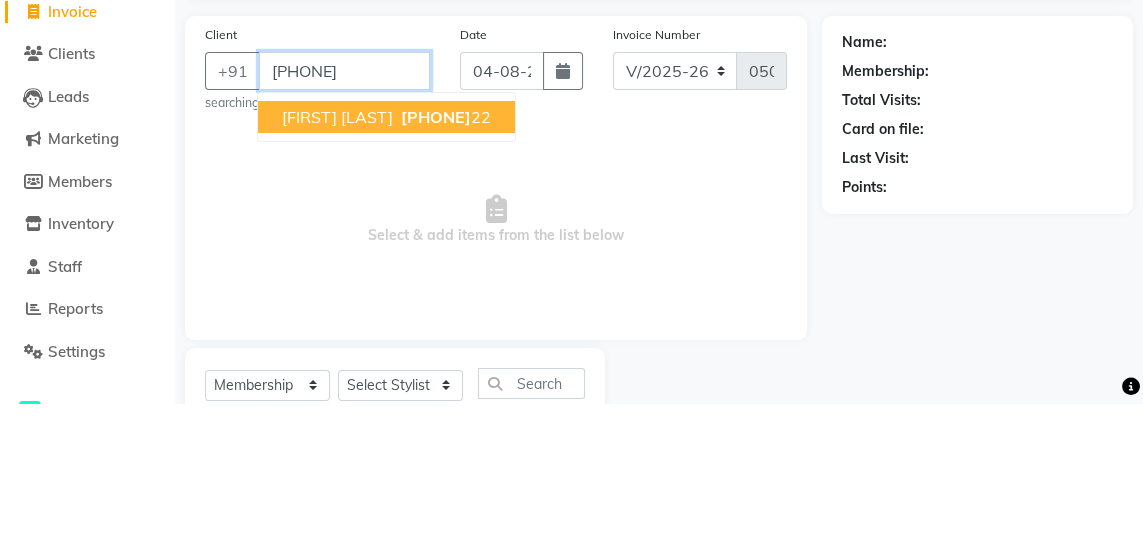 type on "[PHONE]" 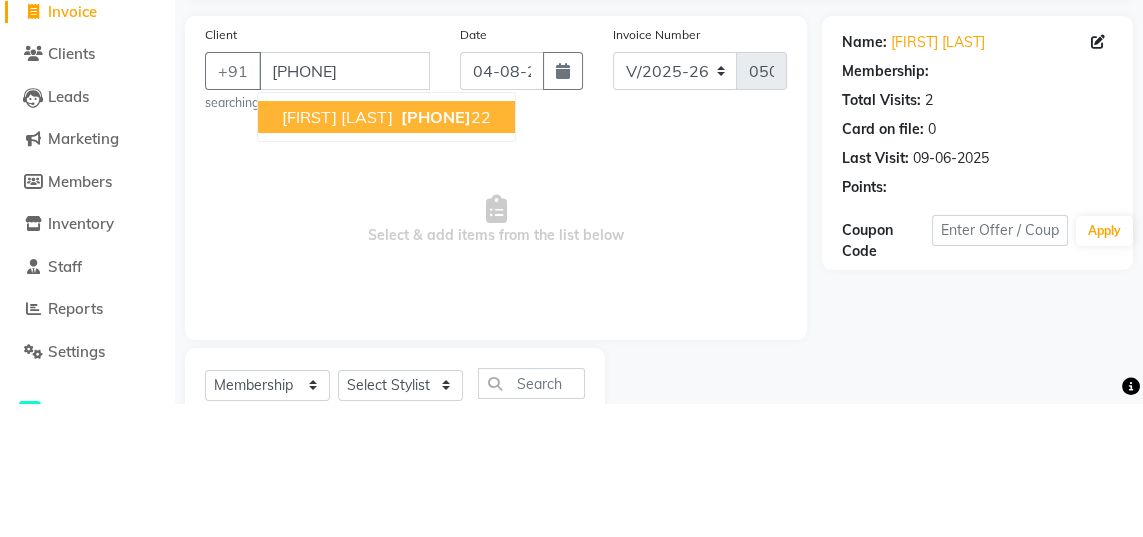 click on "[PHONE]" at bounding box center (436, 251) 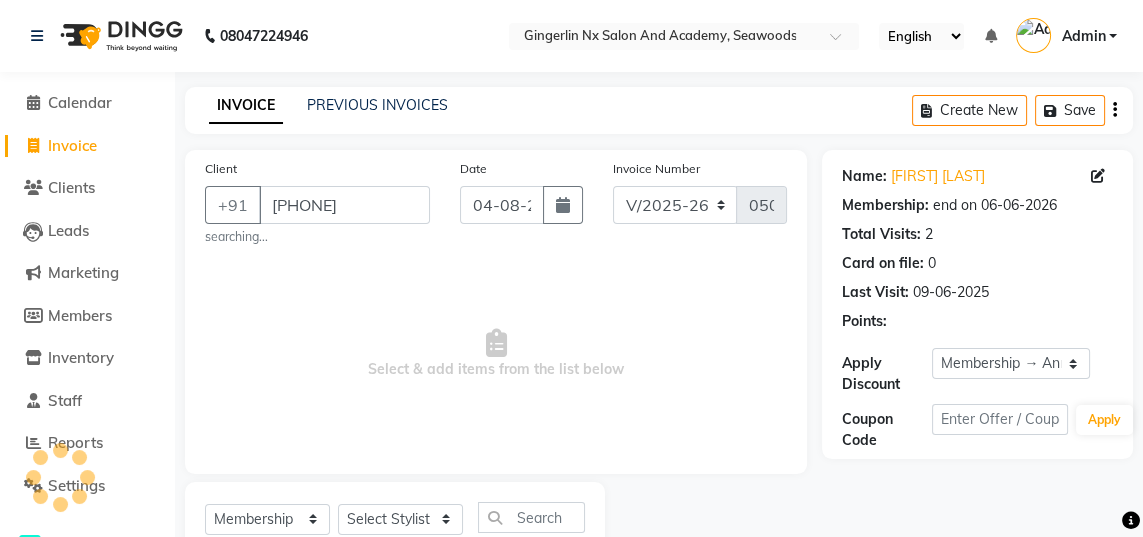 select on "3: Object" 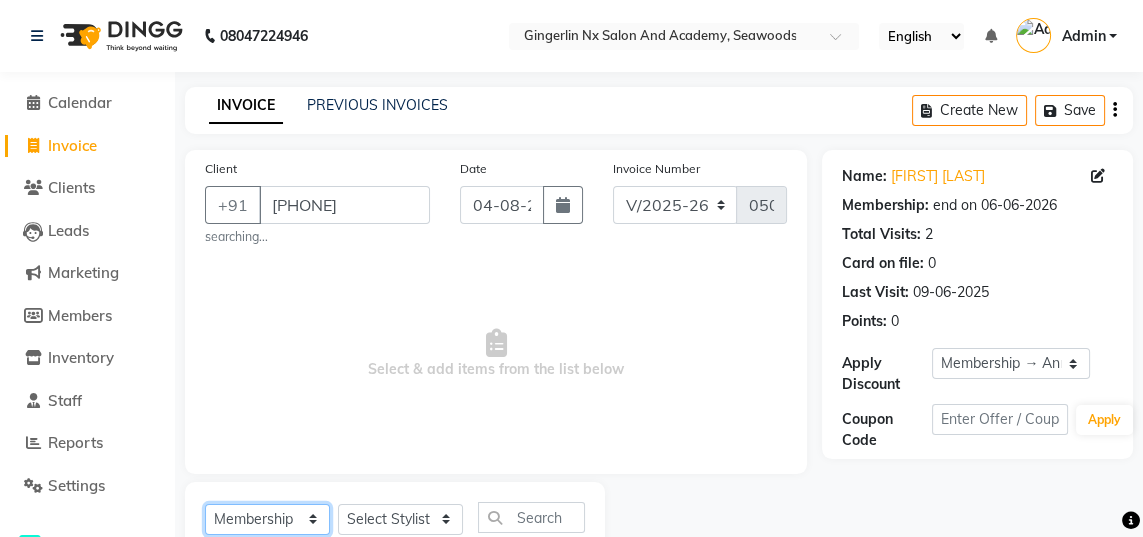 click on "Select  Service  Product  Membership  Package Voucher Prepaid Gift Card" 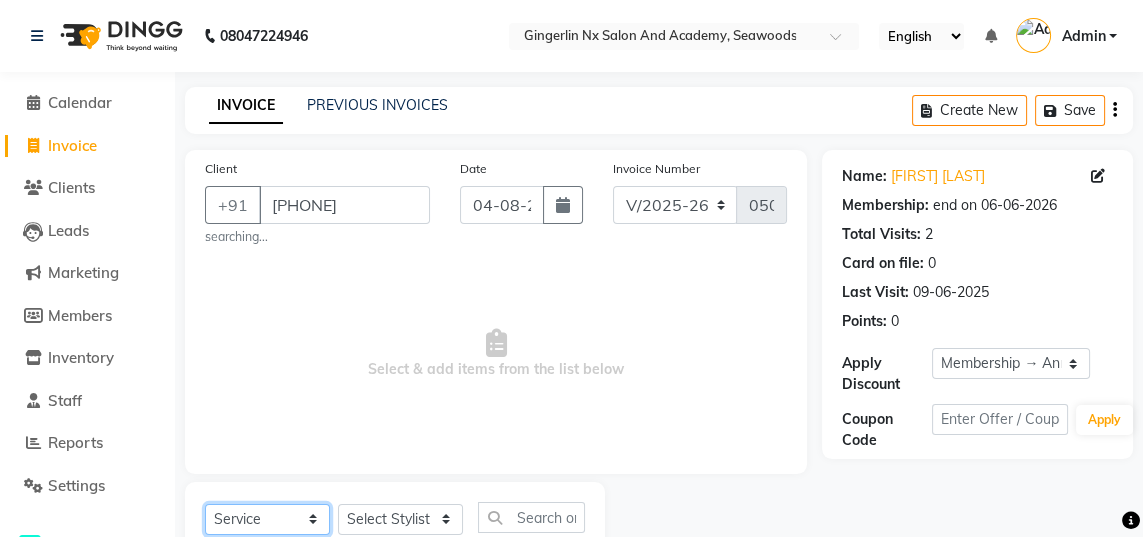 scroll, scrollTop: 69, scrollLeft: 0, axis: vertical 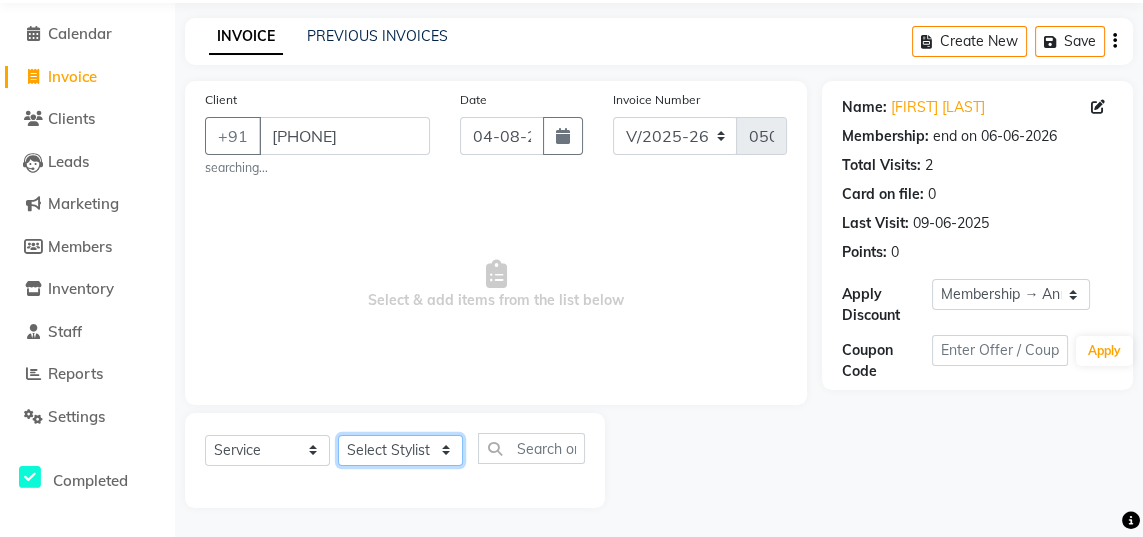 click on "Select Stylist Jaya Sajida Samar Sashina Sheetal Tosif" 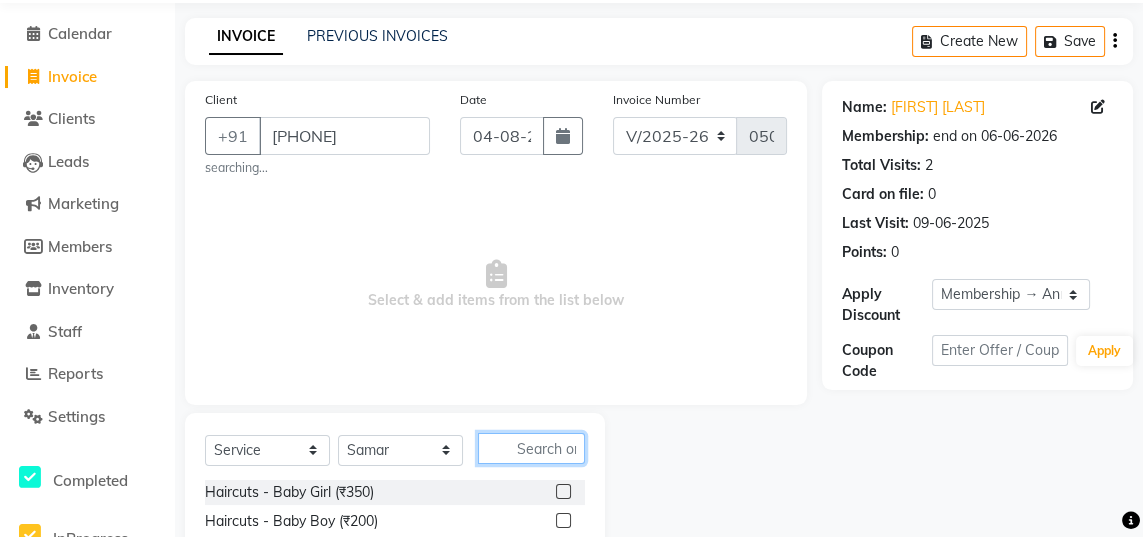 click 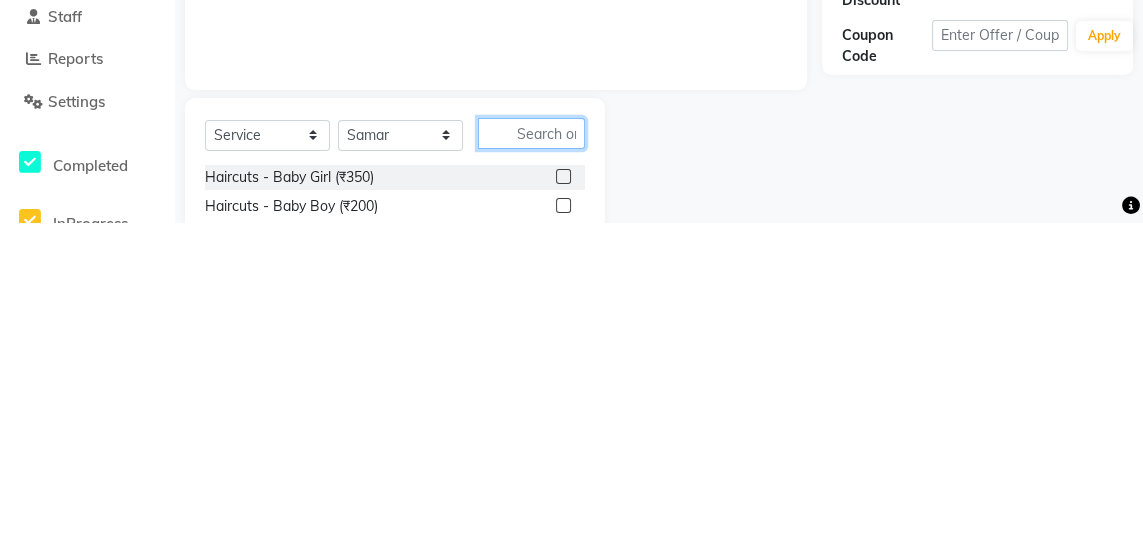scroll, scrollTop: 88, scrollLeft: 0, axis: vertical 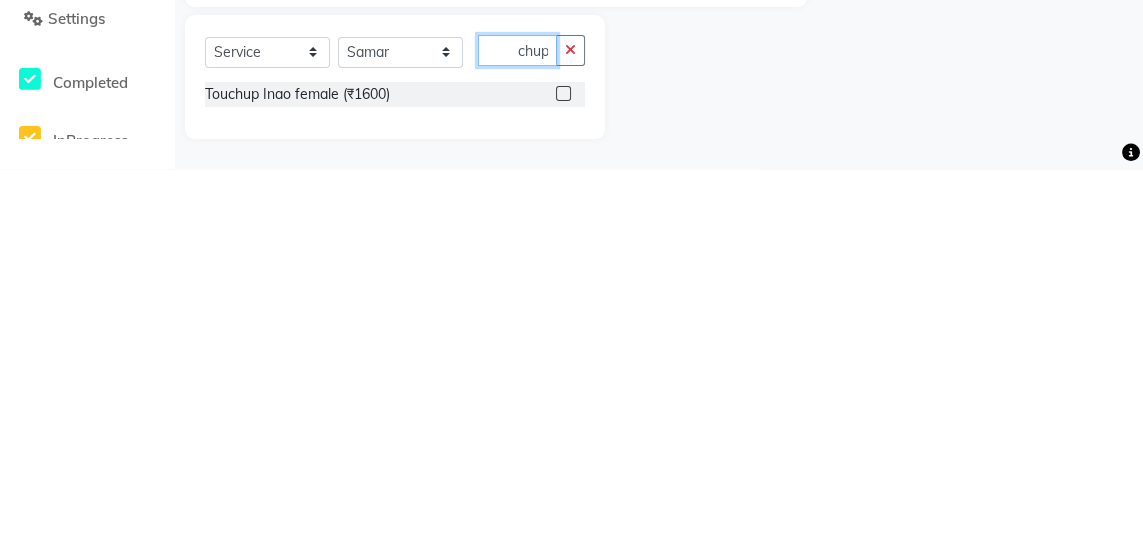 type on "Touchup" 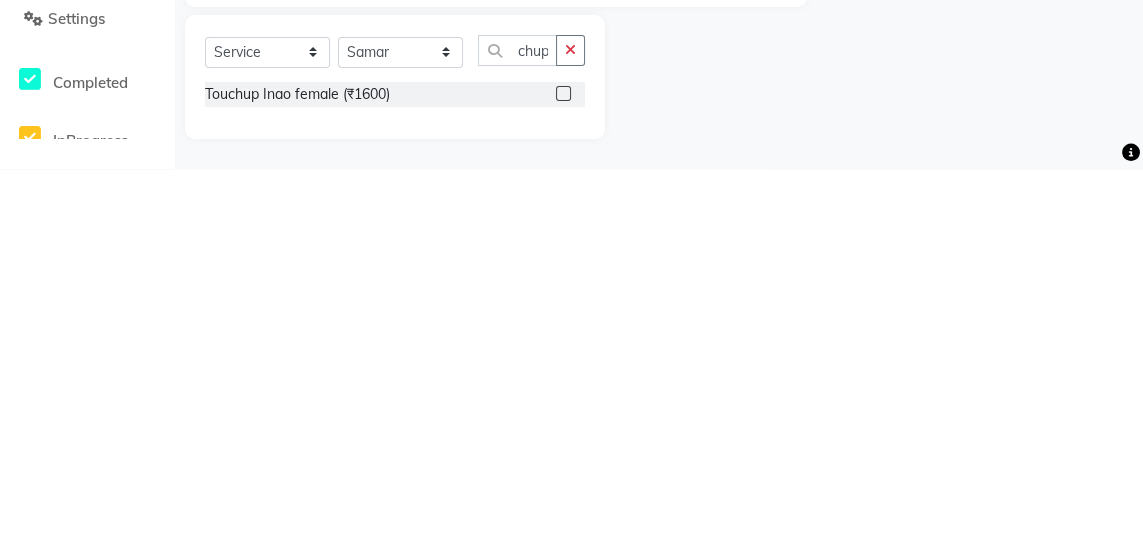 click 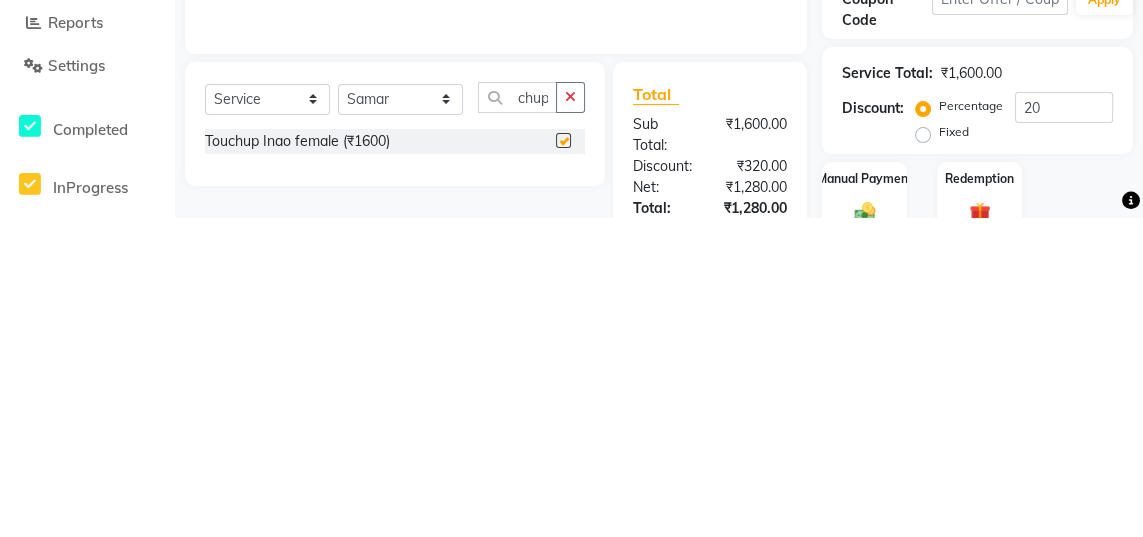 scroll, scrollTop: 0, scrollLeft: 0, axis: both 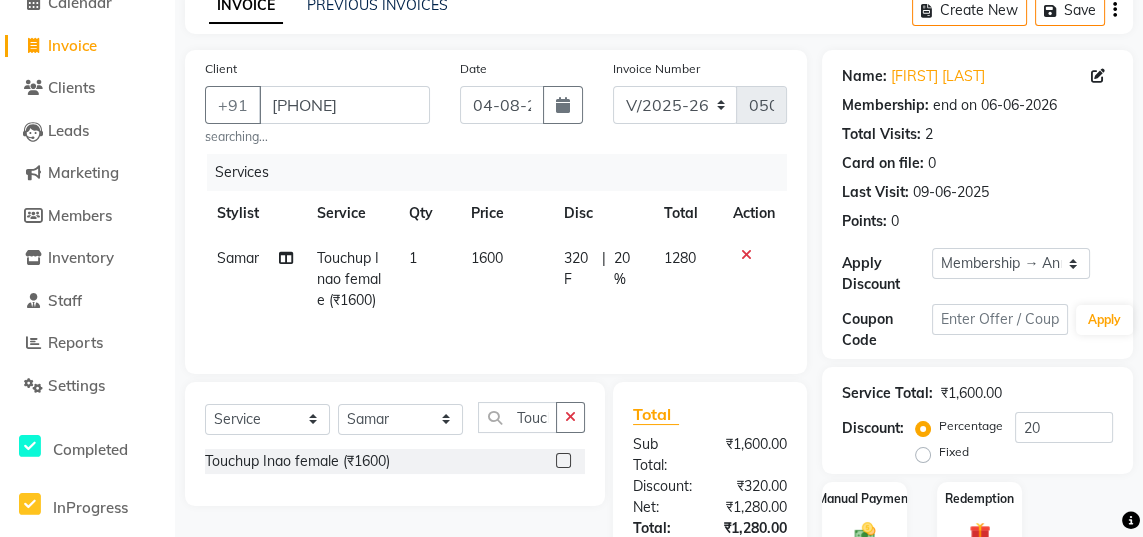checkbox on "false" 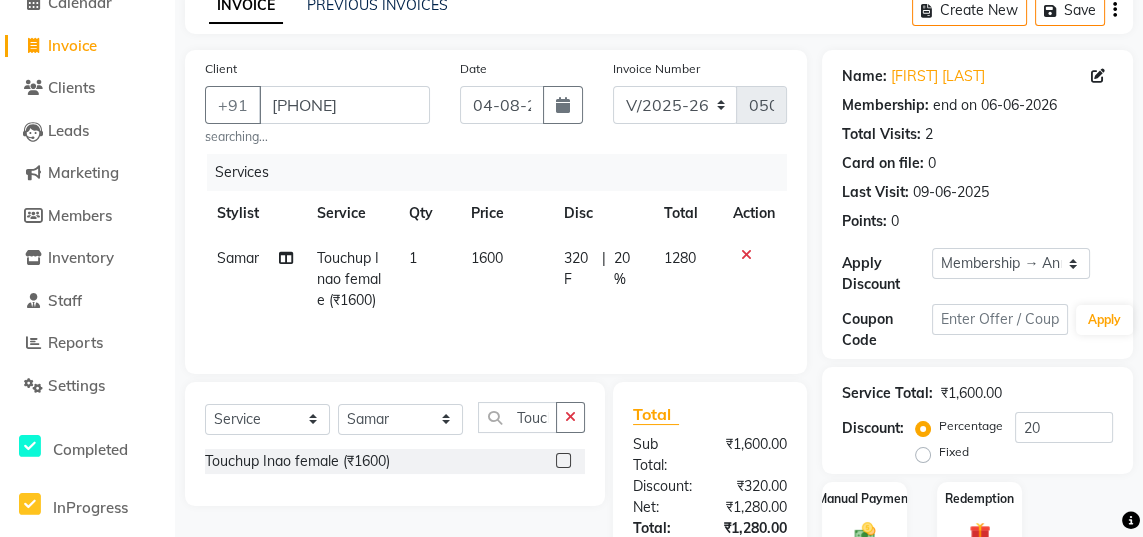click on "1" 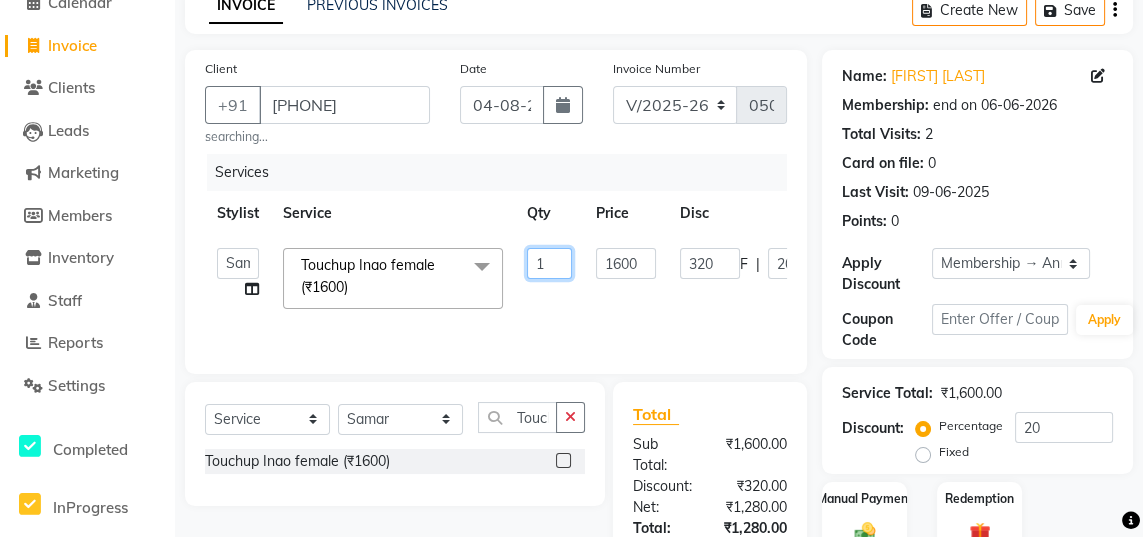 click on "1" 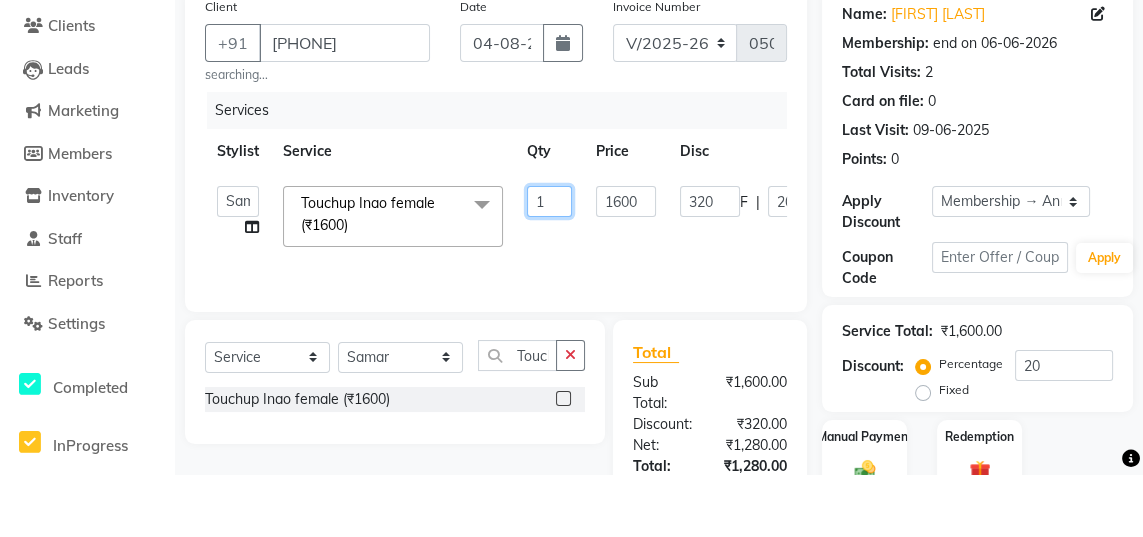 scroll, scrollTop: 100, scrollLeft: 0, axis: vertical 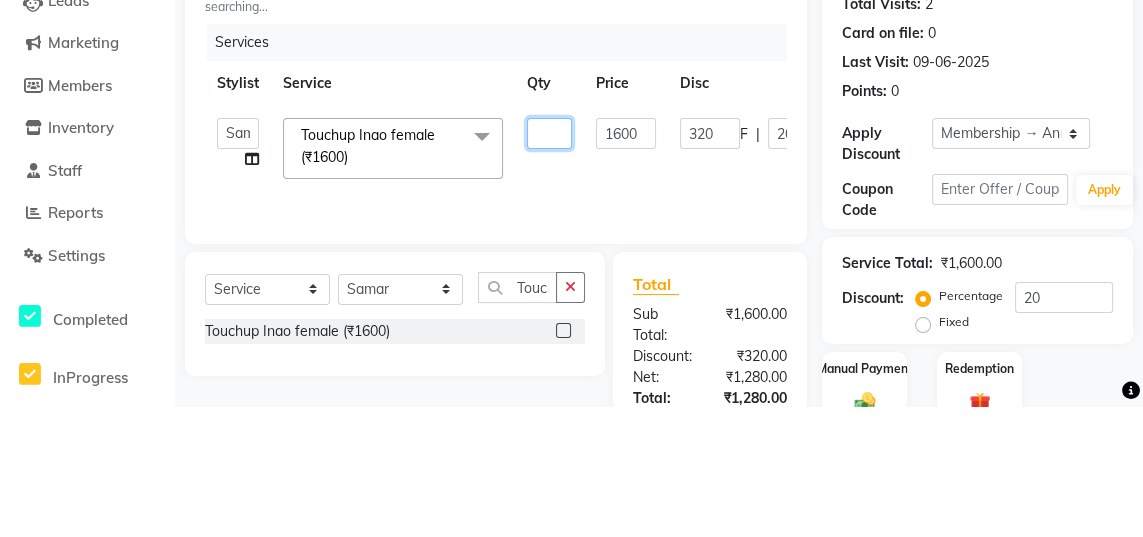 type on "2" 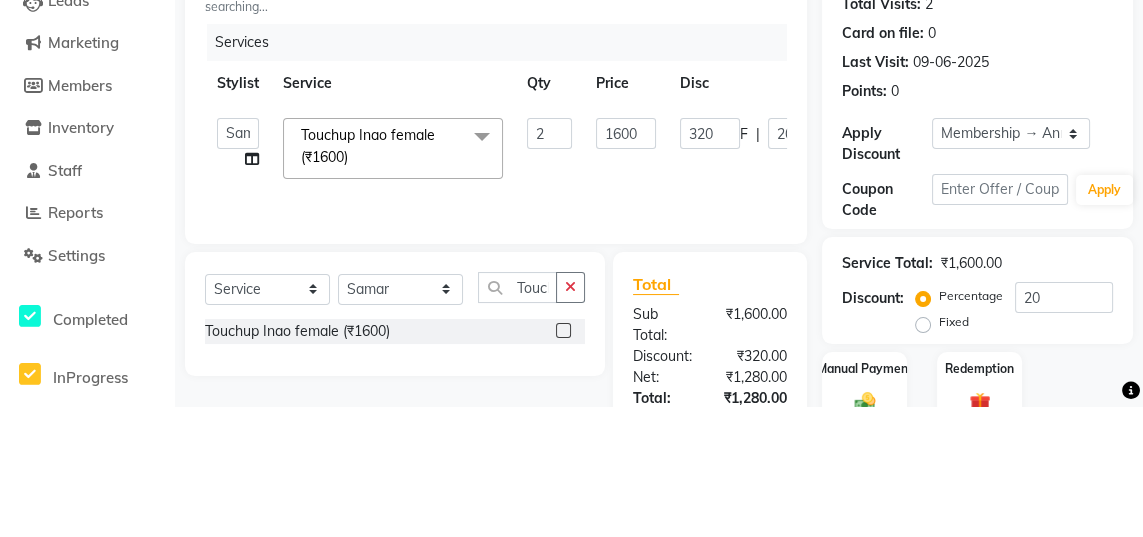 click on "Jaya   Sajida   Samar   Sashina   Sheetal   Tosif  Touchup Inao female (₹1600)  x Haircuts - Baby Girl (₹350) Haircuts - Baby Boy (₹200) Haircuts senior st- Male (₹300) Haircuts Regular - Female  (₹650) Haircuts - Fringe (₹150) Face wax full (₹250) smart bond upto shoulder (₹1000) smart bond below shoulder (₹1200) Haircuts Sr. Stylist - Female  (₹800) Haircuts Director - Female  (₹1000) Haircuts Sr. Stylist - Male (₹300) Haircuts Director- Male (₹500) streaks (₹250) cystein wash upto shoulder (₹350) cystien wash below shoulder (₹350) Botox (₹5000) Nanoplastia (₹6000) Makeup (₹2500) Olaplex (₹1500) Back neck bleach (₹400) Neck bleach (₹400) Arms bleach (₹600) Feet bleach  (₹300) Back bleach (₹600) Half leg bleach (₹600) Full legs bleach  (₹800) Charcol faical (₹2800) Radiance  (₹2500) Face bleach (₹400) D tan face  (₹850) D tan hand (₹1200) D tan feet (₹500) Sealer (₹1300) Inforcer shampoo (₹990) Taksh mask (₹1080) Taksh (₹990) 2 1600" 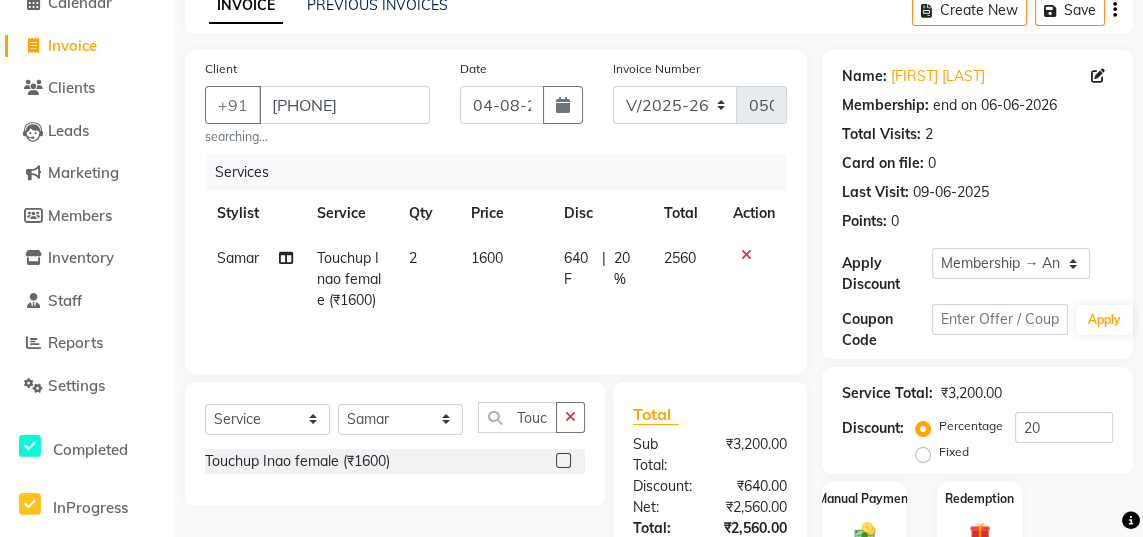 scroll, scrollTop: 0, scrollLeft: 14, axis: horizontal 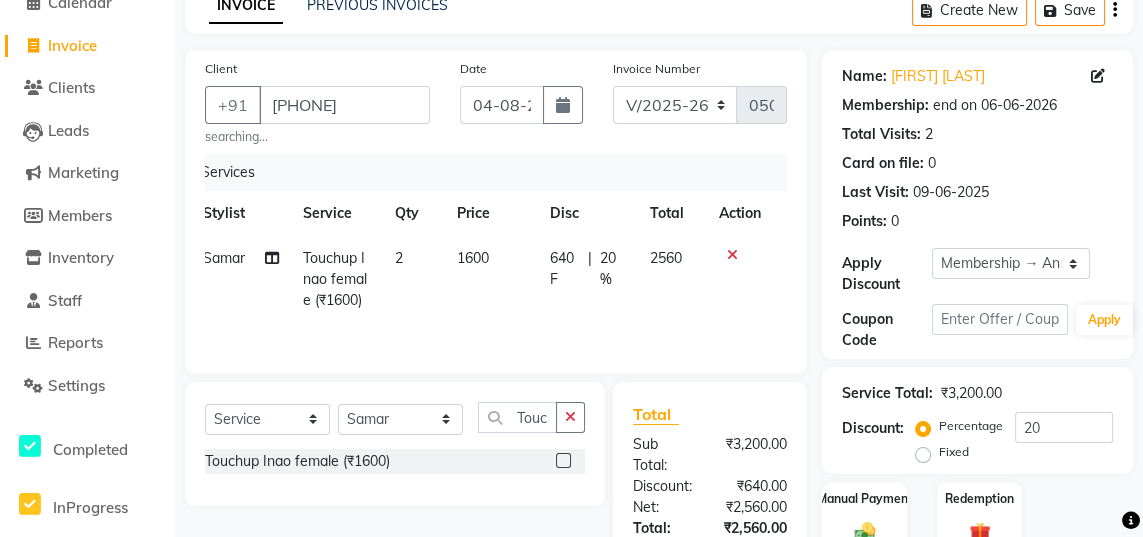 click on "20 %" 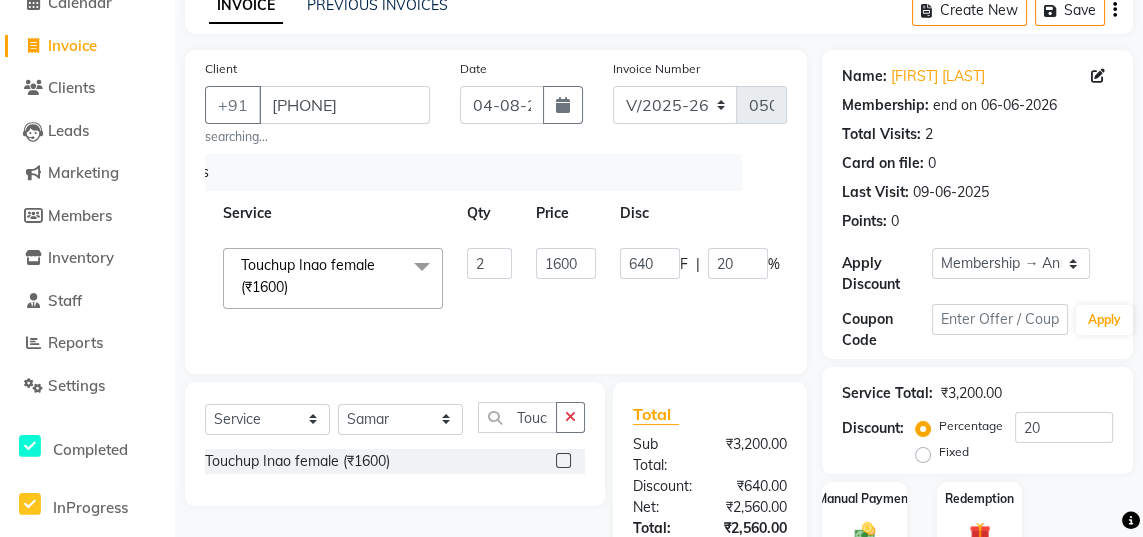 scroll, scrollTop: 0, scrollLeft: 67, axis: horizontal 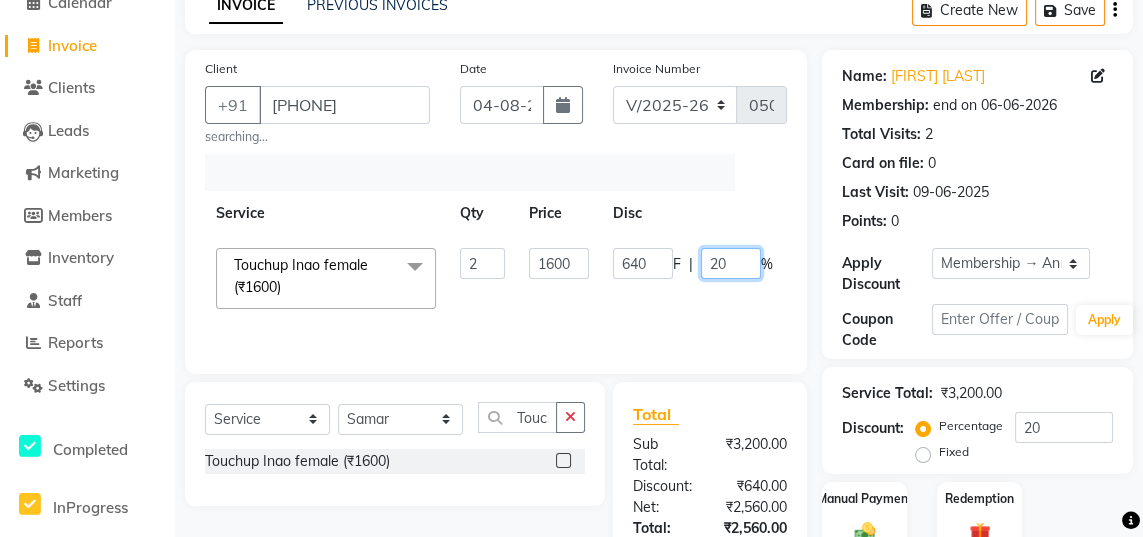 click on "20" 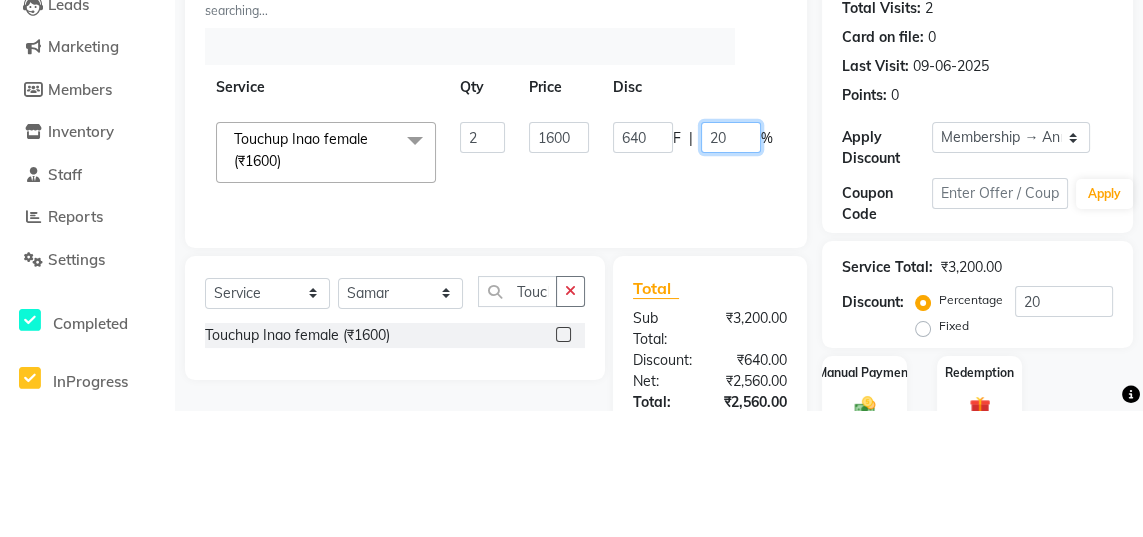 scroll, scrollTop: 100, scrollLeft: 0, axis: vertical 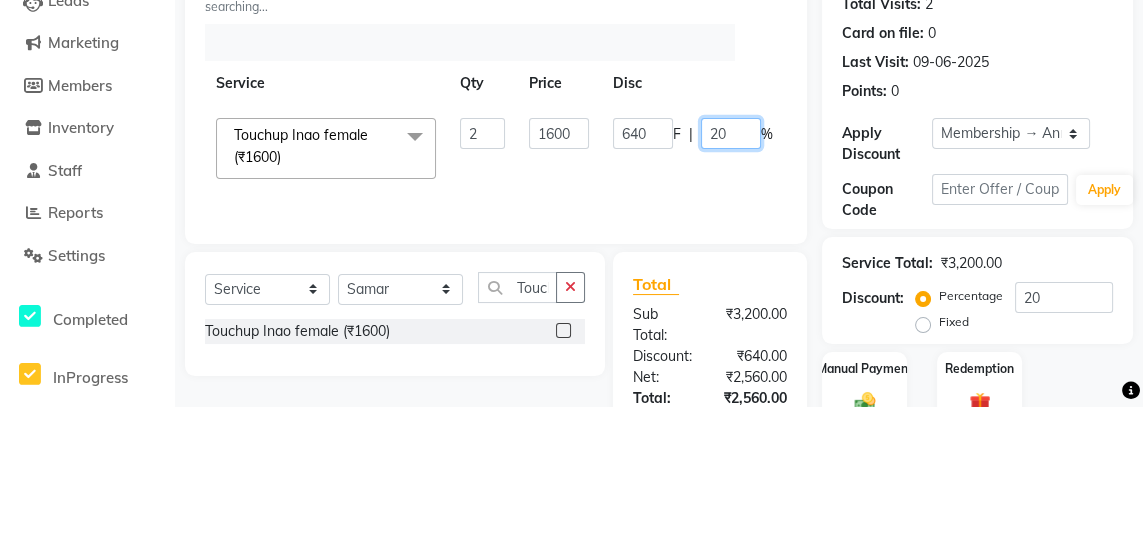 type on "2" 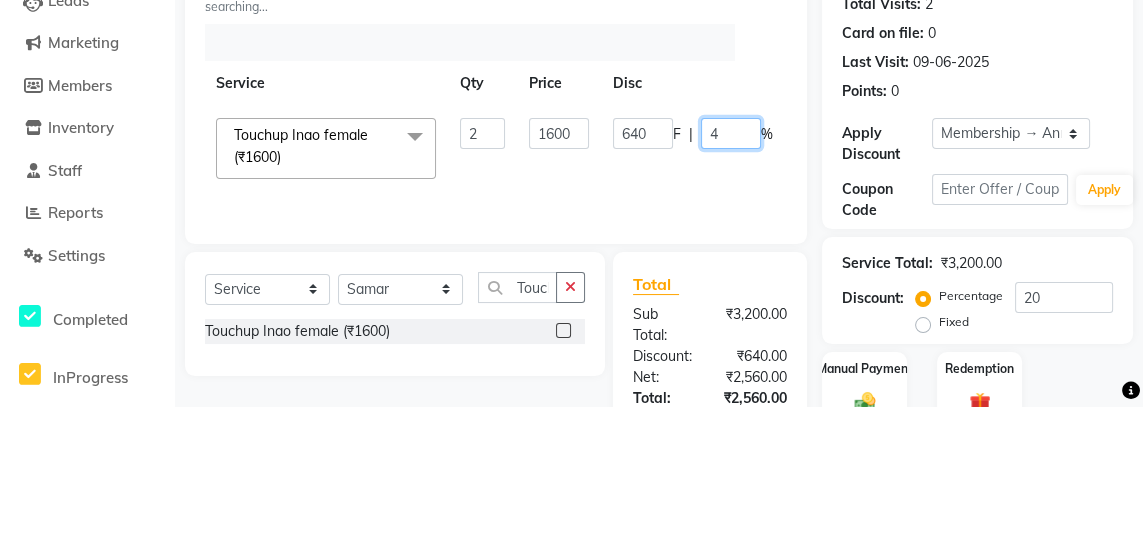 type on "40" 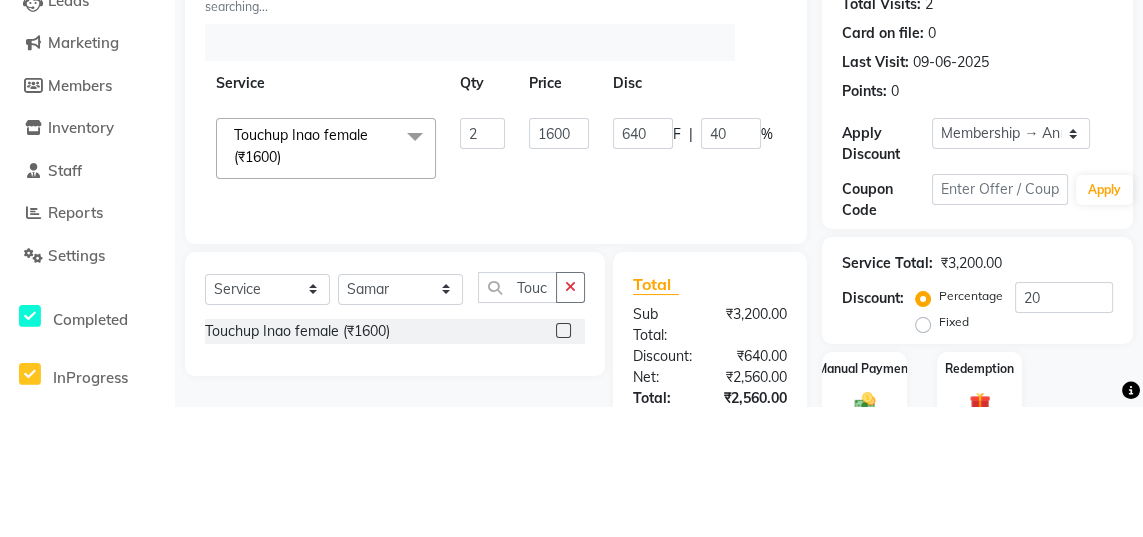 click on "Jaya   Sajida   Samar   Sashina   Sheetal   Tosif  Touchup Inao female (₹1600)  x Haircuts - Baby Girl (₹350) Haircuts - Baby Boy (₹200) Haircuts senior st- Male (₹300) Haircuts Regular - Female  (₹650) Haircuts - Fringe (₹150) Face wax full (₹250) smart bond upto shoulder (₹1000) smart bond below shoulder (₹1200) Haircuts Sr. Stylist - Female  (₹800) Haircuts Director - Female  (₹1000) Haircuts Sr. Stylist - Male (₹300) Haircuts Director- Male (₹500) streaks (₹250) cystein wash upto shoulder (₹350) cystien wash below shoulder (₹350) Botox (₹5000) Nanoplastia (₹6000) Makeup (₹2500) Olaplex (₹1500) Back neck bleach (₹400) Neck bleach (₹400) Arms bleach (₹600) Feet bleach  (₹300) Back bleach (₹600) Half leg bleach (₹600) Full legs bleach  (₹800) Charcol faical (₹2800) Radiance  (₹2500) Face bleach (₹400) D tan face  (₹850) D tan hand (₹1200) D tan feet (₹500) Sealer (₹1300) Inforcer shampoo (₹990) Taksh mask (₹1080) Taksh (₹990) 2 1600" 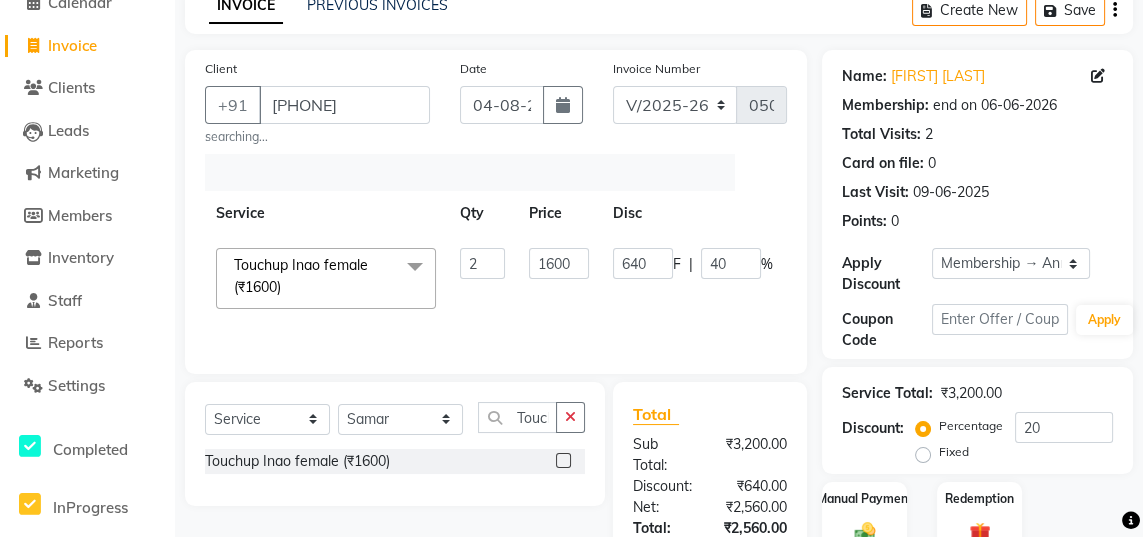 scroll, scrollTop: 0, scrollLeft: 15, axis: horizontal 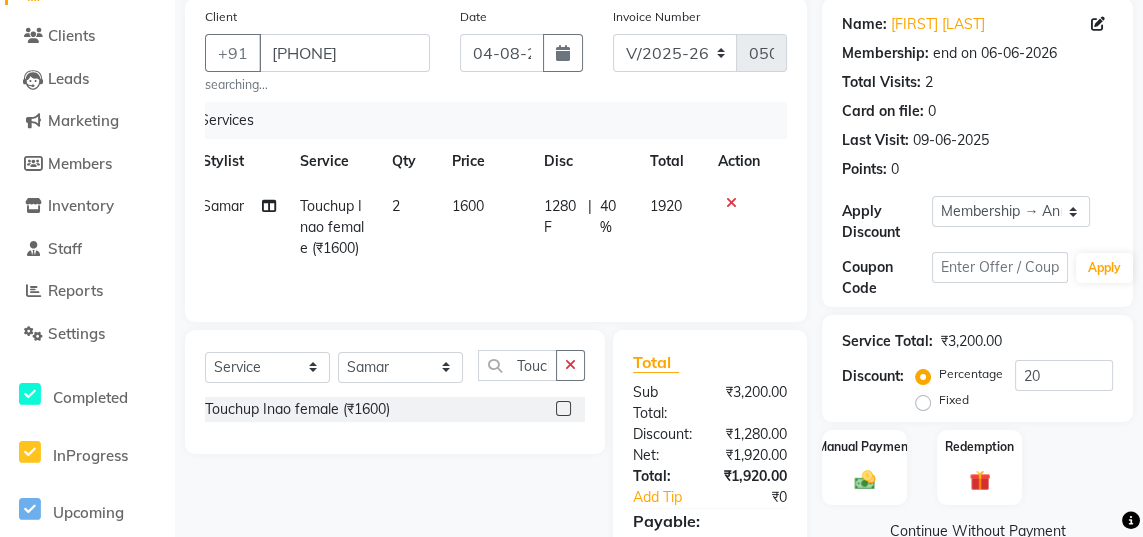 click on "2" 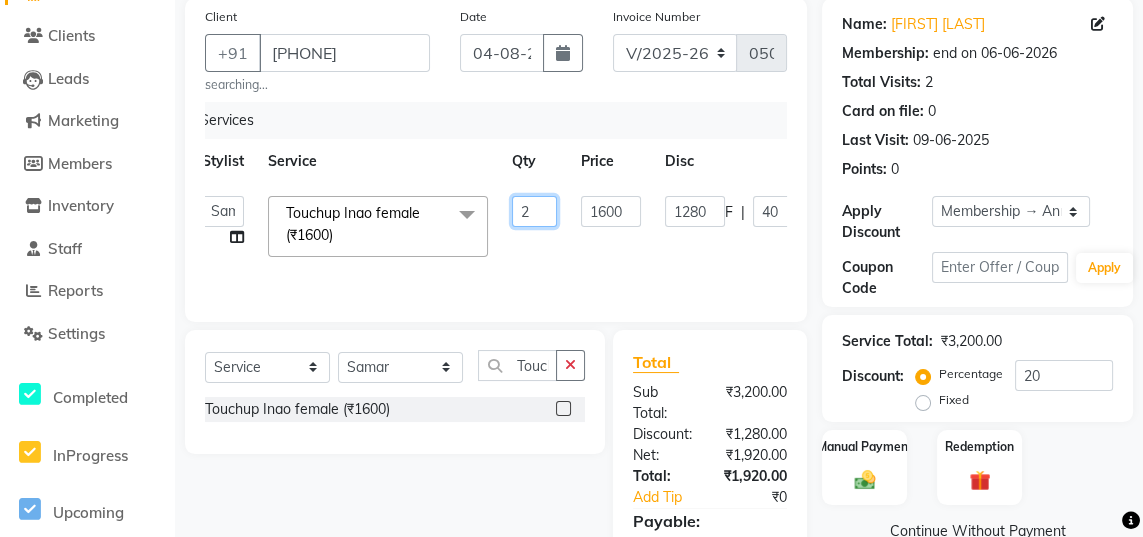 click on "2" 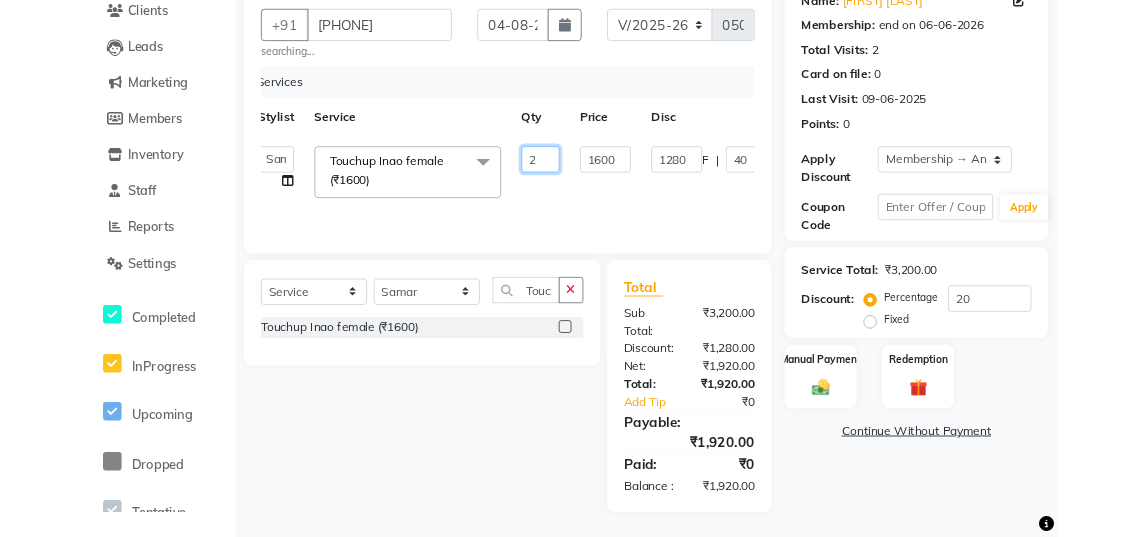 scroll, scrollTop: 200, scrollLeft: 0, axis: vertical 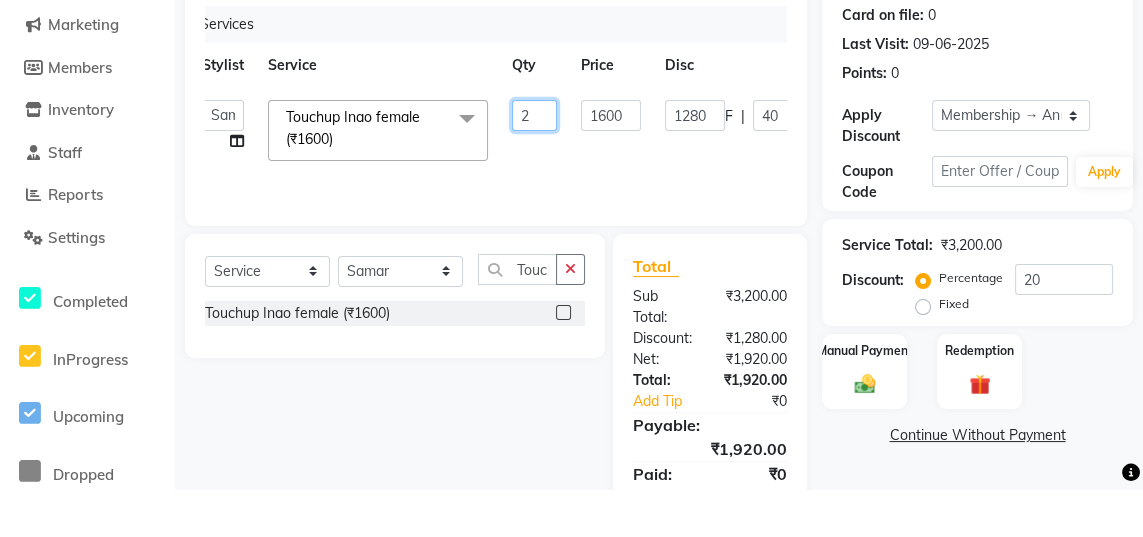 type 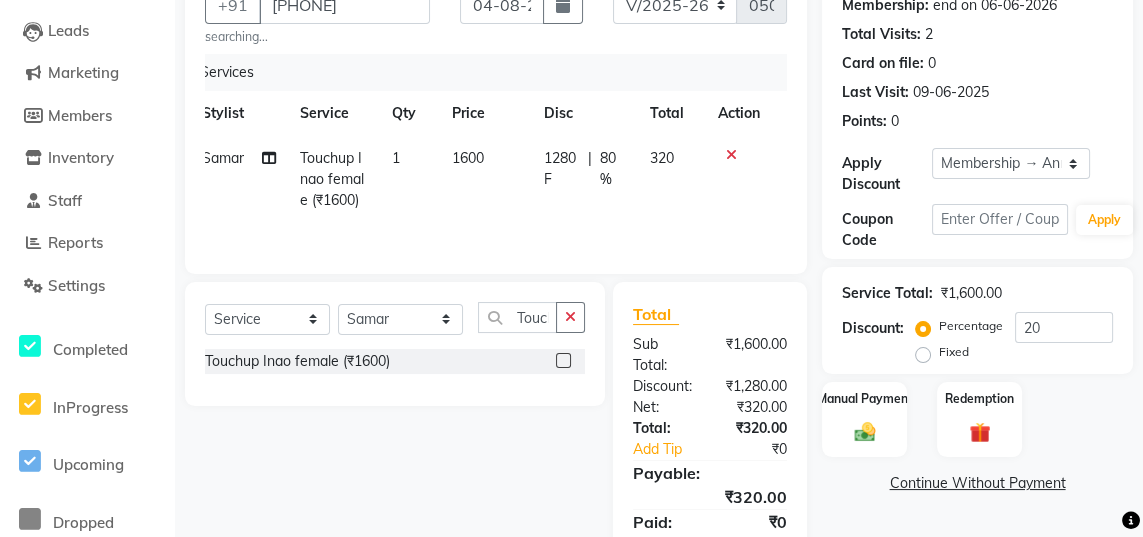 click on "1280 F" 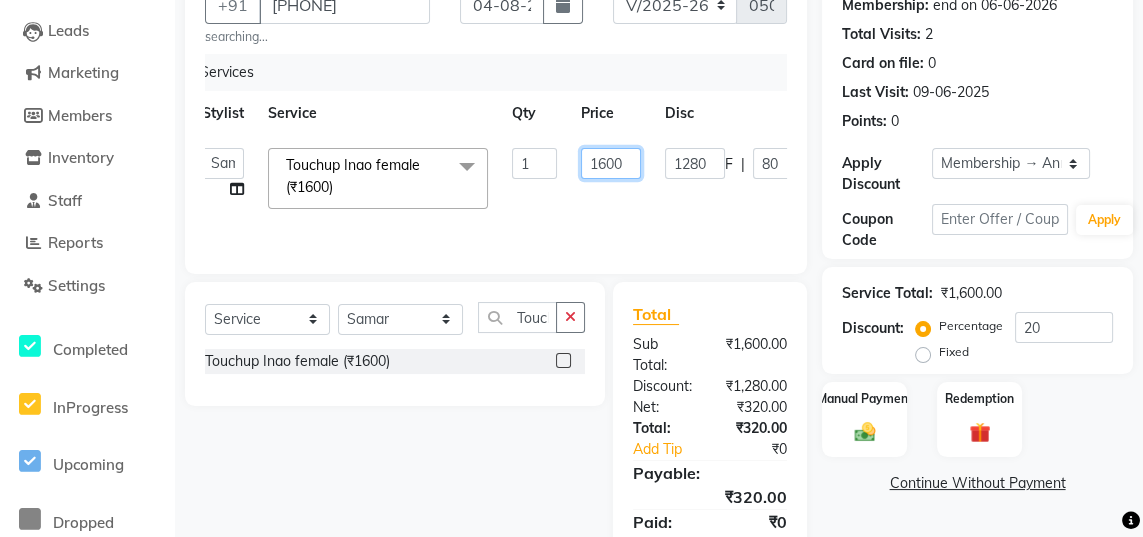 click on "1600" 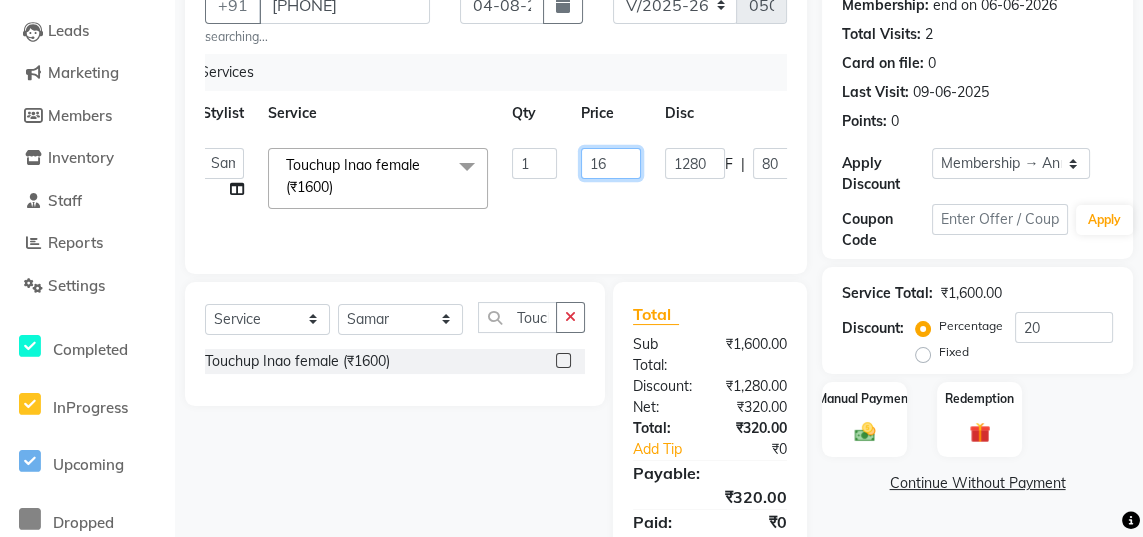 type on "1" 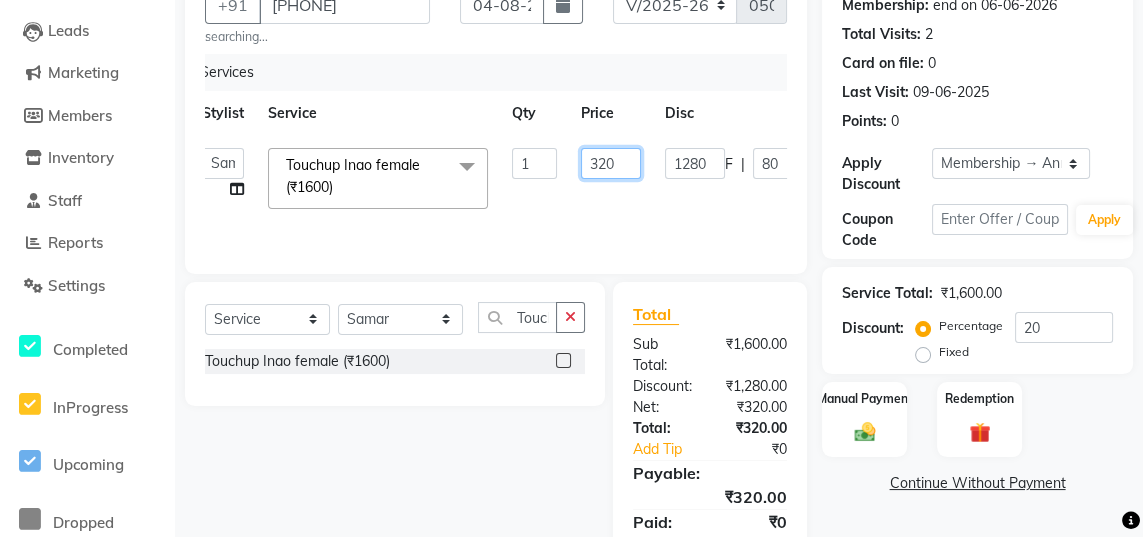 type on "3200" 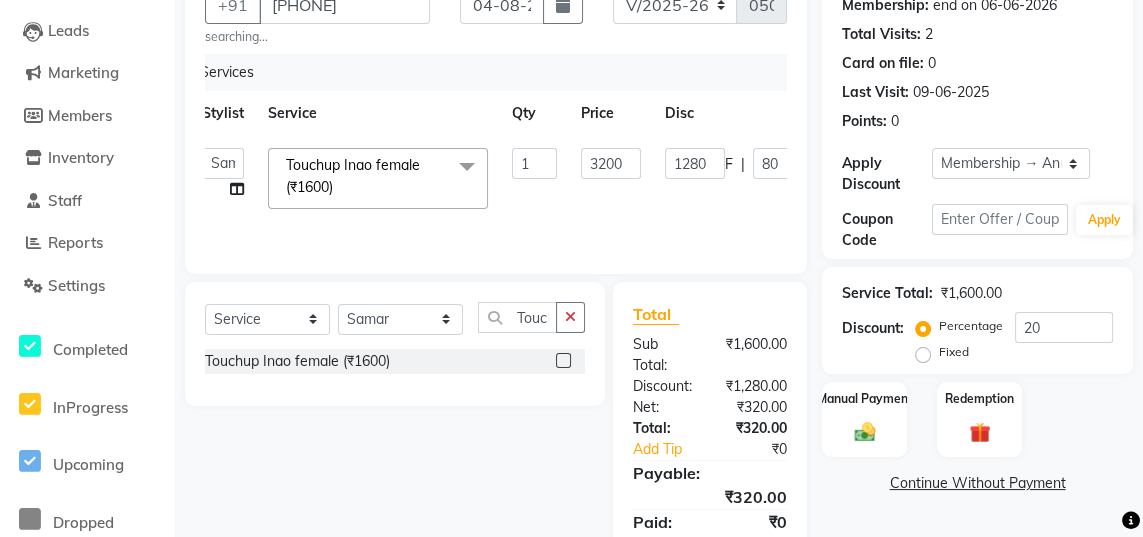 click on "Jaya   Sajida   Samar   Sashina   Sheetal   Tosif  Touchup Inao female (₹1600)  x Haircuts - Baby Girl (₹350) Haircuts - Baby Boy (₹200) Haircuts senior st- Male (₹300) Haircuts Regular - Female  (₹650) Haircuts - Fringe (₹150) Face wax full (₹250) smart bond upto shoulder (₹1000) smart bond below shoulder (₹1200) Haircuts Sr. Stylist - Female  (₹800) Haircuts Director - Female  (₹1000) Haircuts Sr. Stylist - Male (₹300) Haircuts Director- Male (₹500) streaks (₹250) cystein wash upto shoulder (₹350) cystien wash below shoulder (₹350) Botox (₹5000) Nanoplastia (₹6000) Makeup (₹2500) Olaplex (₹1500) Back neck bleach (₹400) Neck bleach (₹400) Arms bleach (₹600) Feet bleach  (₹300) Back bleach (₹600) Half leg bleach (₹600) Full legs bleach  (₹800) Charcol faical (₹2800) Radiance  (₹2500) Face bleach (₹400) D tan face  (₹850) D tan hand (₹1200) D tan feet (₹500) Sealer (₹1300) Inforcer shampoo (₹990) Taksh mask (₹1080) Taksh (₹990) 1 3200" 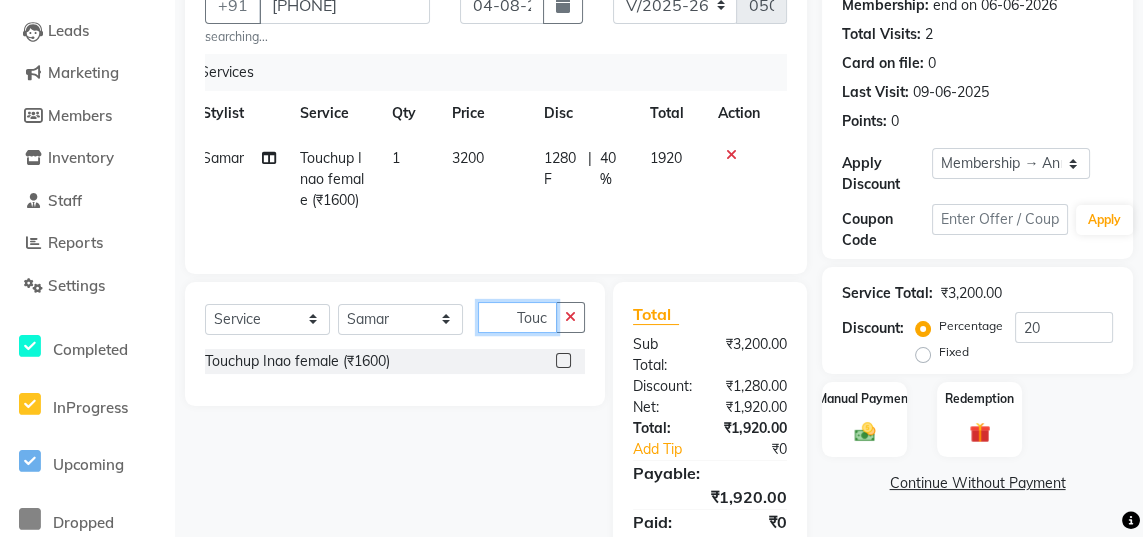 click on "Touchup" 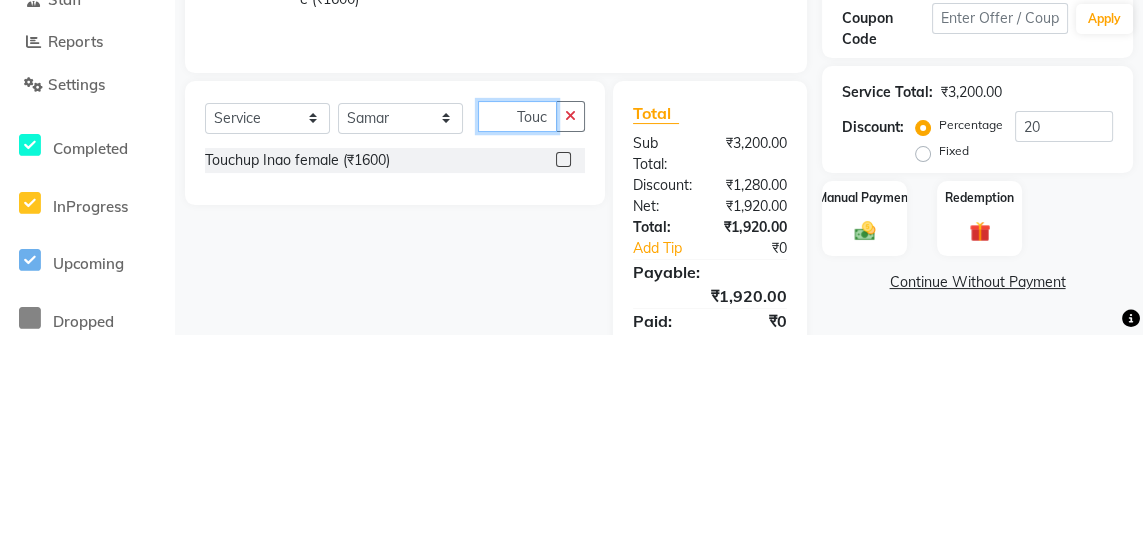 scroll, scrollTop: 200, scrollLeft: 0, axis: vertical 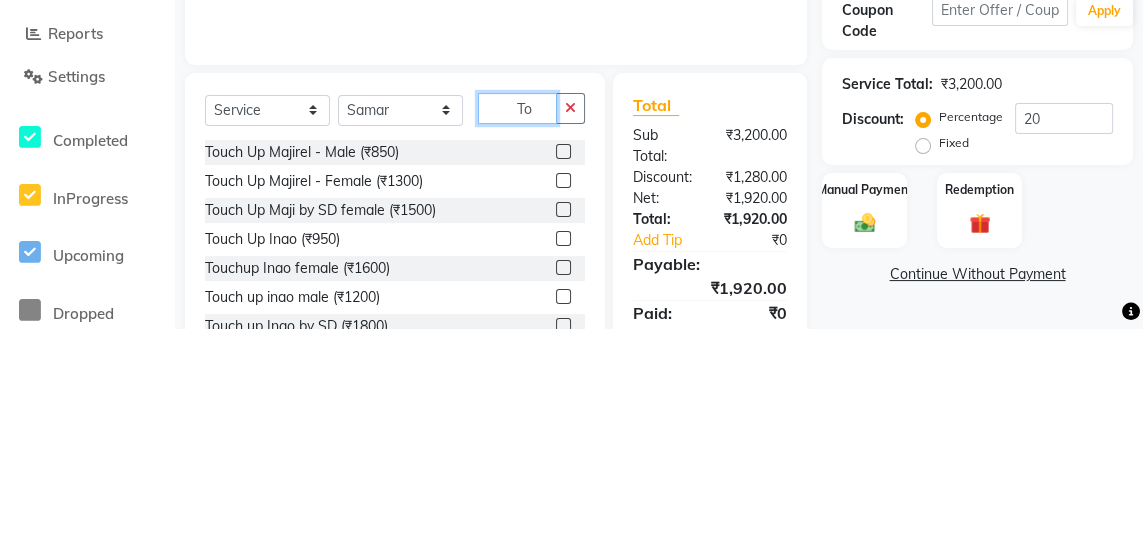 type on "T" 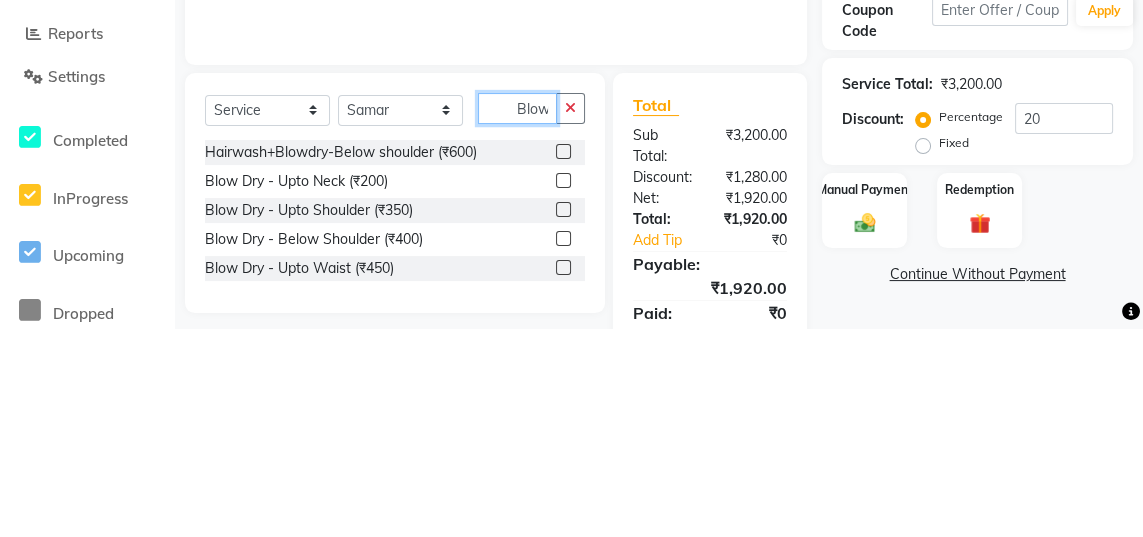 scroll, scrollTop: 200, scrollLeft: 0, axis: vertical 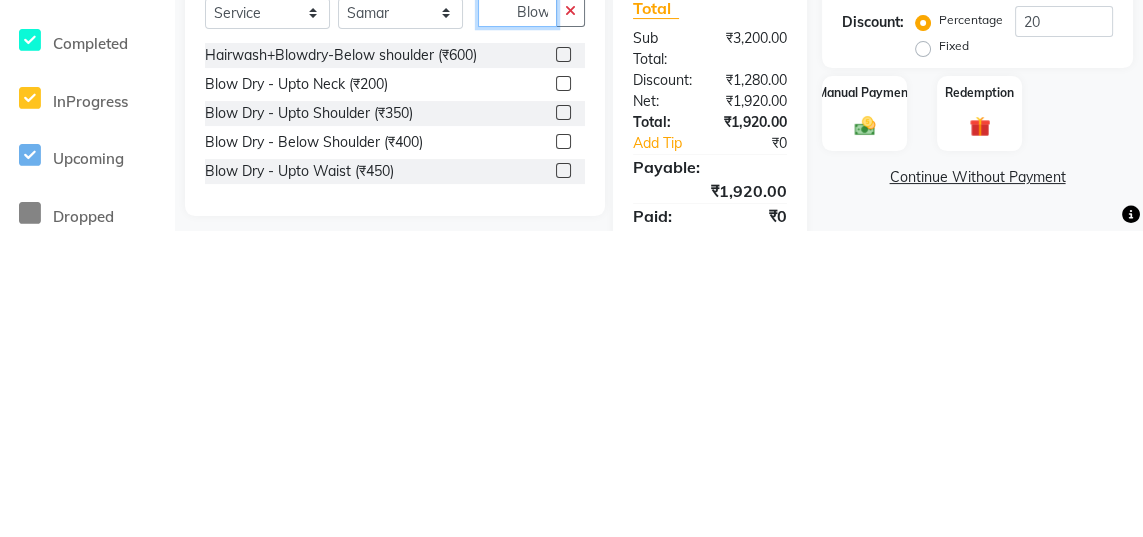 type on "Blow" 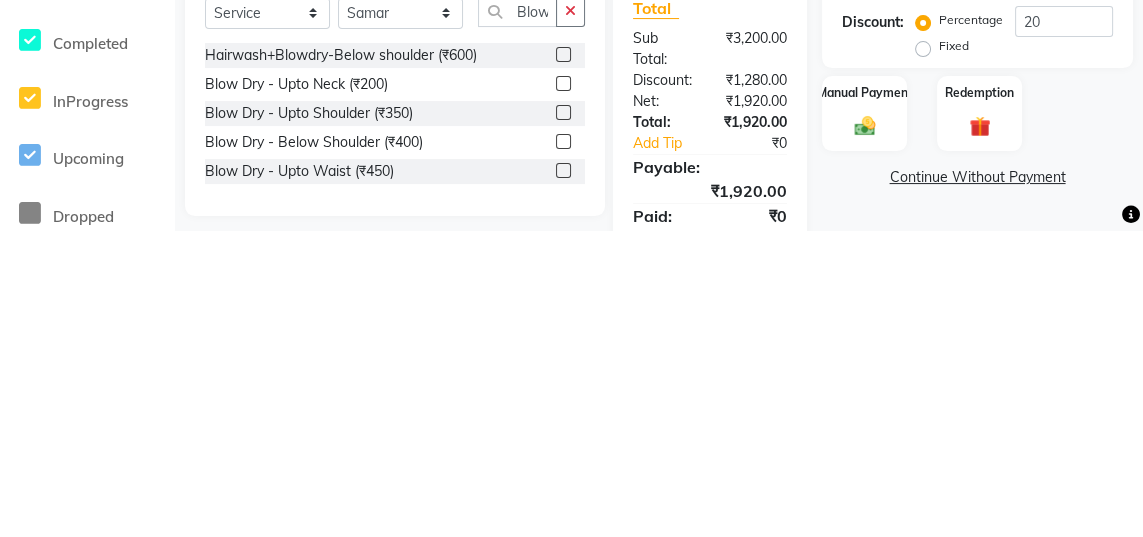 click 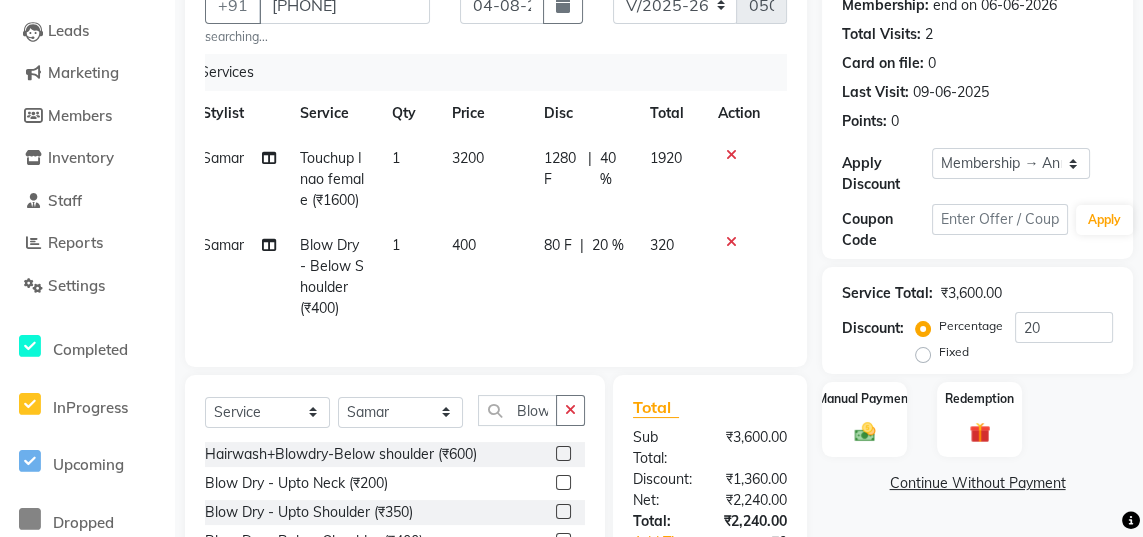 checkbox on "false" 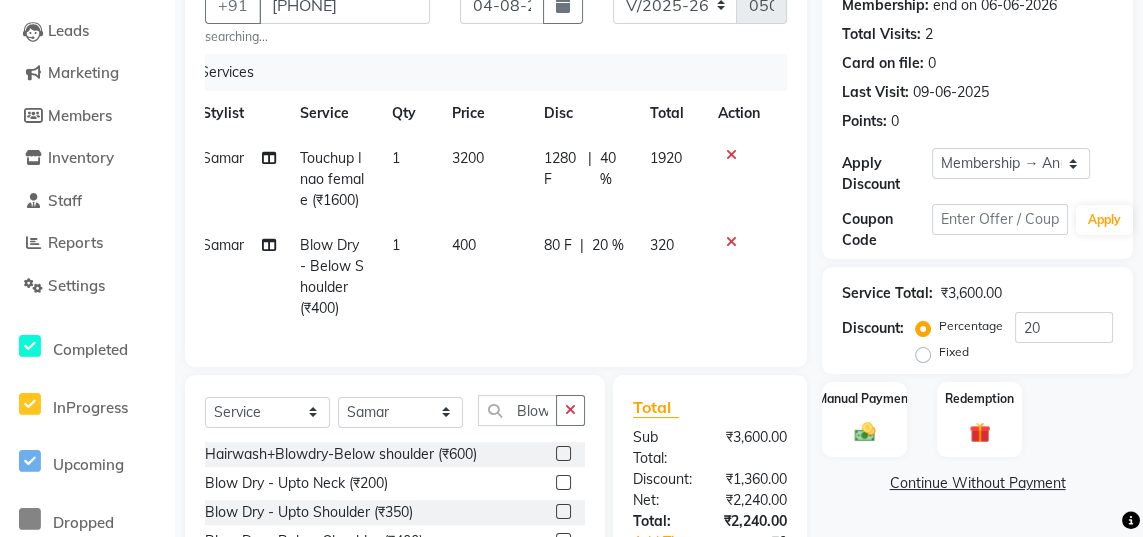 click on "400" 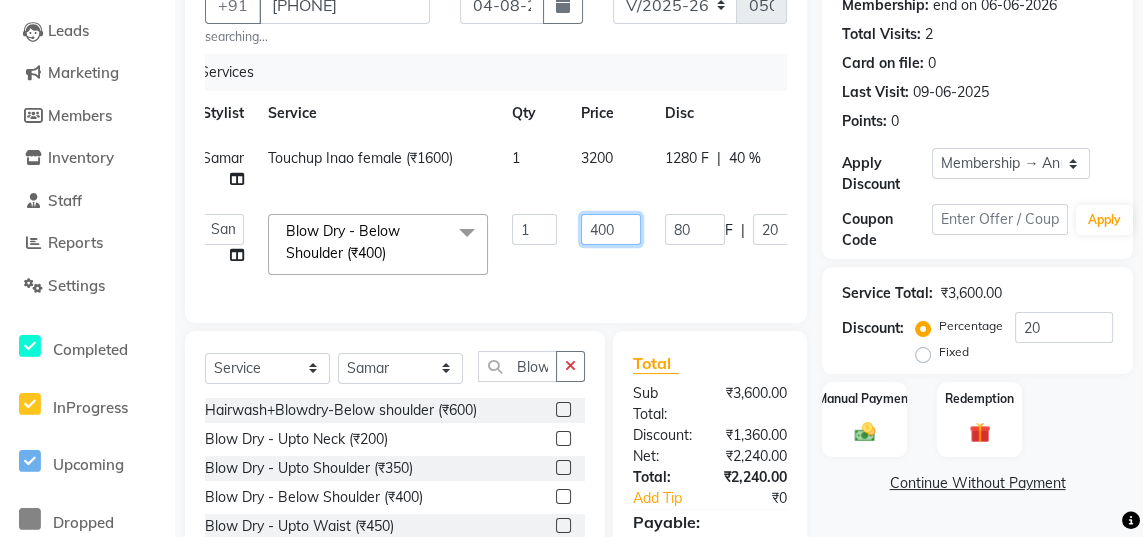 click on "400" 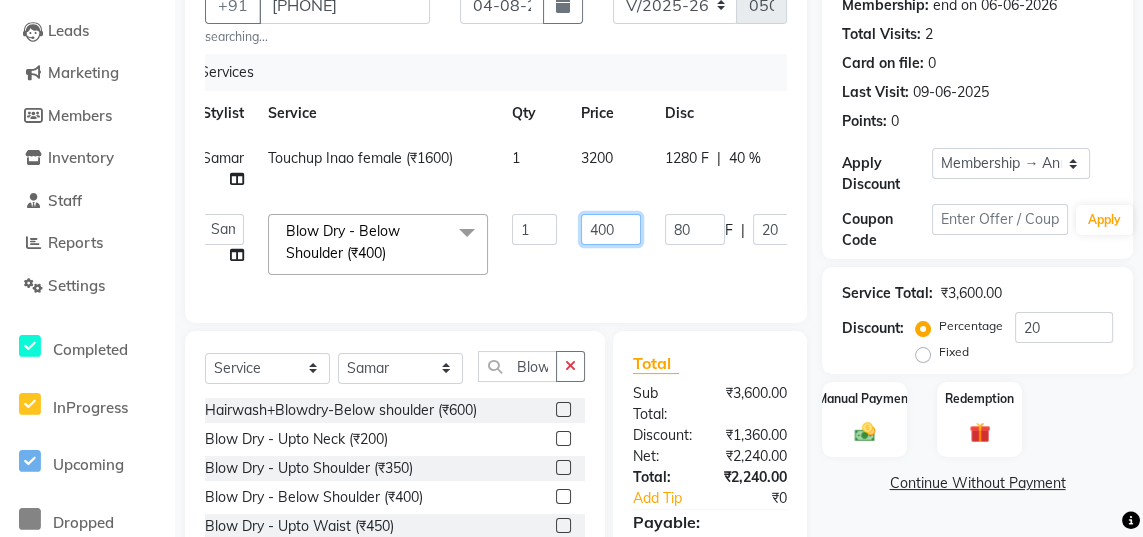 scroll, scrollTop: 200, scrollLeft: 0, axis: vertical 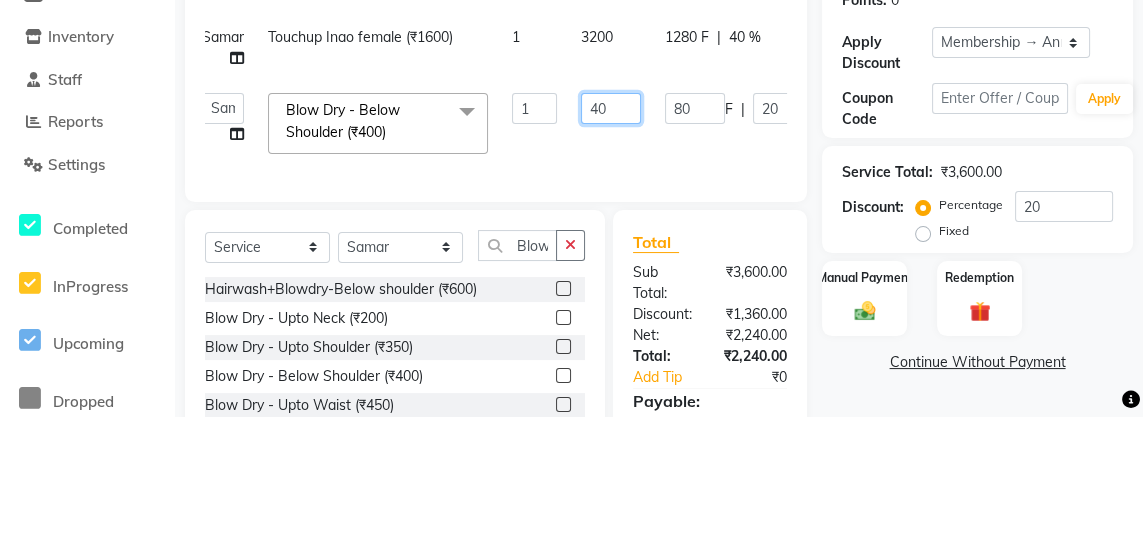 type on "4" 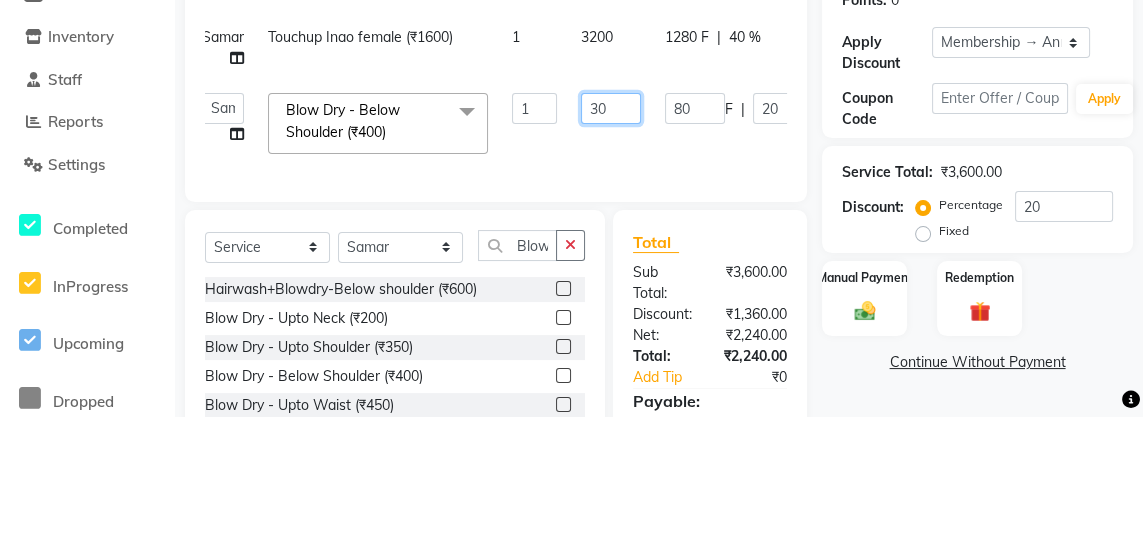type on "300" 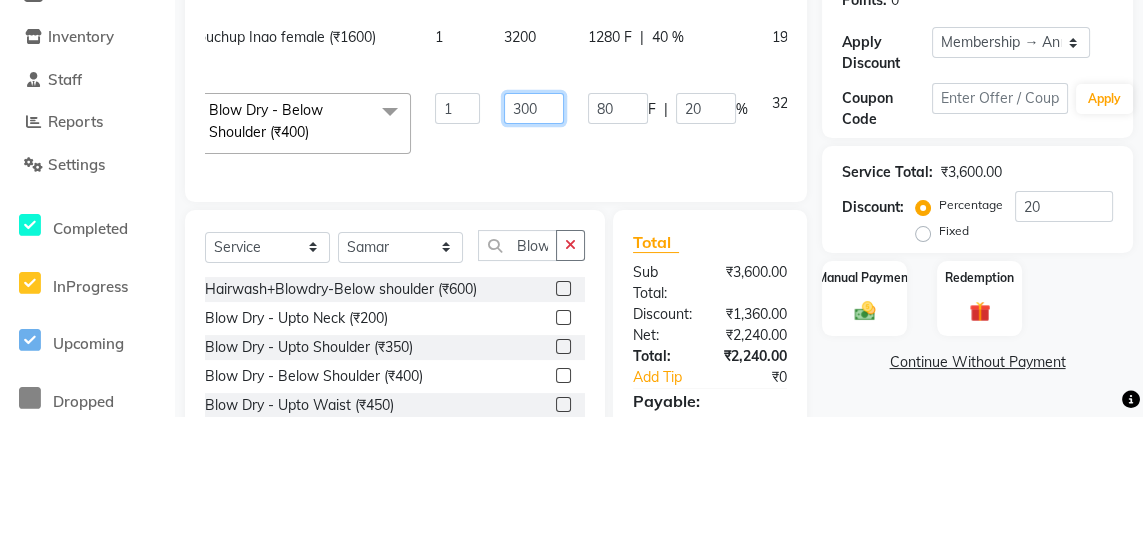 scroll, scrollTop: 0, scrollLeft: 190, axis: horizontal 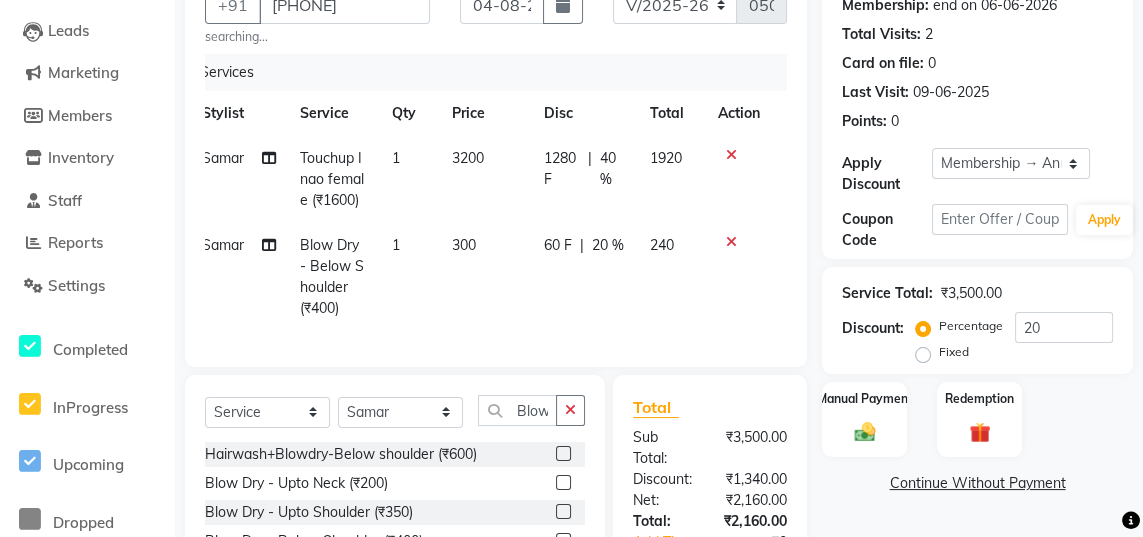 click on "20 %" 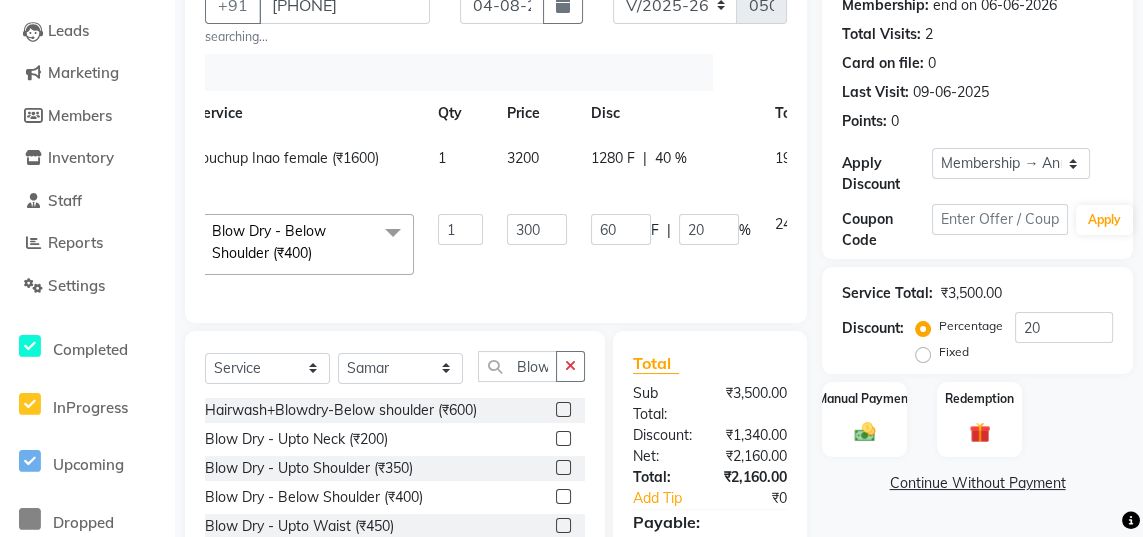 scroll, scrollTop: 0, scrollLeft: 100, axis: horizontal 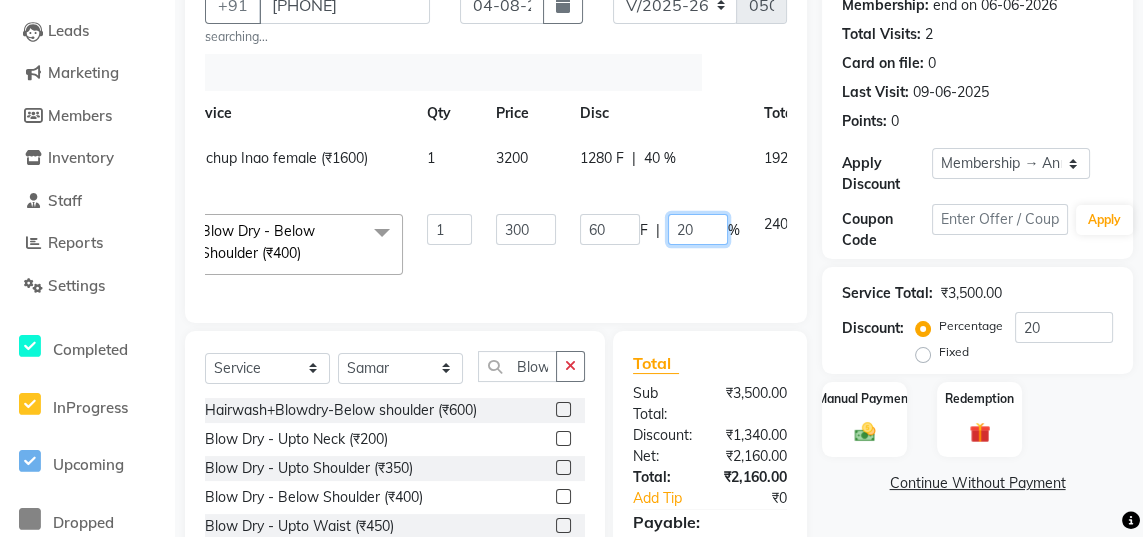 click on "20" 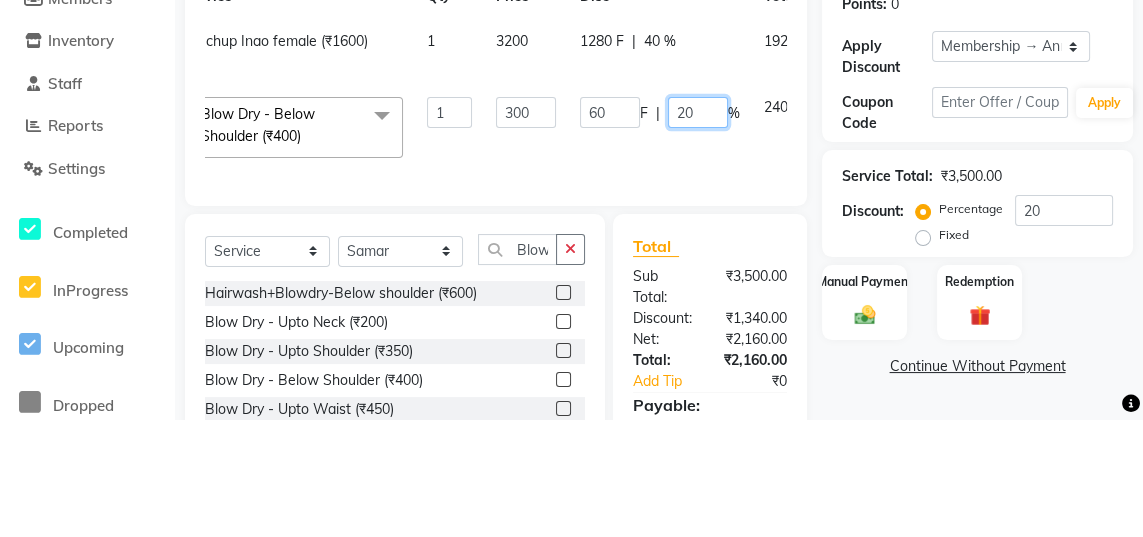 scroll, scrollTop: 200, scrollLeft: 0, axis: vertical 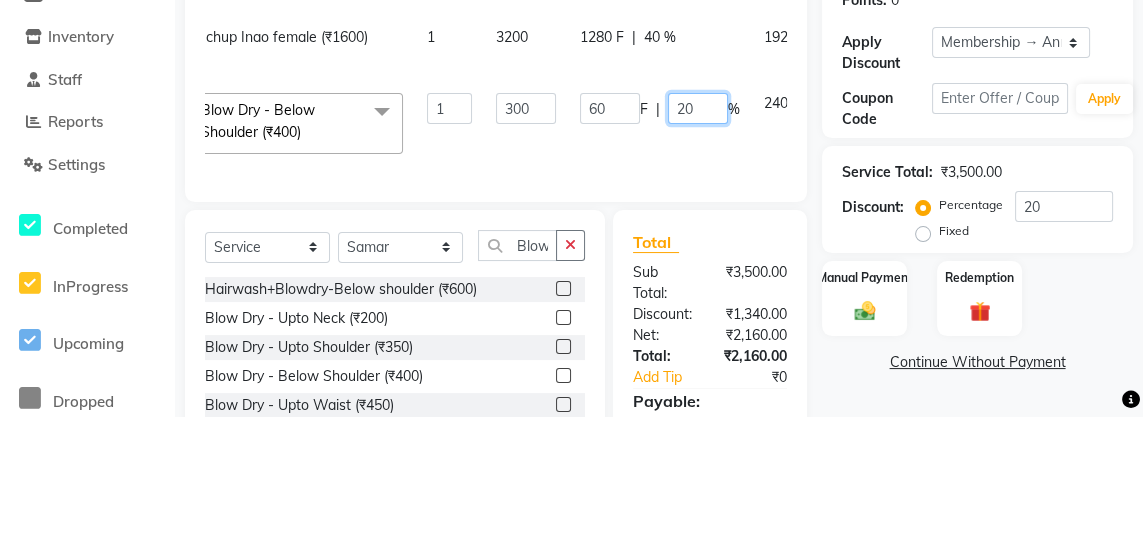 type on "2" 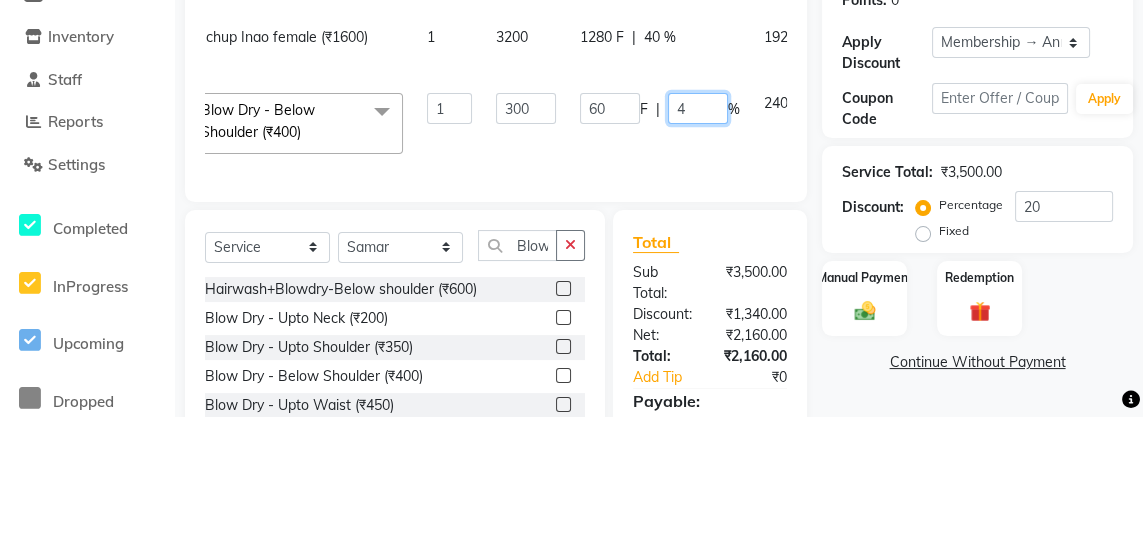 type on "40" 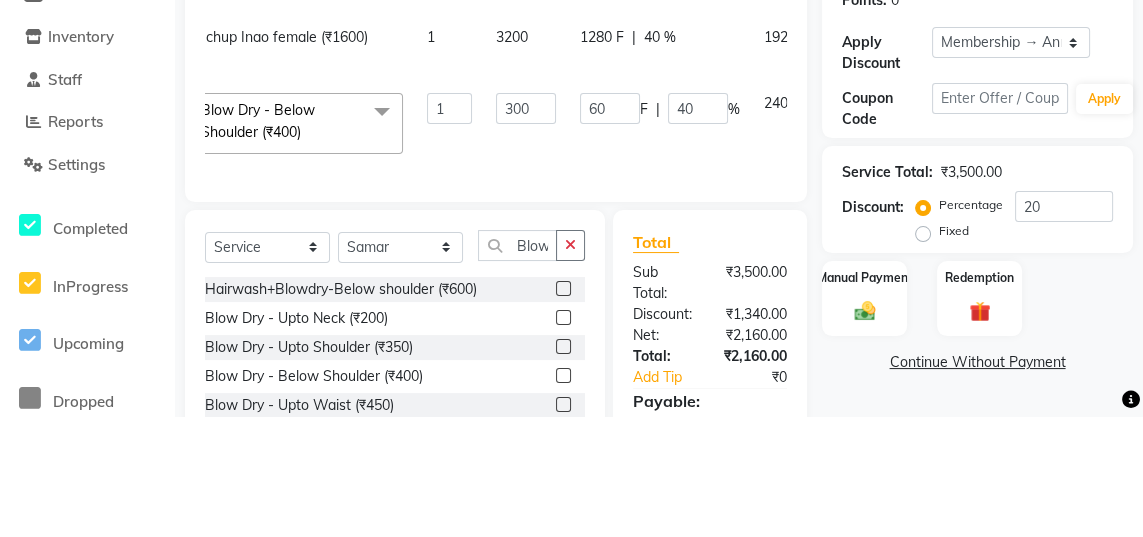 click on "Jaya   Sajida   Samar   Sashina   Sheetal   Tosif  Blow Dry - Below Shoulder (₹400)  x Haircuts - Baby Girl (₹350) Haircuts - Baby Boy (₹200) Haircuts senior st- Male (₹300) Haircuts Regular - Female  (₹650) Haircuts - Fringe (₹150) Face wax full (₹250) smart bond upto shoulder (₹1000) smart bond below shoulder (₹1200) Haircuts Sr. Stylist - Female  (₹800) Haircuts Director - Female  (₹1000) Haircuts Sr. Stylist - Male (₹300) Haircuts Director- Male (₹500) streaks (₹250) cystein wash upto shoulder (₹350) cystien wash below shoulder (₹350) Botox (₹5000) Nanoplastia (₹6000) Makeup (₹2500) Olaplex (₹1500) Back neck bleach (₹400) Neck bleach (₹400) Arms bleach (₹600) Feet bleach  (₹300) Back bleach (₹600) Half leg bleach (₹600) Full legs bleach  (₹800) Charcol faical (₹2800) Radiance  (₹2500) Face bleach (₹400) D tan face  (₹850) D tan hand (₹1200) D tan feet (₹500) Sealer (₹1300) Inforcer shampoo (₹990) Taksh mask (₹1080) Taksh (₹990) 1" 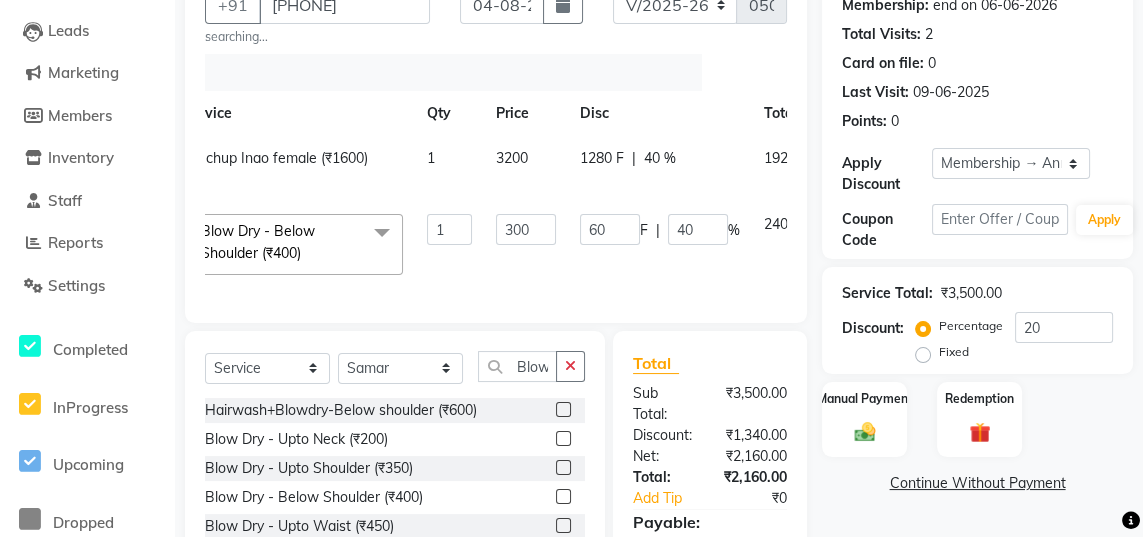 scroll, scrollTop: 0, scrollLeft: 15, axis: horizontal 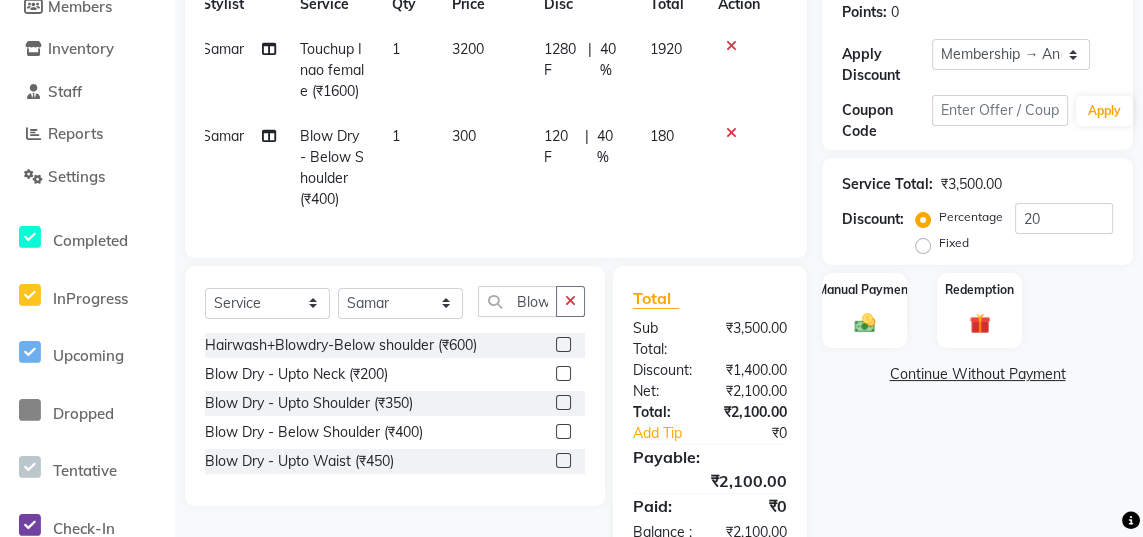 click on "300" 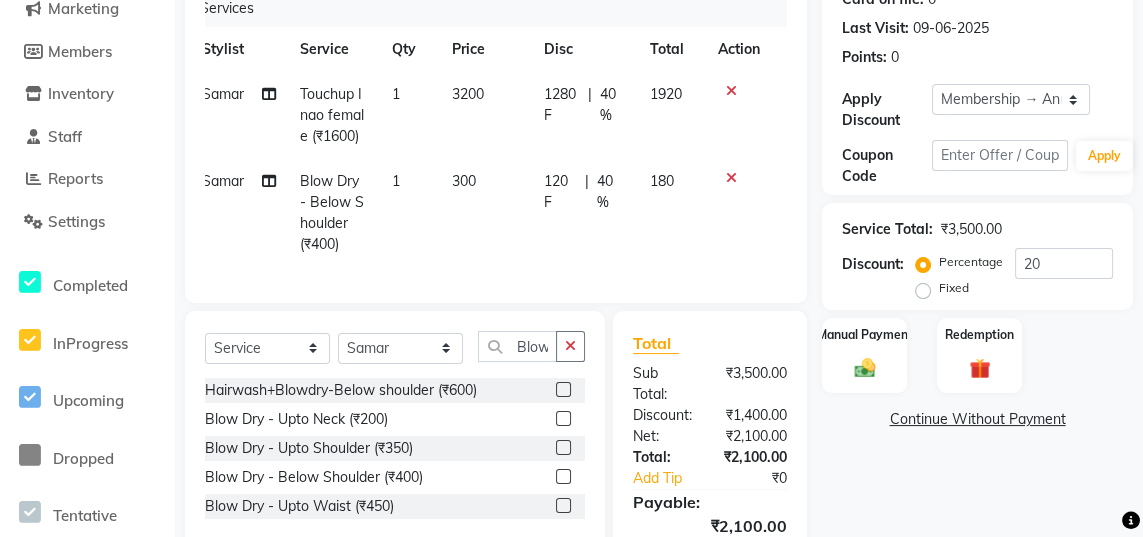 select on "84215" 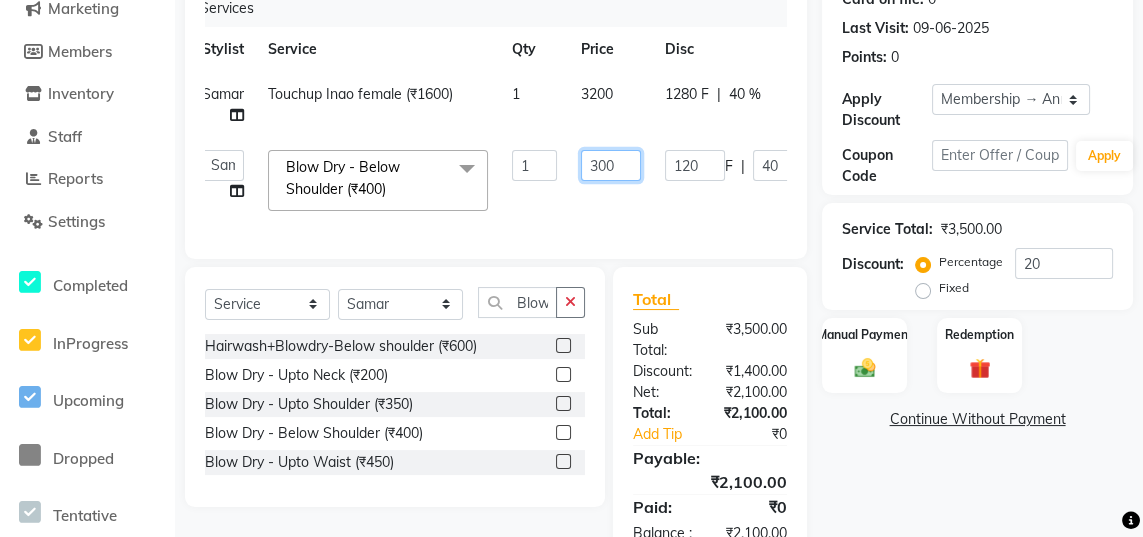 click on "300" 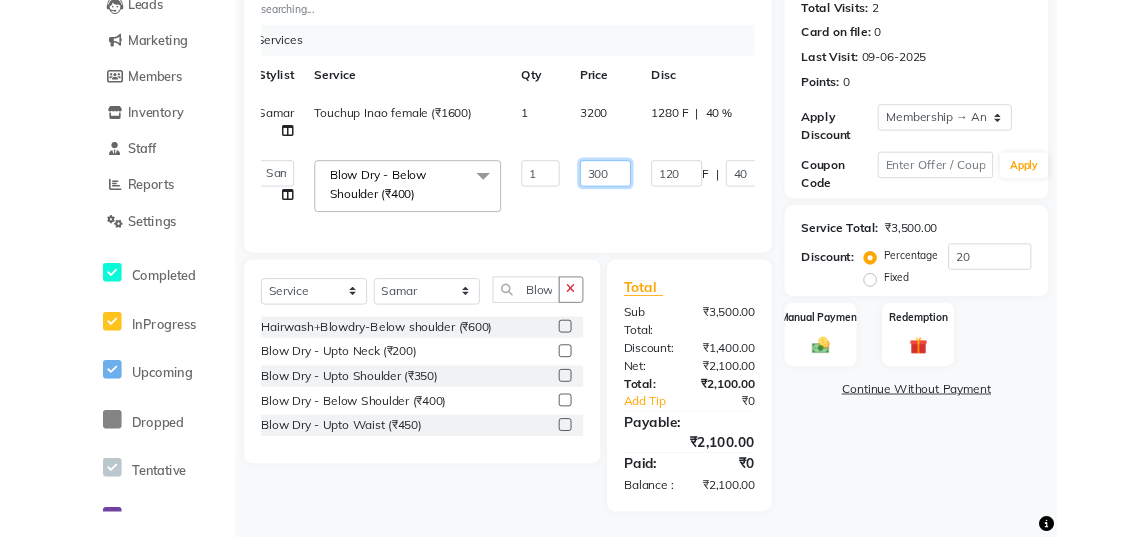scroll, scrollTop: 307, scrollLeft: 0, axis: vertical 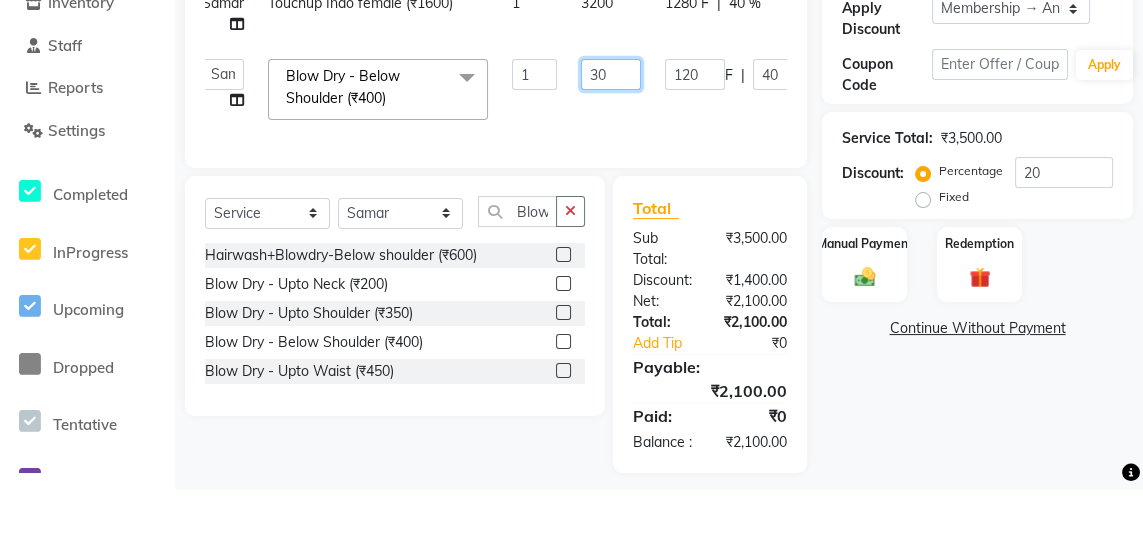 type on "3" 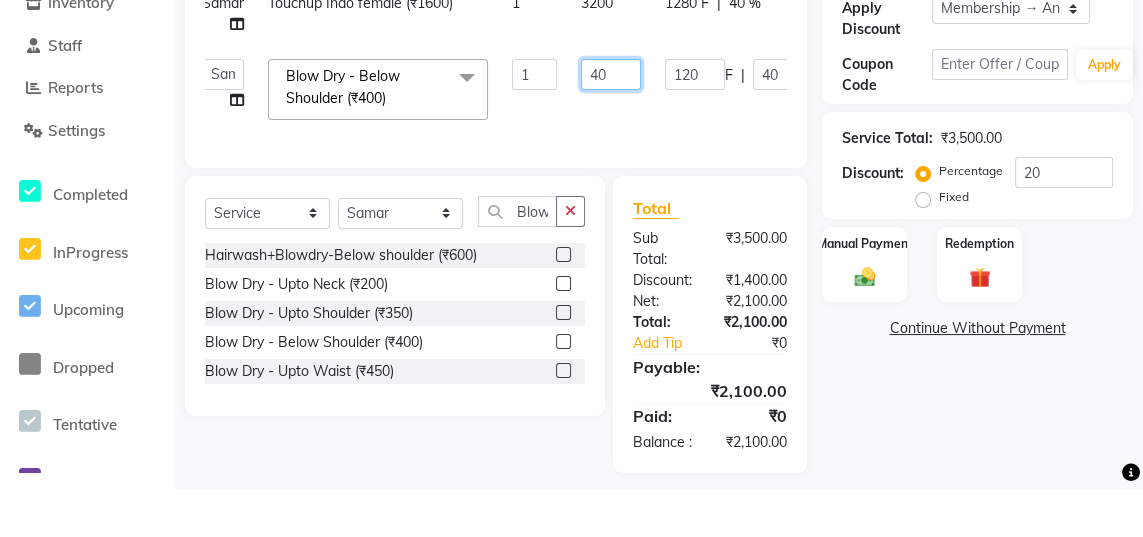 type on "400" 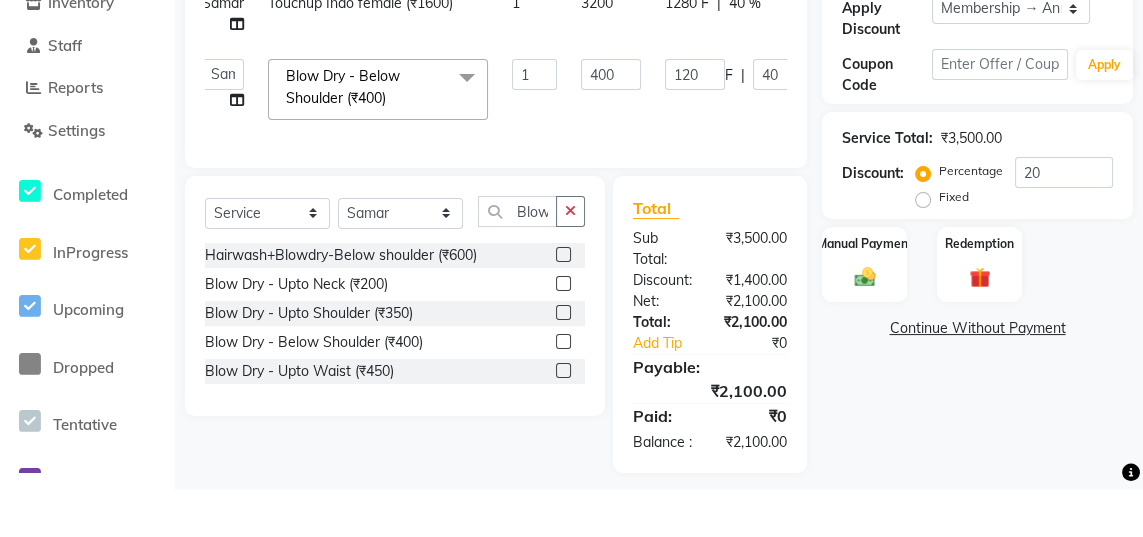 click on "Services Stylist Service Qty Price Disc Total Action Samar Touchup Inao female (₹1600) 1 3200 1280 F | 40 % 1920  Jaya   Sajida   Samar   Sashina   Sheetal   Tosif  Blow Dry - Below Shoulder (₹400)  x Haircuts - Baby Girl (₹350) Haircuts - Baby Boy (₹200) Haircuts senior st- Male (₹300) Haircuts Regular - Female  (₹650) Haircuts - Fringe (₹150) Face wax full (₹250) smart bond upto shoulder (₹1000) smart bond below shoulder (₹1200) Haircuts Sr. Stylist - Female  (₹800) Haircuts Director - Female  (₹1000) Haircuts Sr. Stylist - Male (₹300) Haircuts Director- Male (₹500) streaks (₹250) cystein wash upto shoulder (₹350) cystien wash below shoulder (₹350) Botox (₹5000) Nanoplastia (₹6000) Makeup (₹2500) Olaplex (₹1500) Back neck bleach (₹400) Neck bleach (₹400) Arms bleach (₹600) Feet bleach  (₹300) Back bleach (₹600) Half leg bleach (₹600) Full legs bleach  (₹800) Charcol faical (₹2800) Radiance  (₹2500) Face bleach (₹400) D tan face  (₹850) 1 400 F" 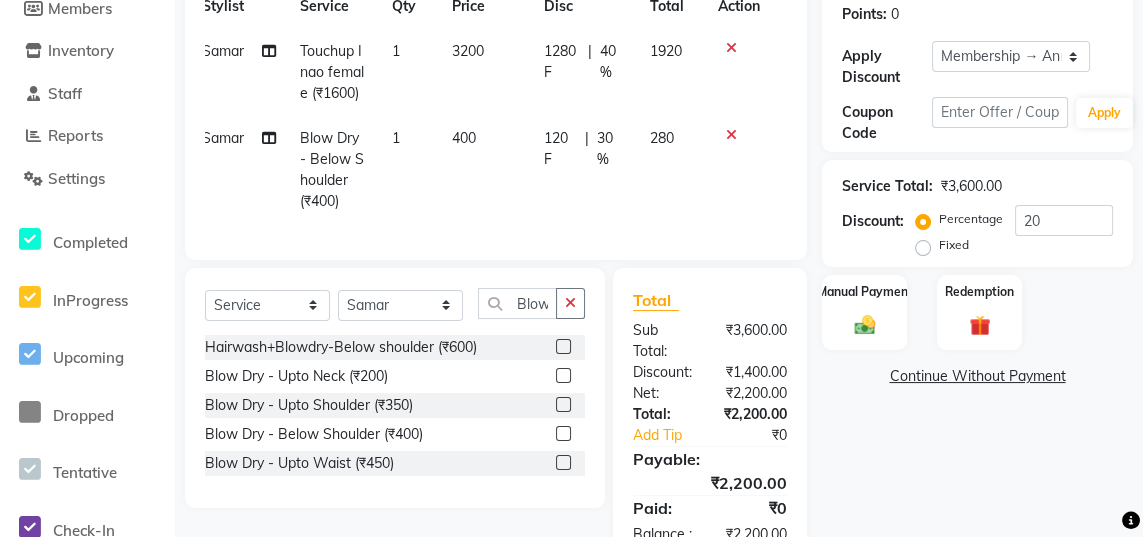 scroll, scrollTop: 309, scrollLeft: 0, axis: vertical 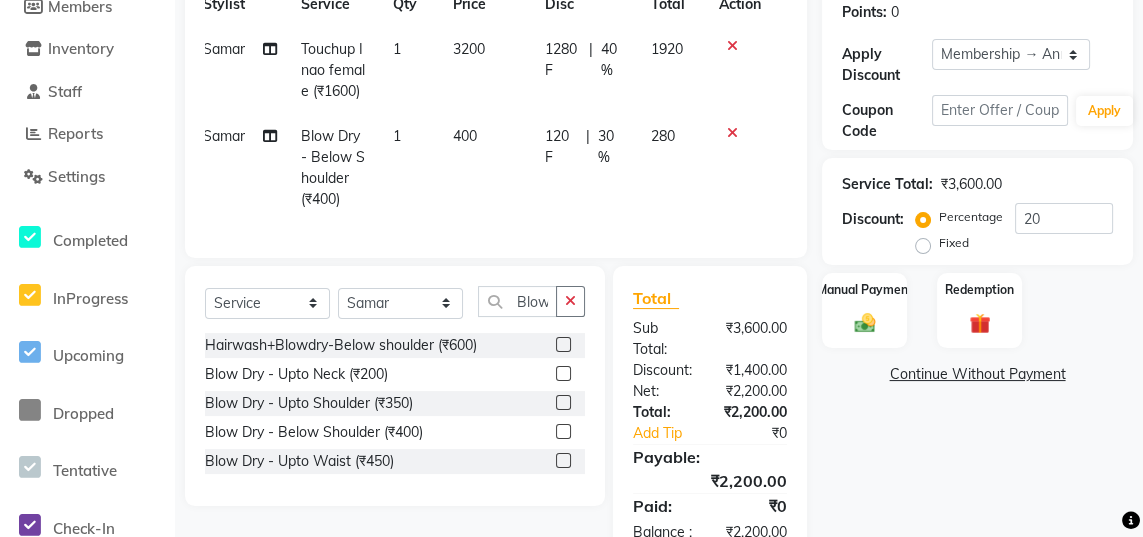 click on "30 %" 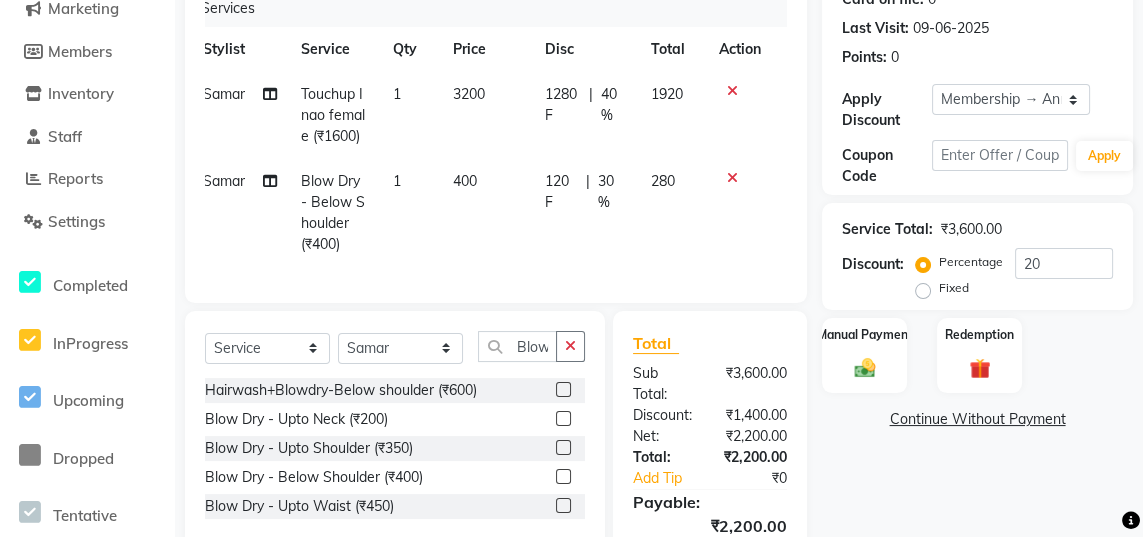 select on "84215" 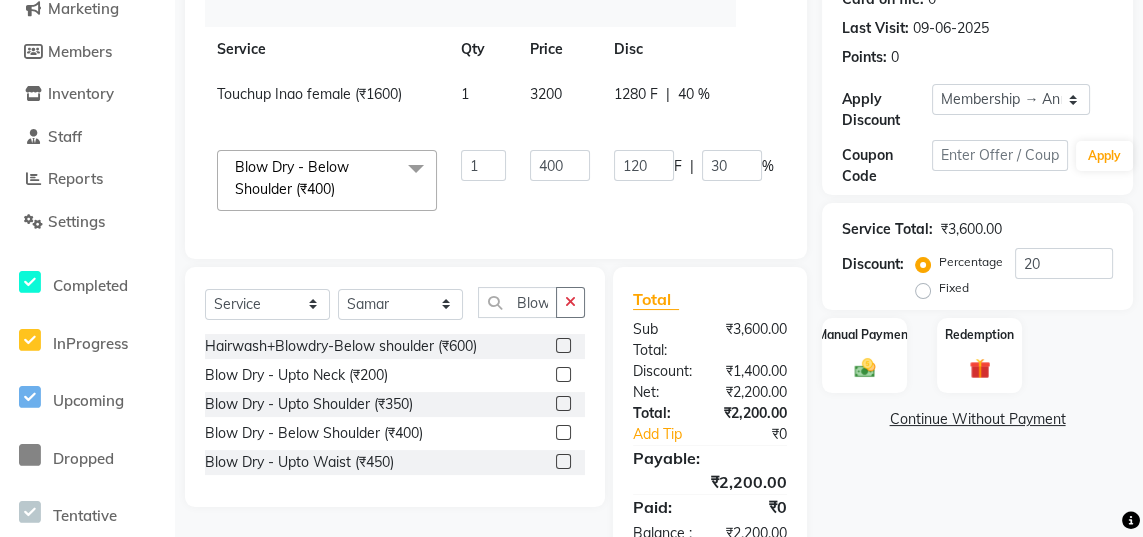 scroll, scrollTop: 0, scrollLeft: 88, axis: horizontal 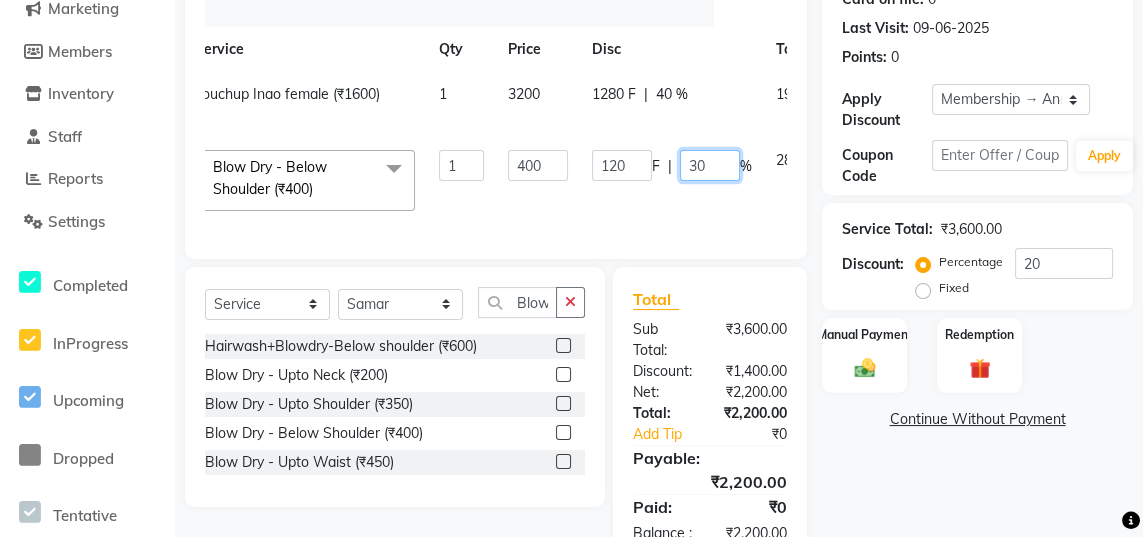 click on "30" 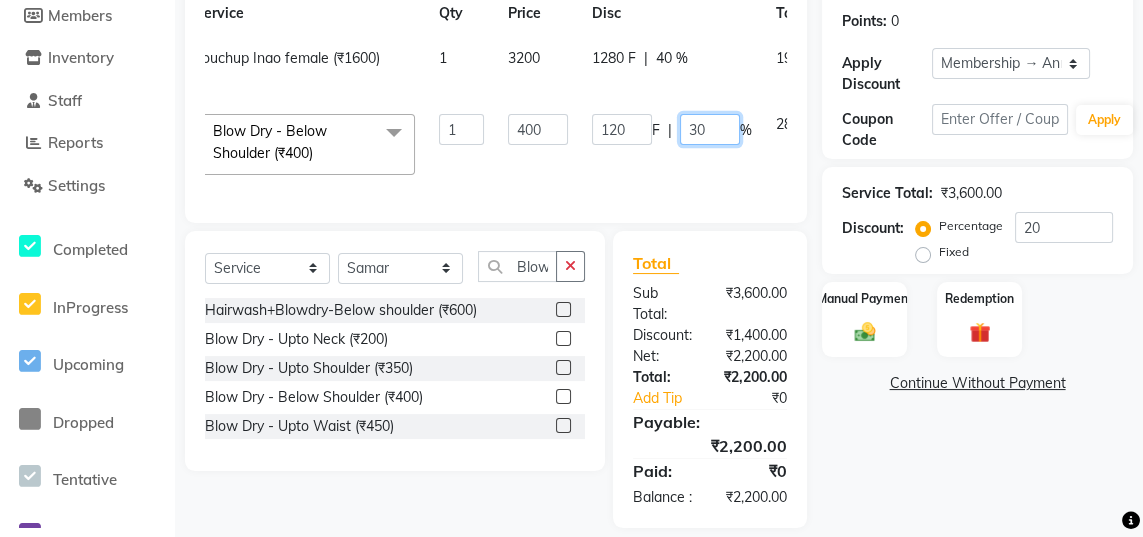 scroll, scrollTop: 312, scrollLeft: 0, axis: vertical 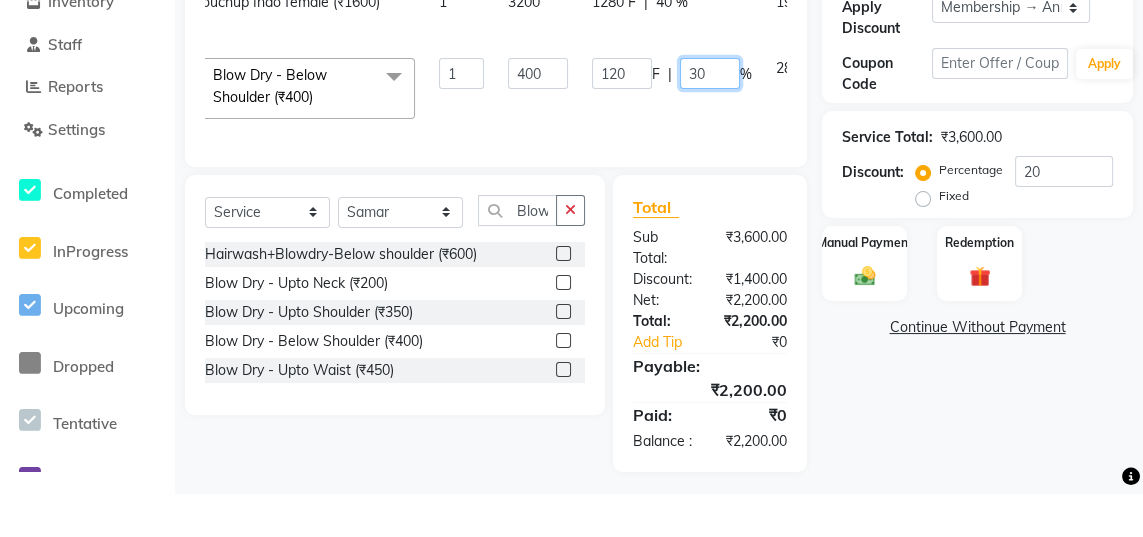 type on "3" 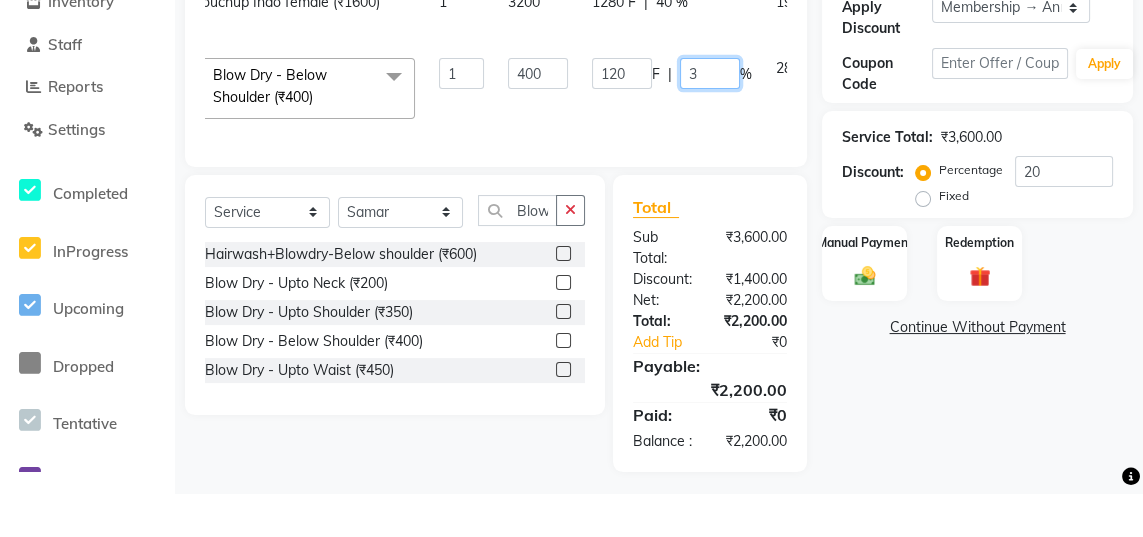 type 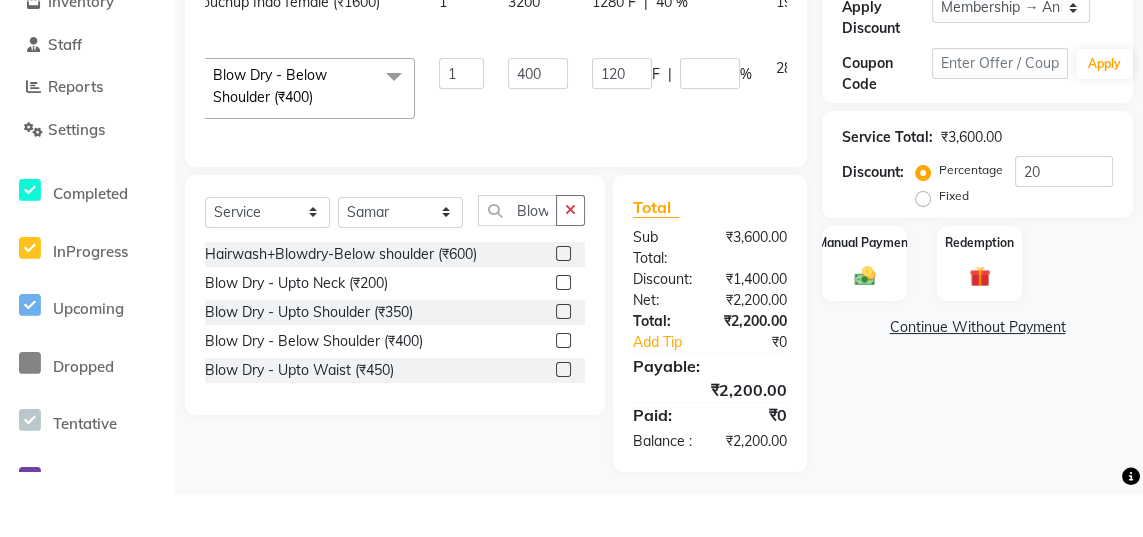 click on "Services Stylist Service Qty Price Disc Total Action Samar Touchup Inao female (₹1600) 1 3200 1280 F | 40 % 1920  Jaya   Sajida   Samar   Sashina   Sheetal   Tosif  Blow Dry - Below Shoulder (₹400)  x Haircuts - Baby Girl (₹350) Haircuts - Baby Boy (₹200) Haircuts senior st- Male (₹300) Haircuts Regular - Female  (₹650) Haircuts - Fringe (₹150) Face wax full (₹250) smart bond upto shoulder (₹1000) smart bond below shoulder (₹1200) Haircuts Sr. Stylist - Female  (₹800) Haircuts Director - Female  (₹1000) Haircuts Sr. Stylist - Male (₹300) Haircuts Director- Male (₹500) streaks (₹250) cystein wash upto shoulder (₹350) cystien wash below shoulder (₹350) Botox (₹5000) Nanoplastia (₹6000) Makeup (₹2500) Olaplex (₹1500) Back neck bleach (₹400) Neck bleach (₹400) Arms bleach (₹600) Feet bleach  (₹300) Back bleach (₹600) Half leg bleach (₹600) Full legs bleach  (₹800) Charcol faical (₹2800) Radiance  (₹2500) Face bleach (₹400) D tan face  (₹850) 1 400 F" 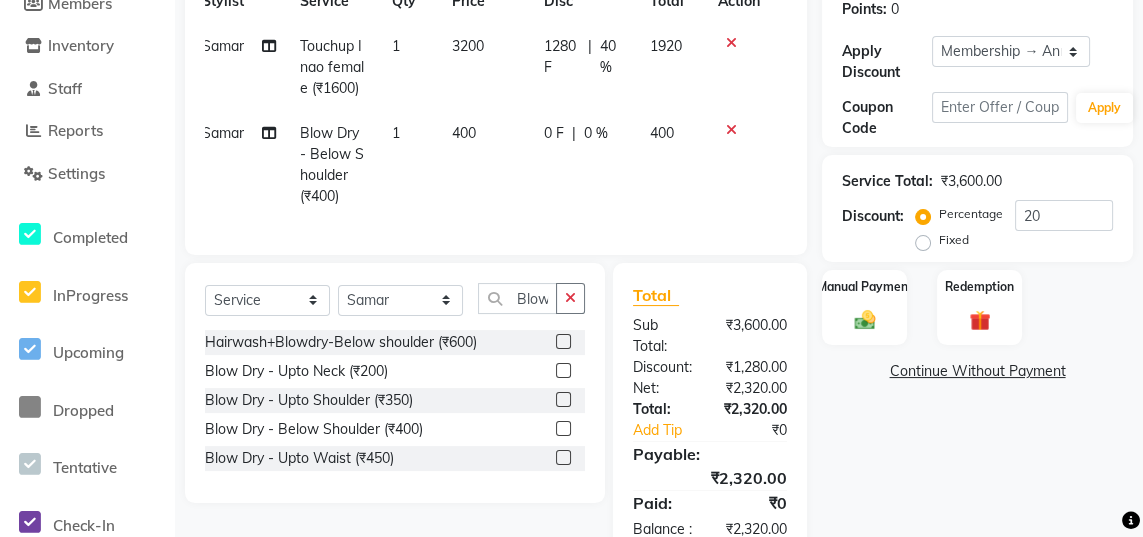 scroll, scrollTop: 0, scrollLeft: 15, axis: horizontal 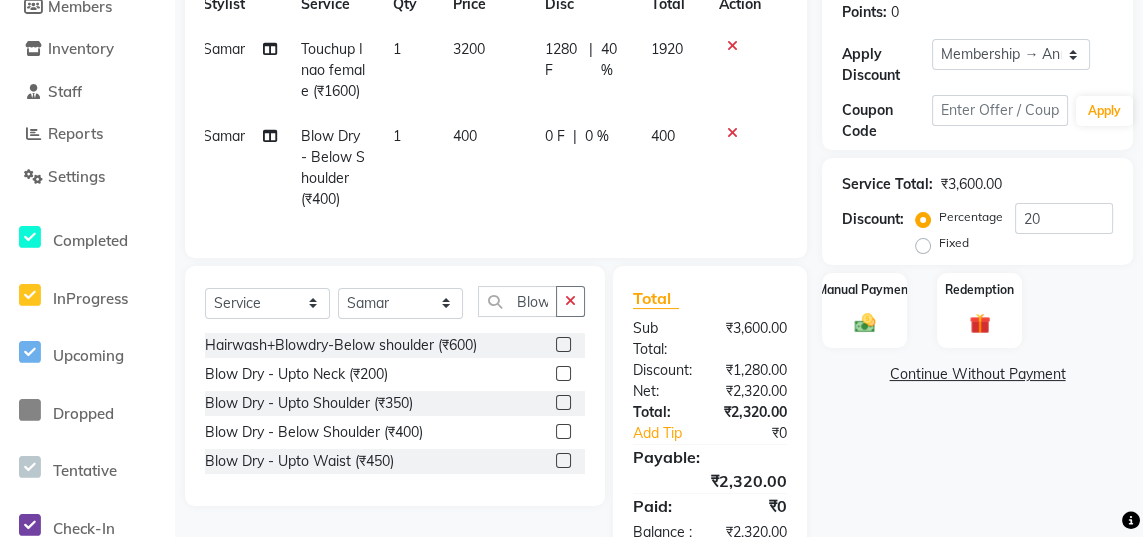 click on "400" 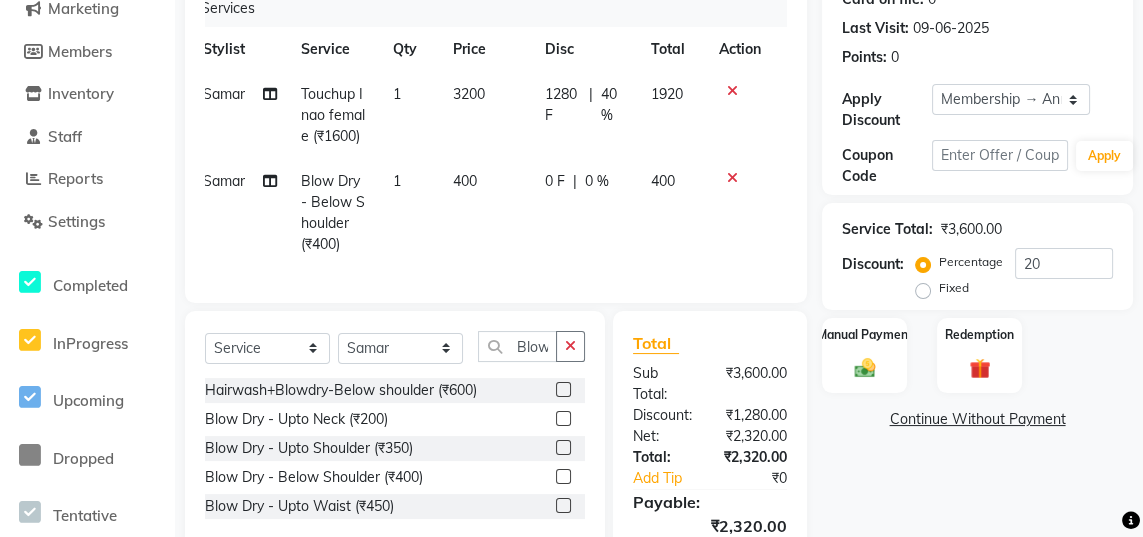 select on "84215" 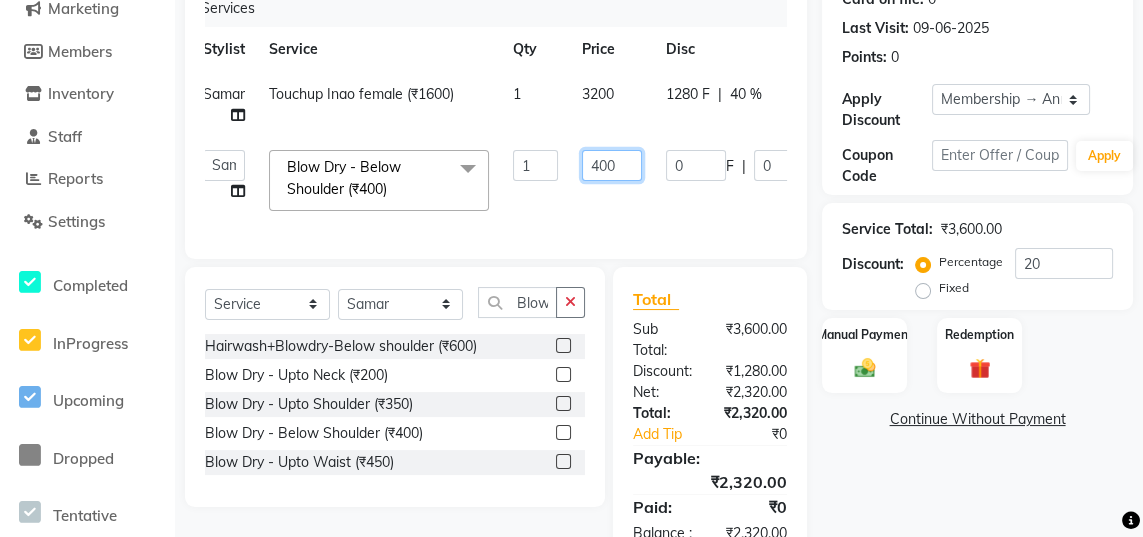 click on "400" 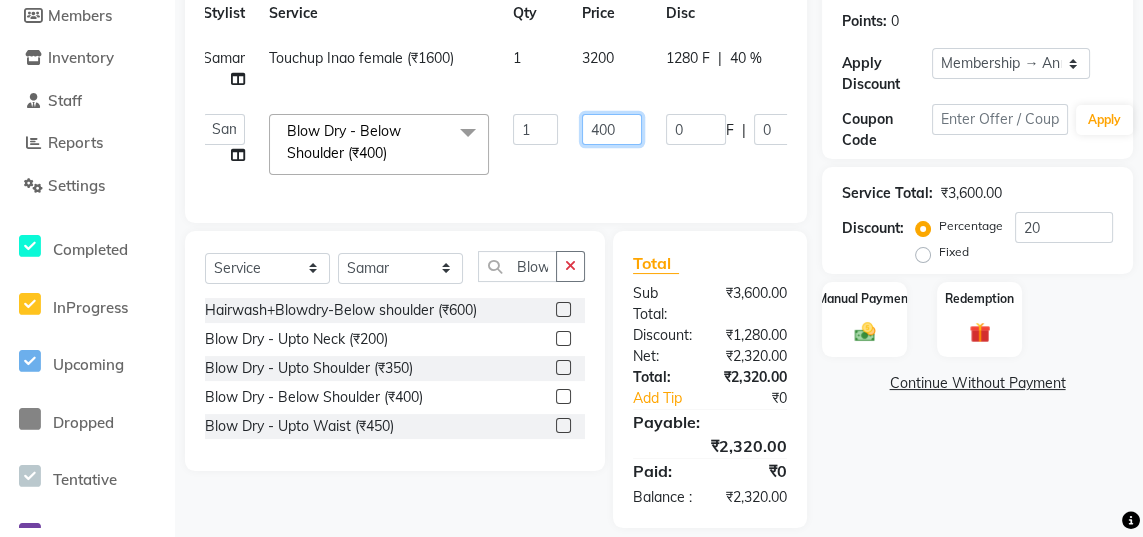 scroll, scrollTop: 312, scrollLeft: 0, axis: vertical 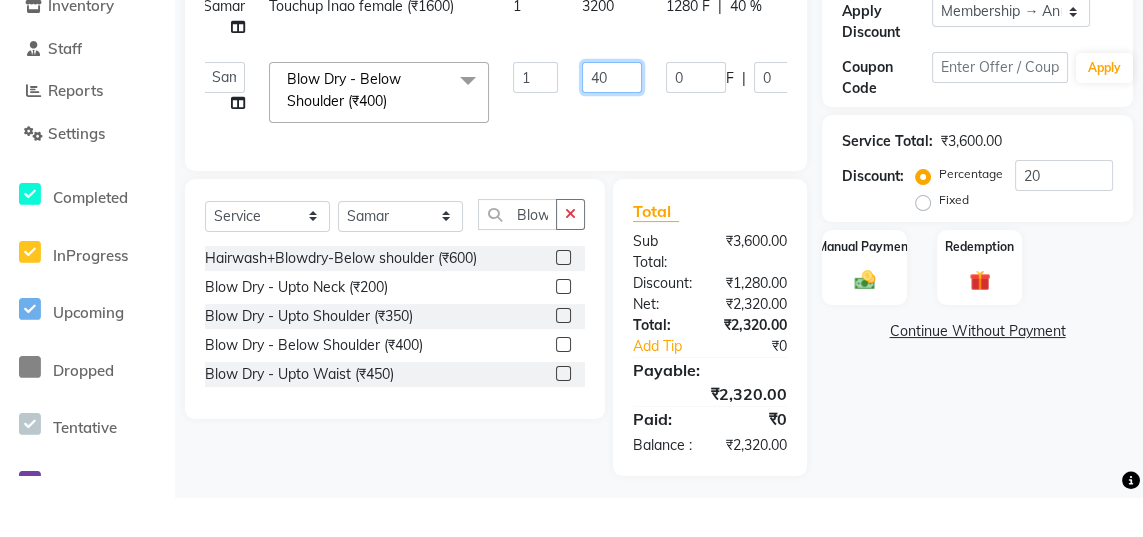 type on "4" 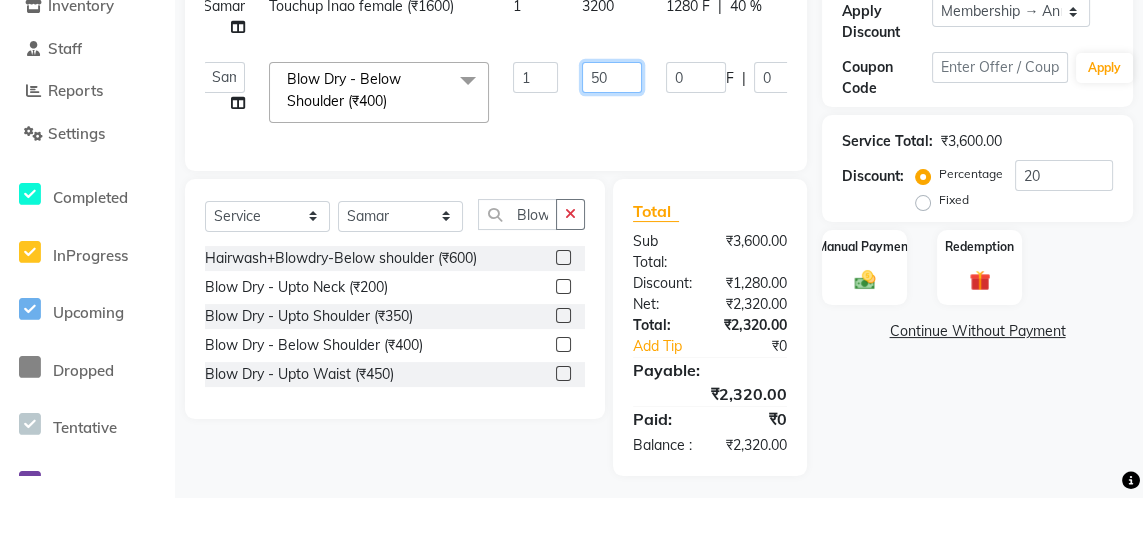 type on "500" 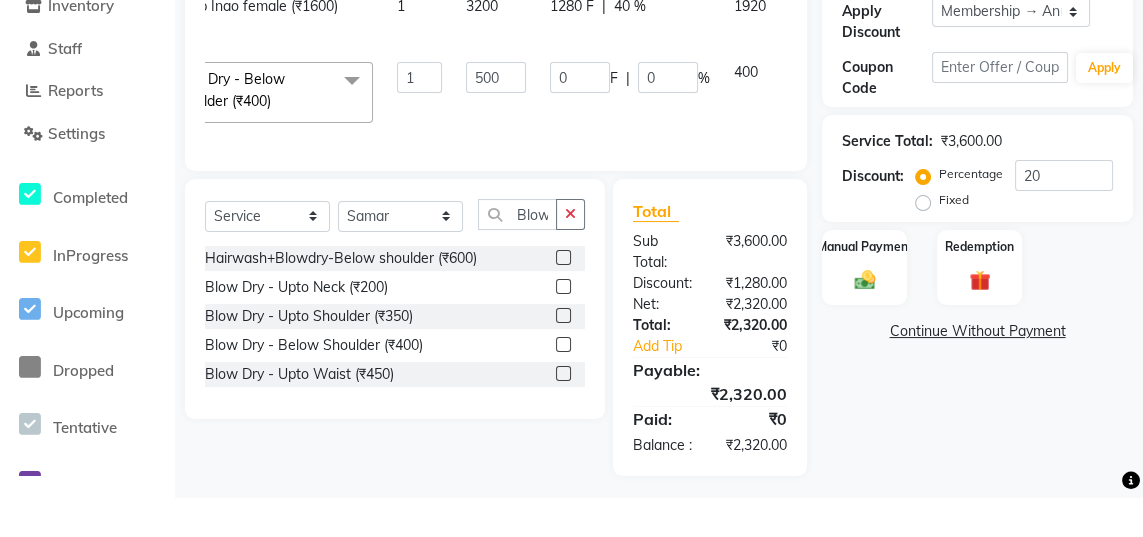 scroll, scrollTop: 0, scrollLeft: 15, axis: horizontal 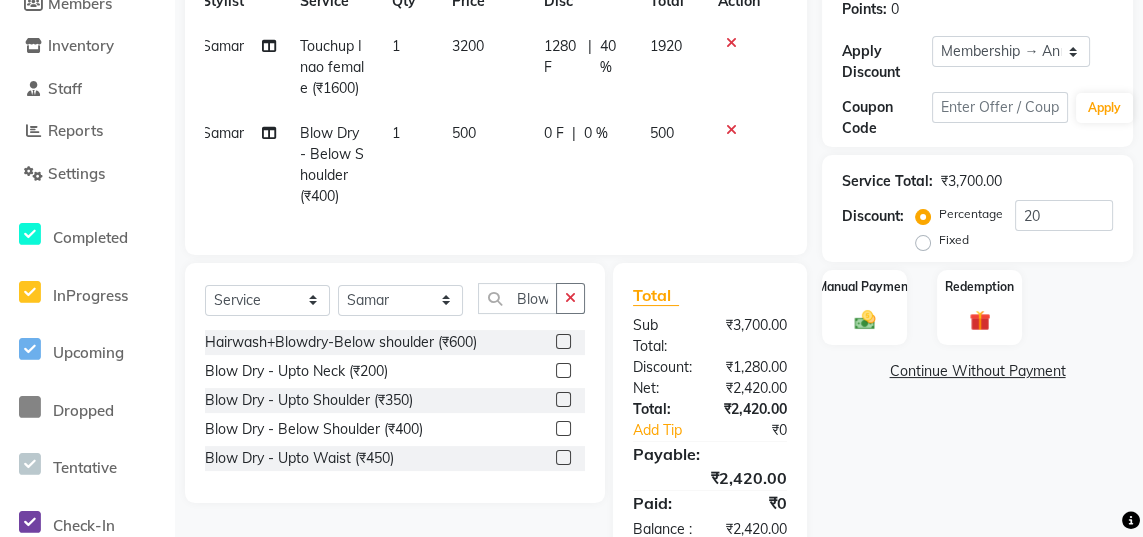 click on "0 F | 0 %" 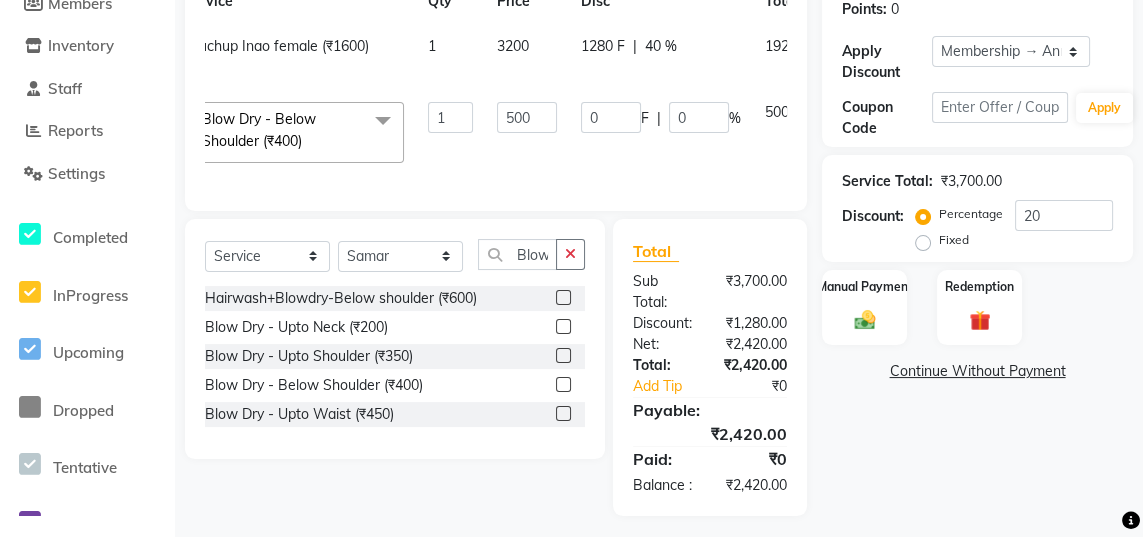 scroll, scrollTop: 0, scrollLeft: 94, axis: horizontal 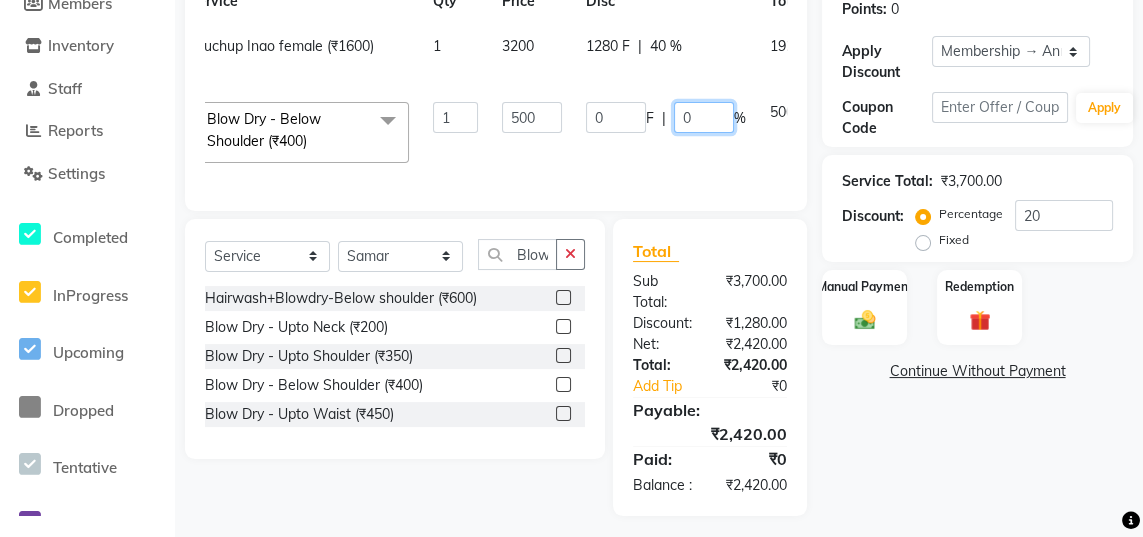 click on "0" 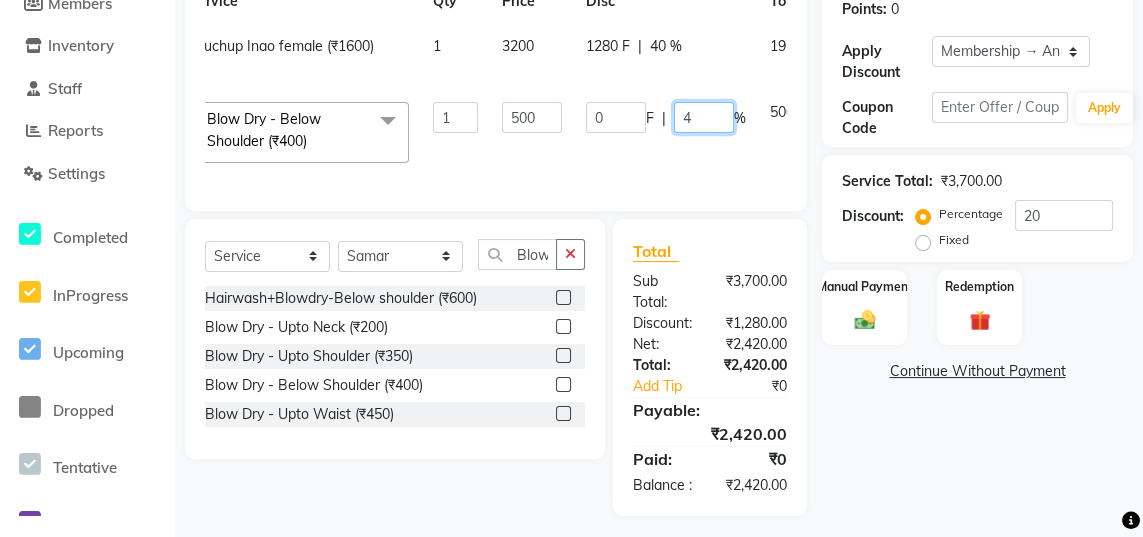 type on "40" 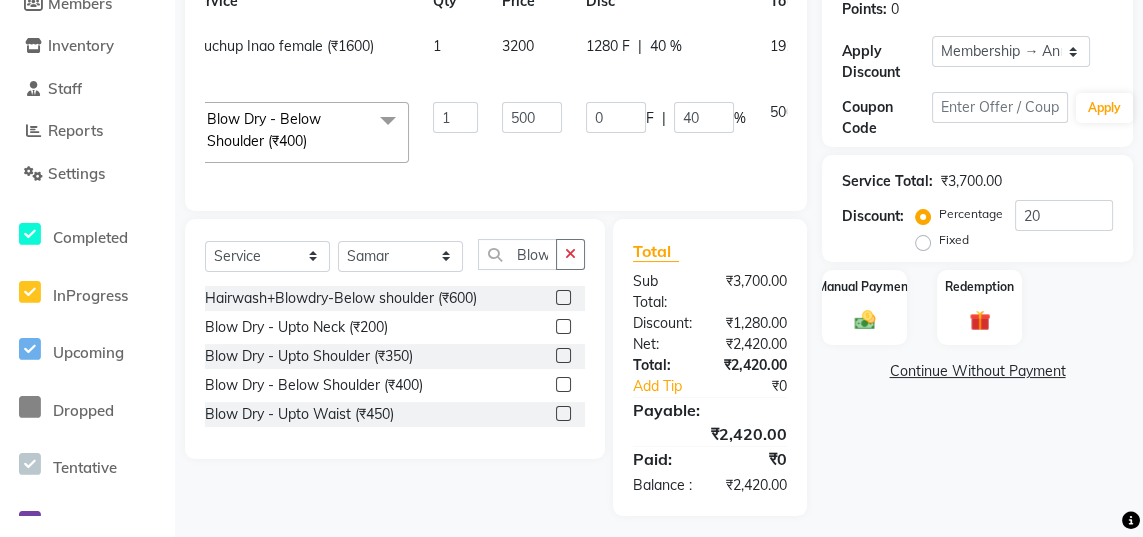 click on "Jaya   Sajida   Samar   Sashina   Sheetal   Tosif  Blow Dry - Below Shoulder (₹400)  x Haircuts - Baby Girl (₹350) Haircuts - Baby Boy (₹200) Haircuts senior st- Male (₹300) Haircuts Regular - Female  (₹650) Haircuts - Fringe (₹150) Face wax full (₹250) smart bond upto shoulder (₹1000) smart bond below shoulder (₹1200) Haircuts Sr. Stylist - Female  (₹800) Haircuts Director - Female  (₹1000) Haircuts Sr. Stylist - Male (₹300) Haircuts Director- Male (₹500) streaks (₹250) cystein wash upto shoulder (₹350) cystien wash below shoulder (₹350) Botox (₹5000) Nanoplastia (₹6000) Makeup (₹2500) Olaplex (₹1500) Back neck bleach (₹400) Neck bleach (₹400) Arms bleach (₹600) Feet bleach  (₹300) Back bleach (₹600) Half leg bleach (₹600) Full legs bleach  (₹800) Charcol faical (₹2800) Radiance  (₹2500) Face bleach (₹400) D tan face  (₹850) D tan hand (₹1200) D tan feet (₹500) Sealer (₹1300) Inforcer shampoo (₹990) Taksh mask (₹1080) Taksh (₹990) 1" 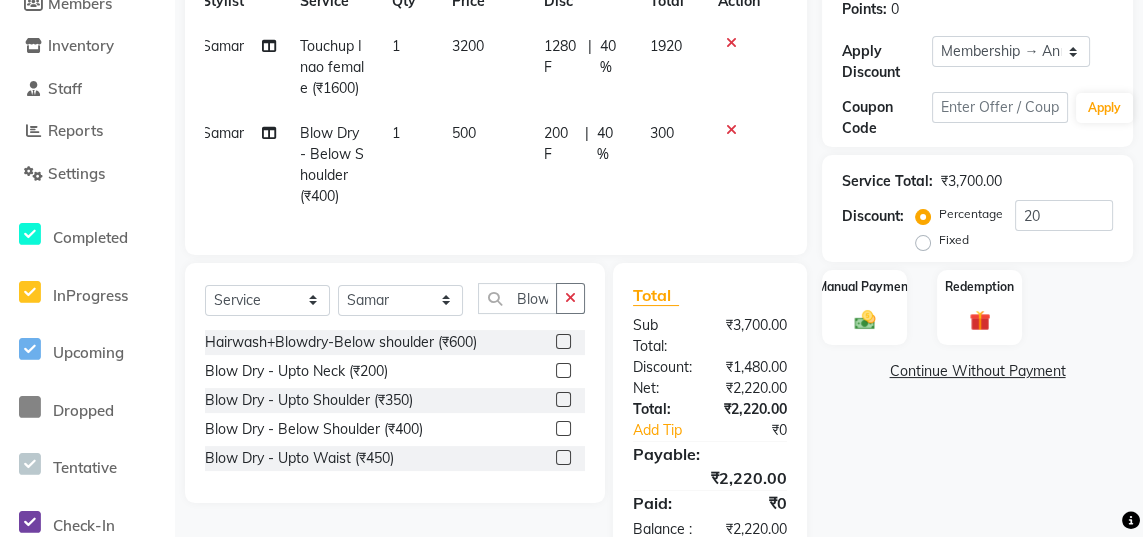 scroll, scrollTop: 309, scrollLeft: 0, axis: vertical 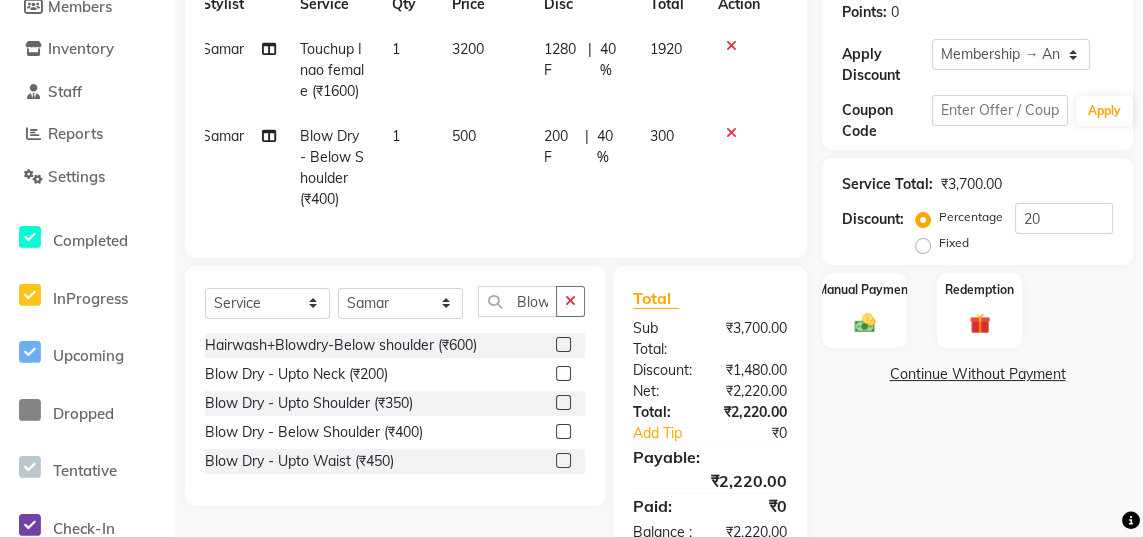 click on "Manual Payment" 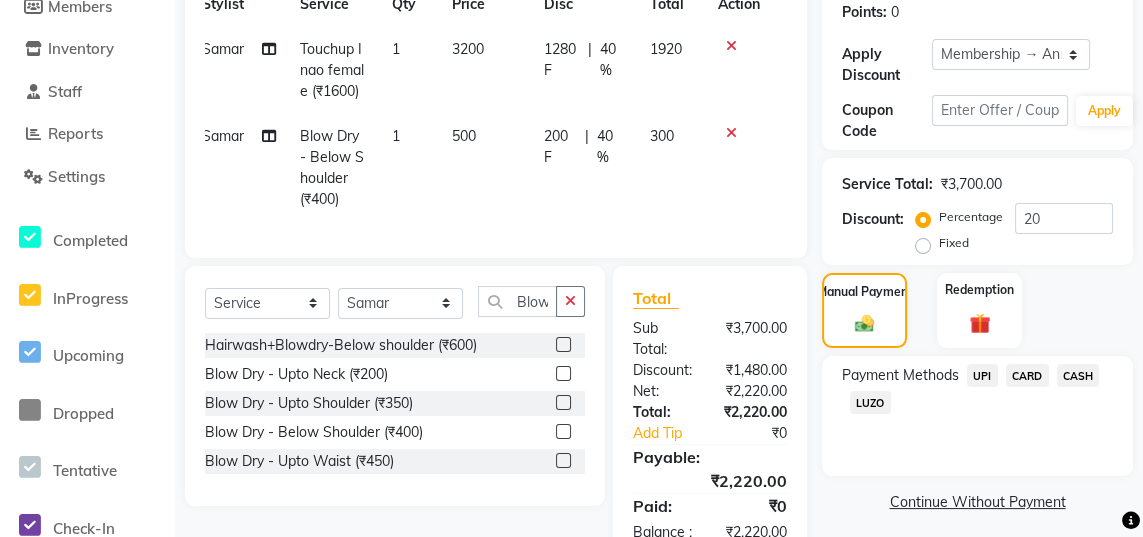 click on "UPI" 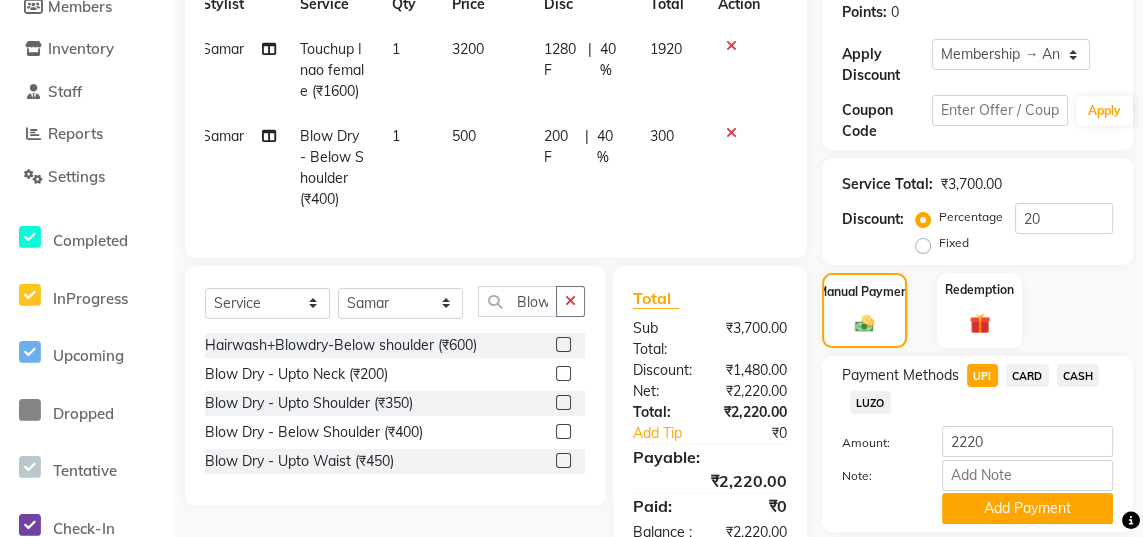 click on "Add Payment" 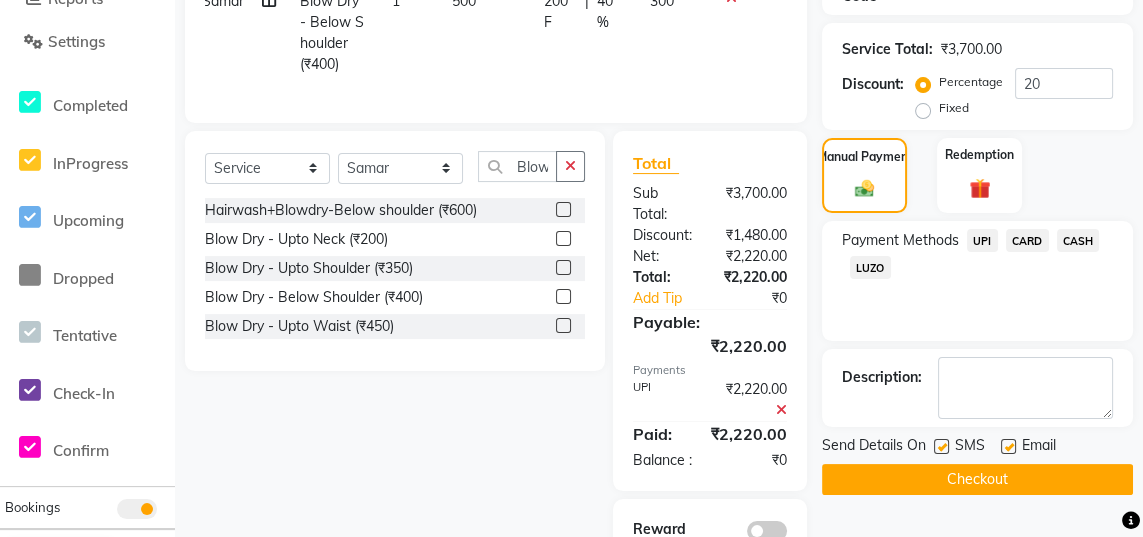 scroll, scrollTop: 462, scrollLeft: 0, axis: vertical 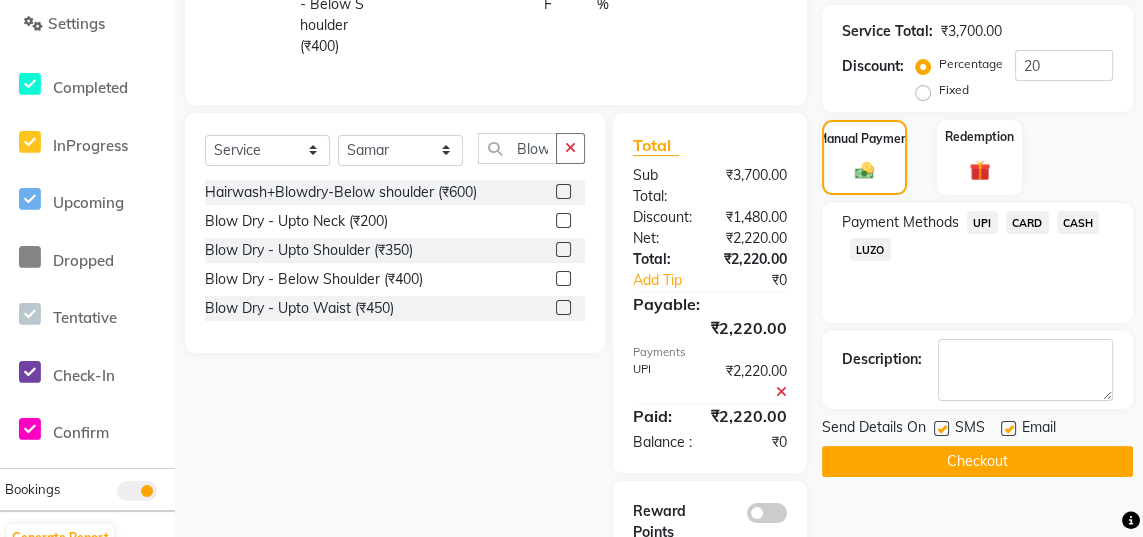 click on "Checkout" 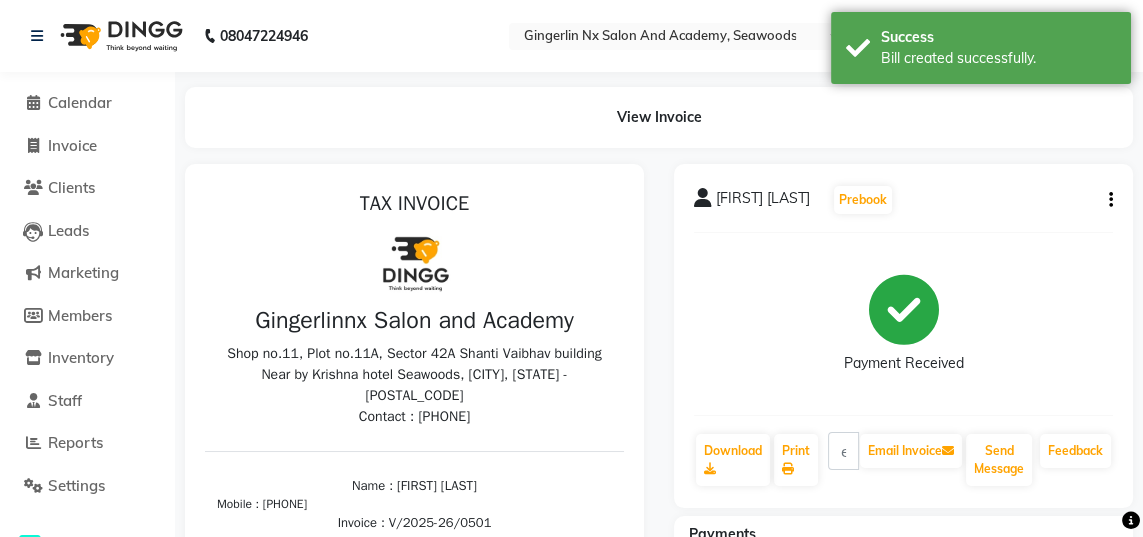 scroll, scrollTop: 0, scrollLeft: 0, axis: both 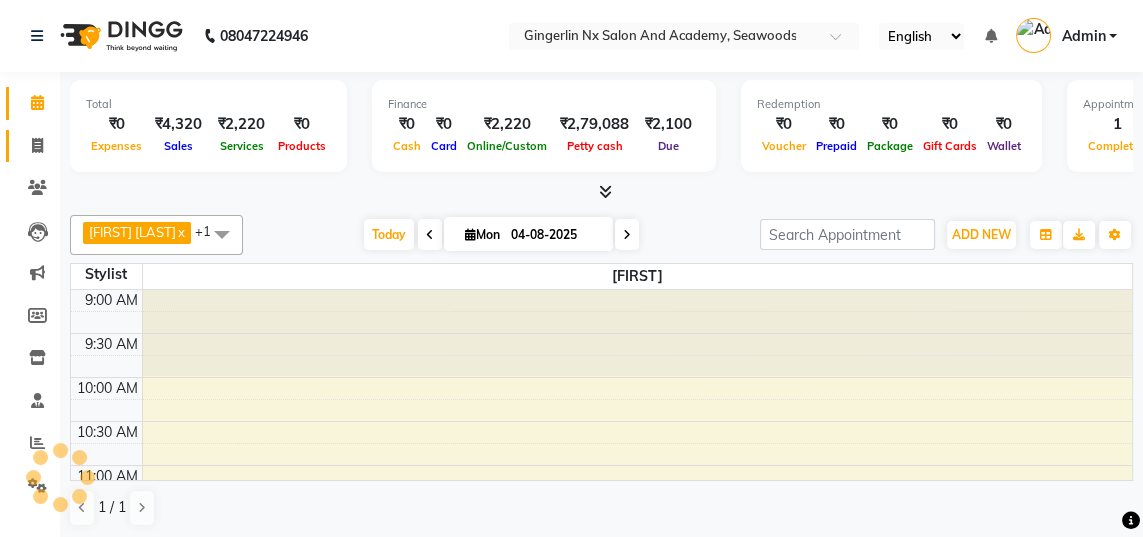 click 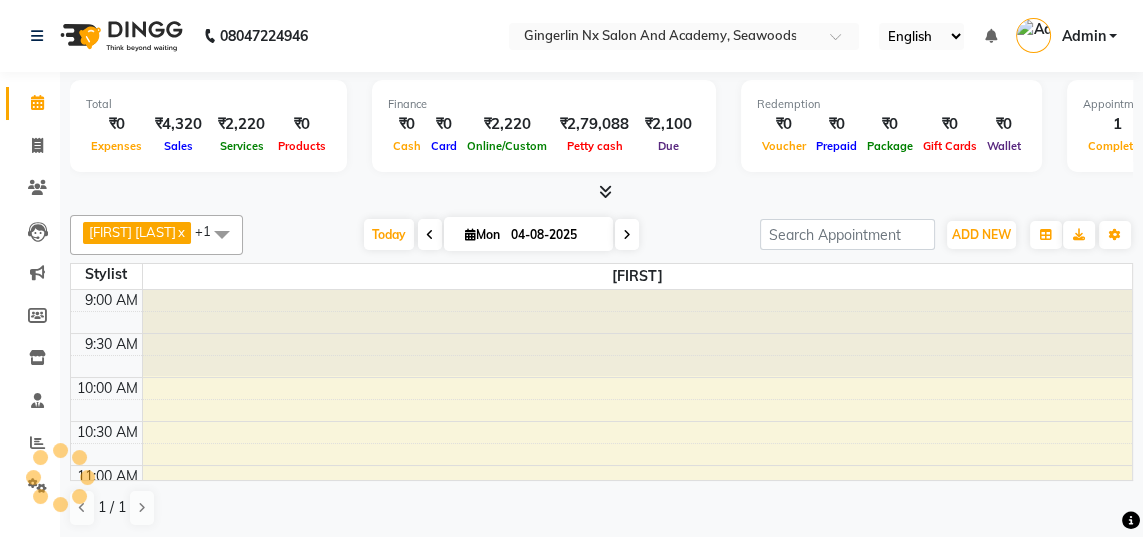 select on "service" 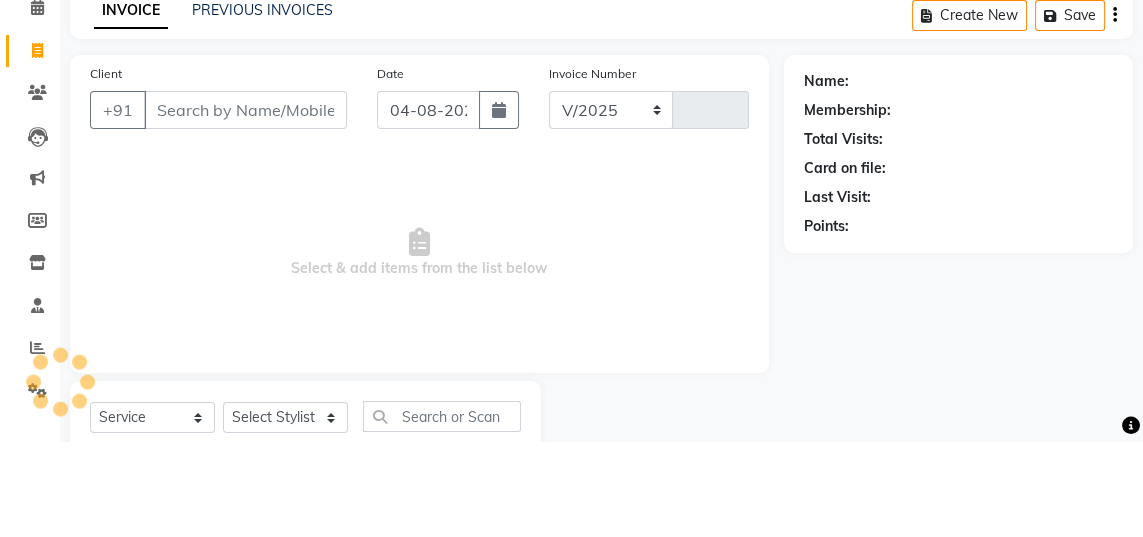 click on "Client" at bounding box center (245, 205) 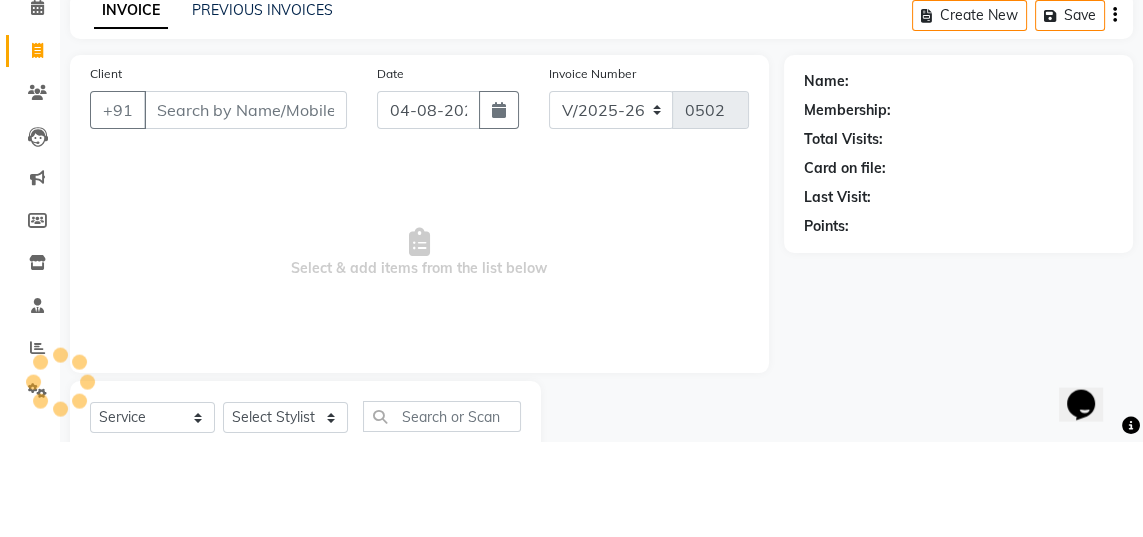 scroll, scrollTop: 0, scrollLeft: 0, axis: both 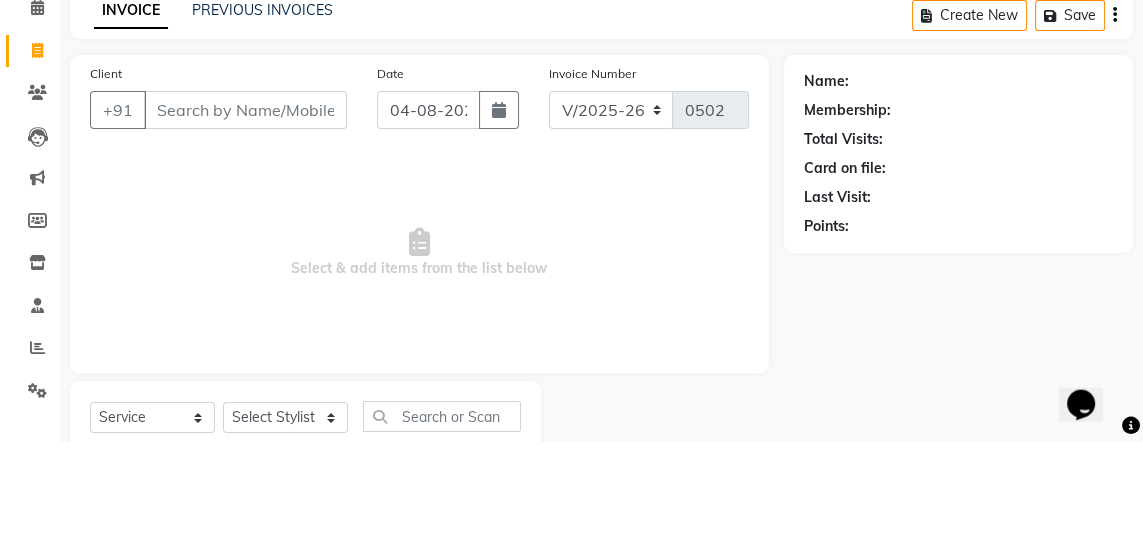 select on "membership" 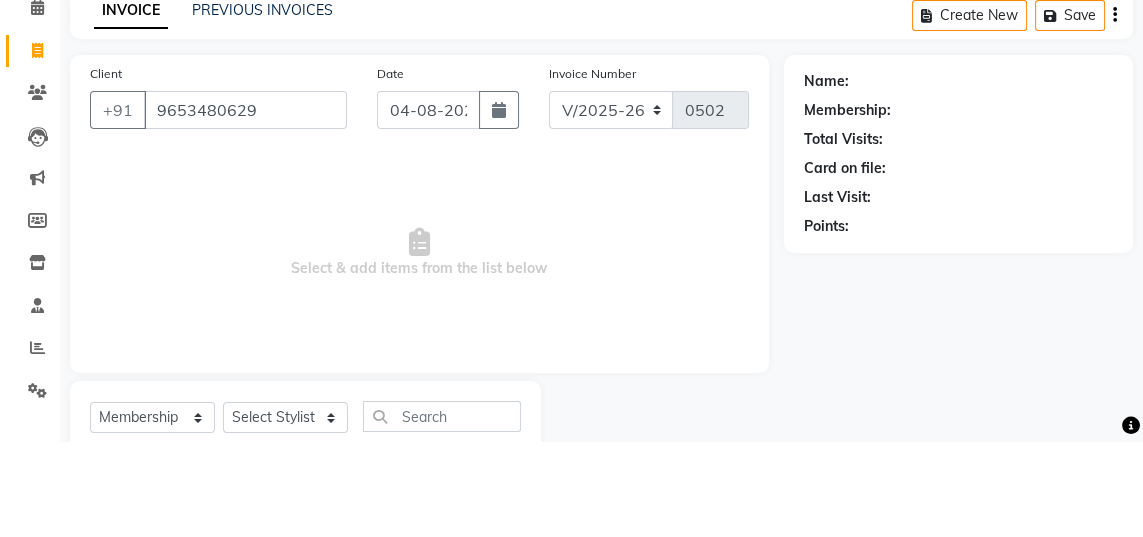 scroll, scrollTop: 0, scrollLeft: 0, axis: both 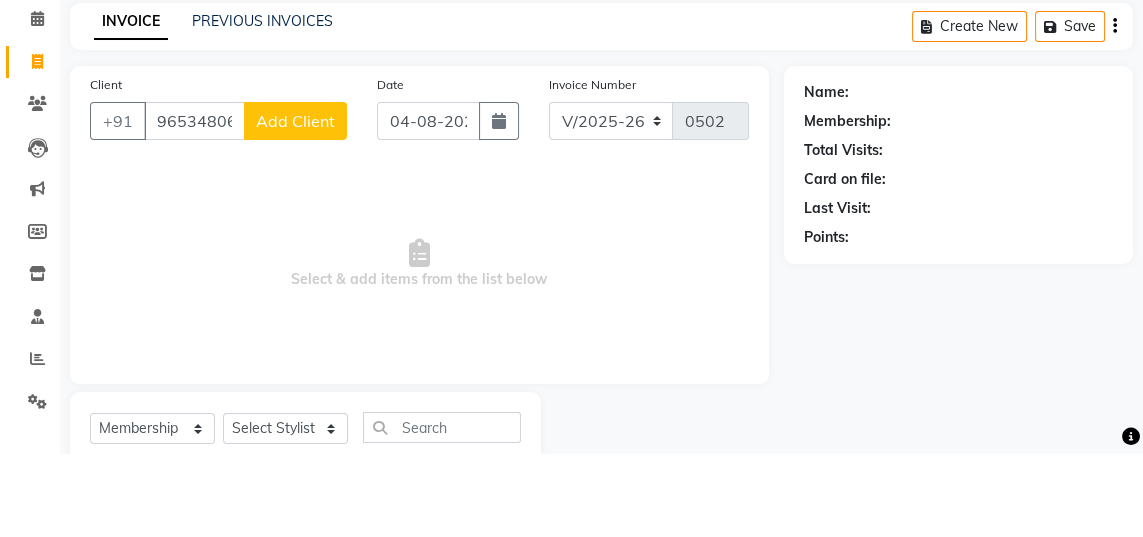 type on "9653480629" 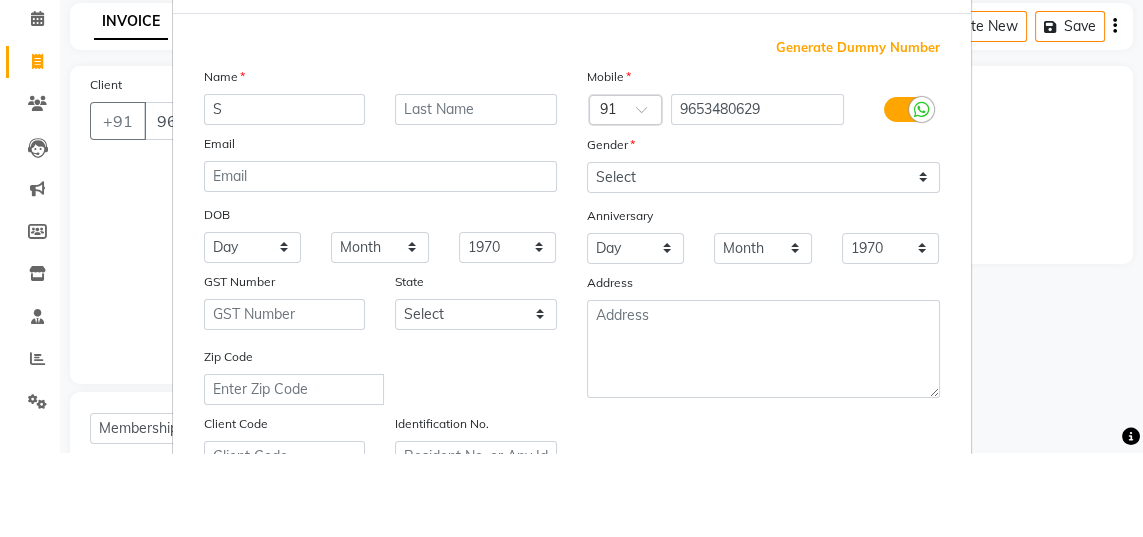 type on "S" 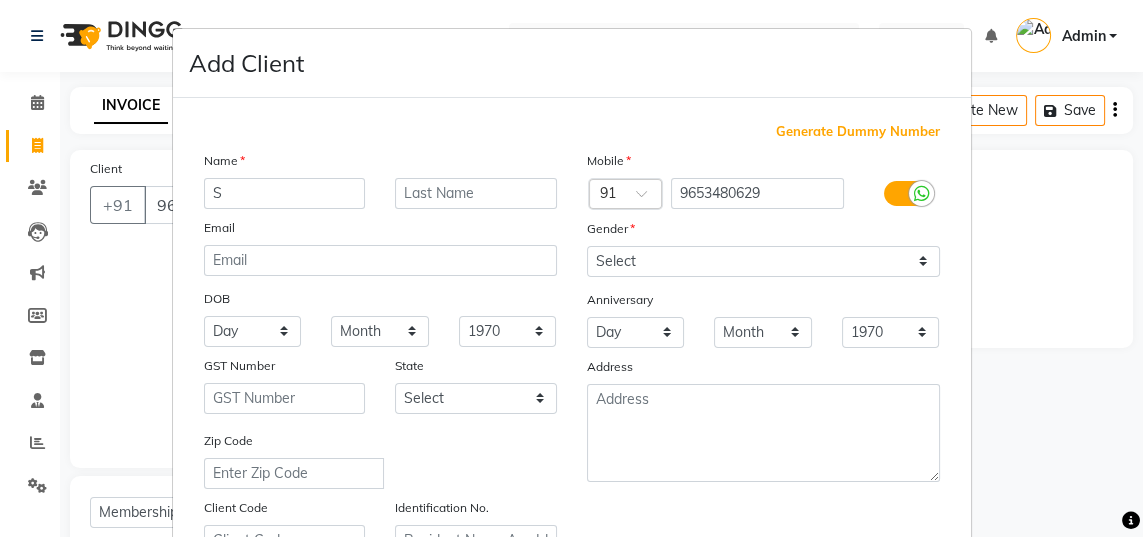 click on "Add Client Generate Dummy Number Name S Email DOB Day 01 02 03 04 05 06 07 08 09 10 11 12 13 14 15 16 17 18 19 20 21 22 23 24 25 26 27 28 29 30 31 Month January February March April May June July August September October November December 1940 1941 1942 1943 1944 1945 1946 1947 1948 1949 1950 1951 1952 1953 1954 1955 1956 1957 1958 1959 1960 1961 1962 1963 1964 1965 1966 1967 1968 1969 1970 1971 1972 1973 1974 1975 1976 1977 1978 1979 1980 1981 1982 1983 1984 1985 1986 1987 1988 1989 1990 1991 1992 1993 1994 1995 1996 1997 1998 1999 2000 2001 2002 2003 2004 2005 2006 2007 2008 2009 2010 2011 2012 2013 2014 2015 2016 2017 2018 2019 2020 2021 2022 2023 2024 GST Number State Select Andaman and Nicobar Islands Andhra Pradesh Arunachal Pradesh Assam Bihar Chandigarh Chhattisgarh Dadra and Nagar Haveli Daman and Diu Delhi Goa Gujarat Haryana Himachal Pradesh Jammu and Kashmir Jharkhand Karnataka Kerala Lakshadweep Madhya Pradesh Maharashtra Manipur Meghalaya Mizoram Nagaland Odisha Pondicherry Punjab Rajasthan ×" at bounding box center (571, 268) 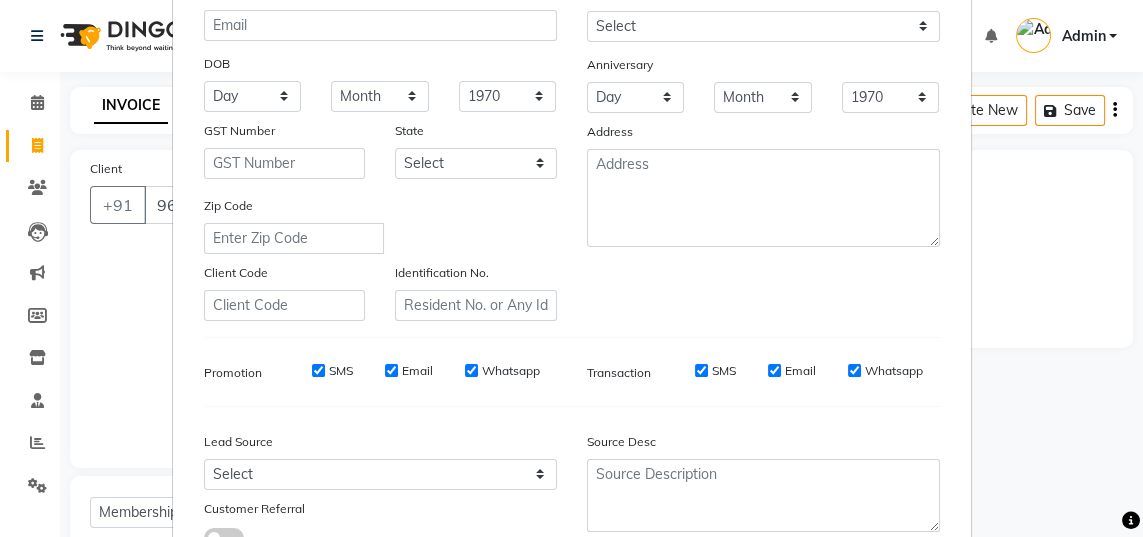 scroll, scrollTop: 288, scrollLeft: 0, axis: vertical 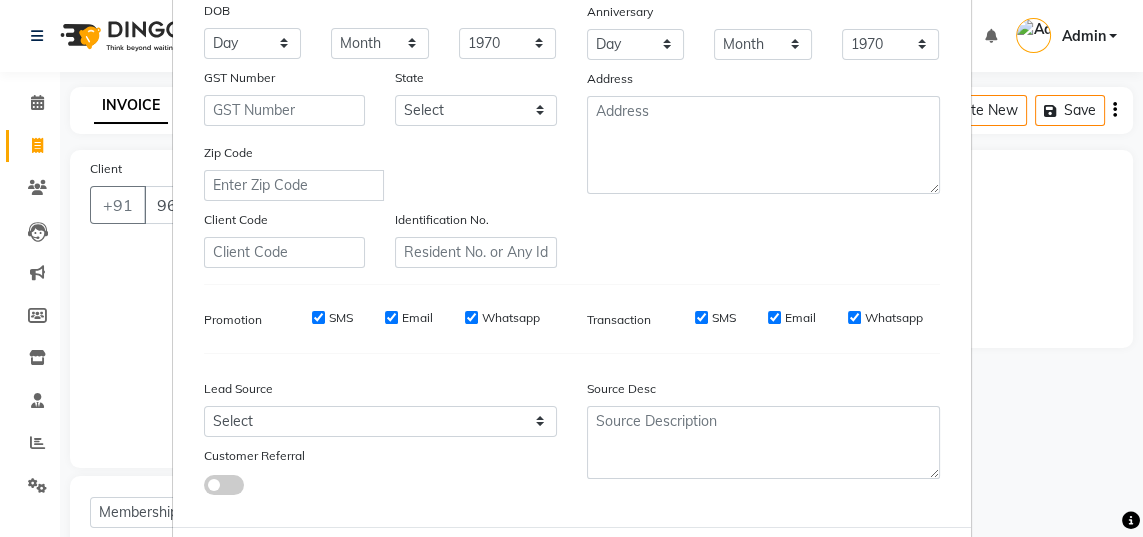 click on "Cancel" at bounding box center (912, 567) 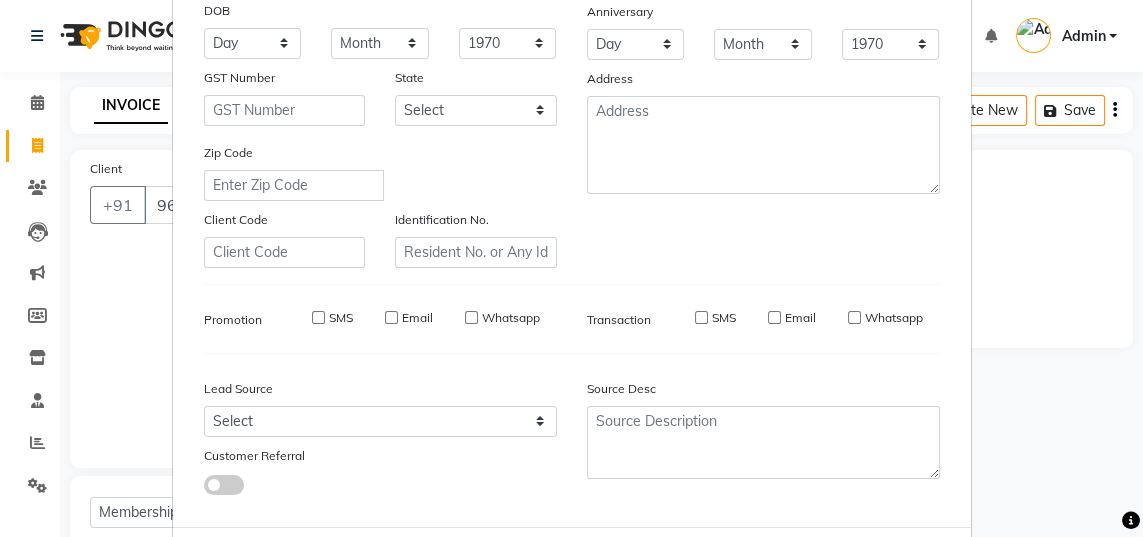 type 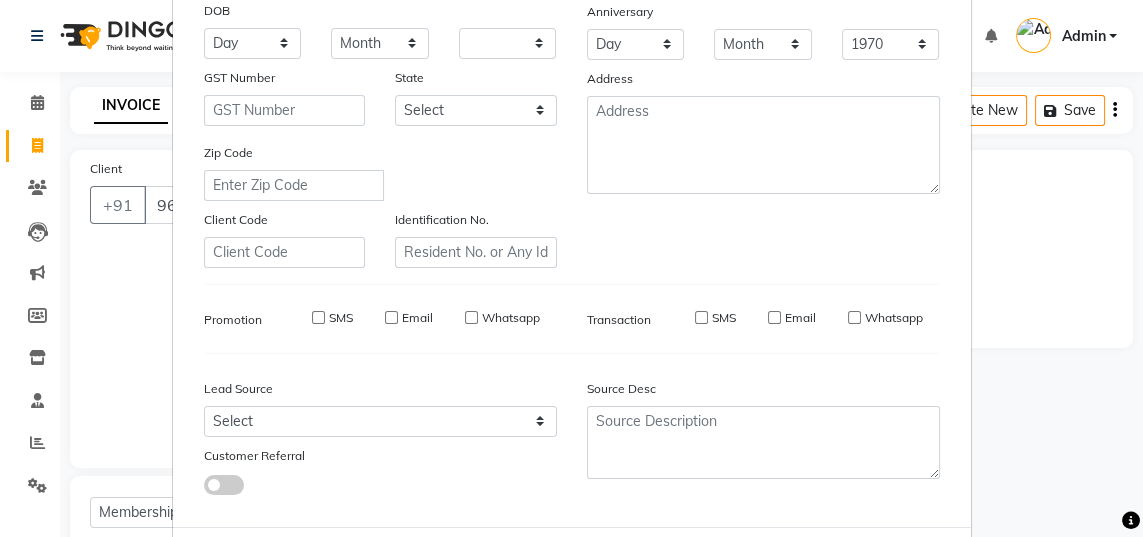 select 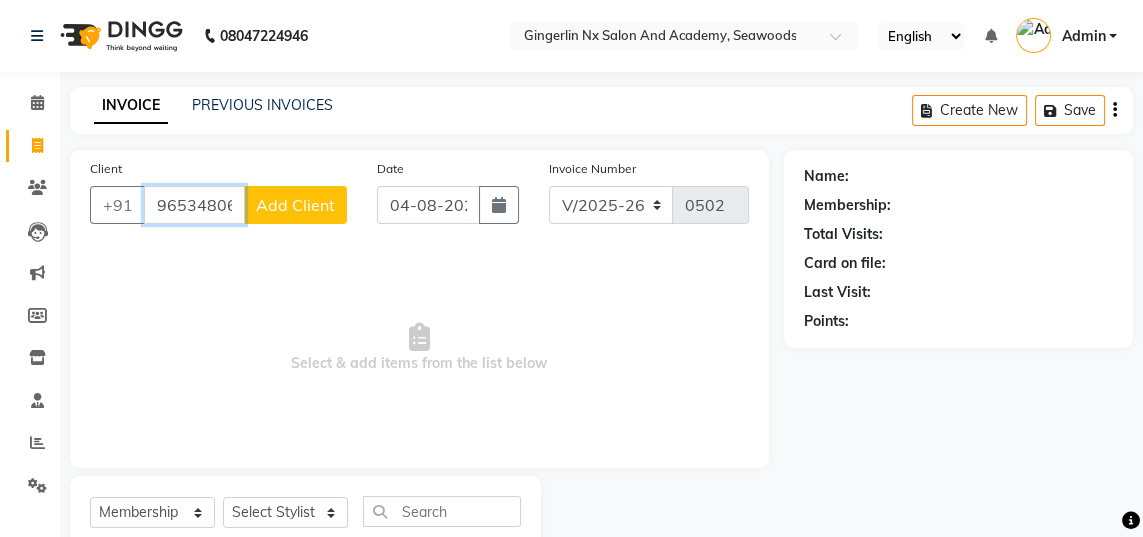 click on "9653480629" at bounding box center [194, 205] 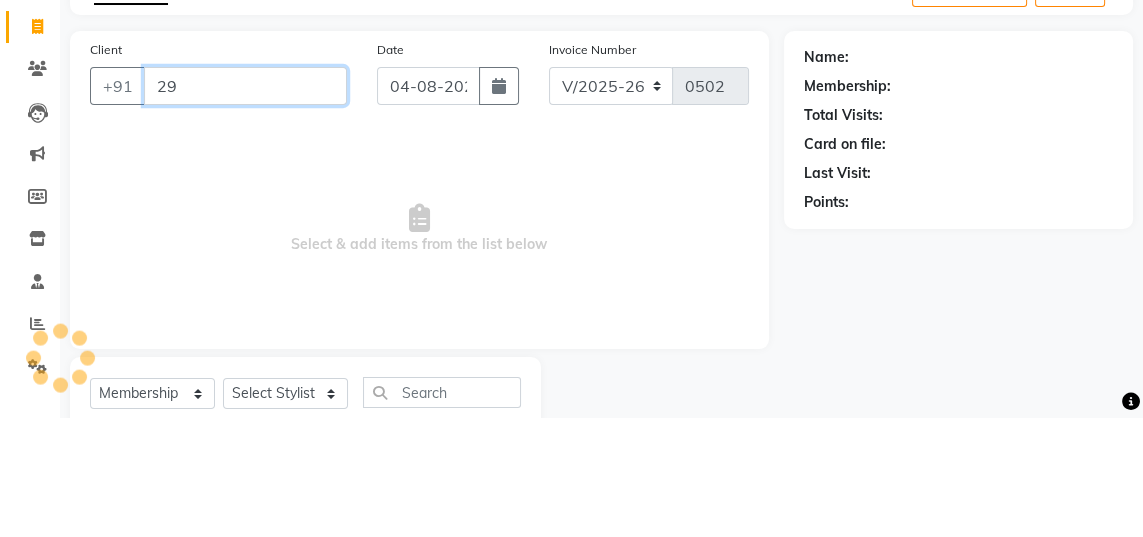 click on "29" at bounding box center (245, 205) 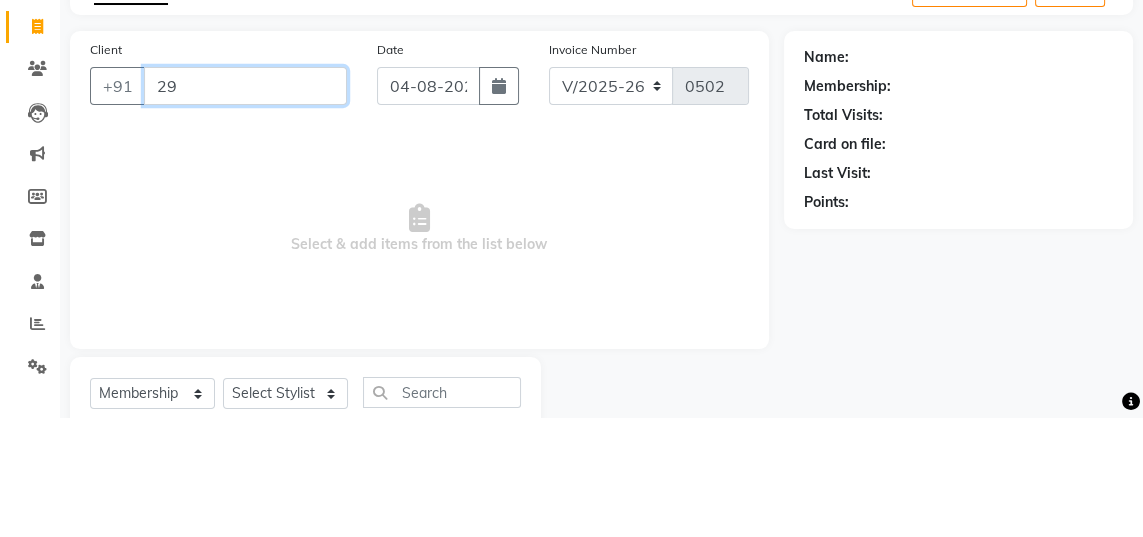 type on "2" 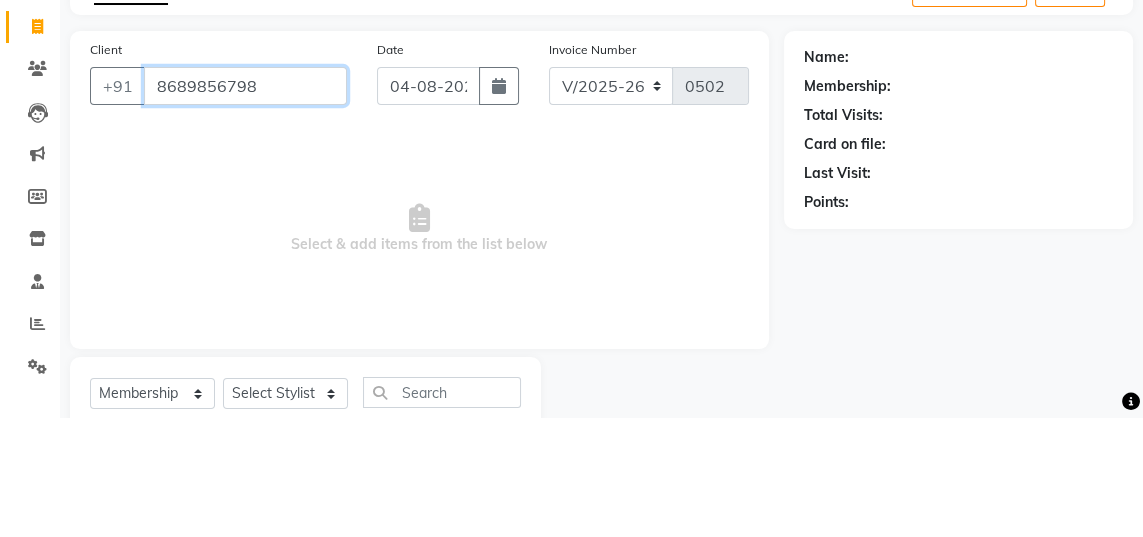 scroll, scrollTop: 0, scrollLeft: 0, axis: both 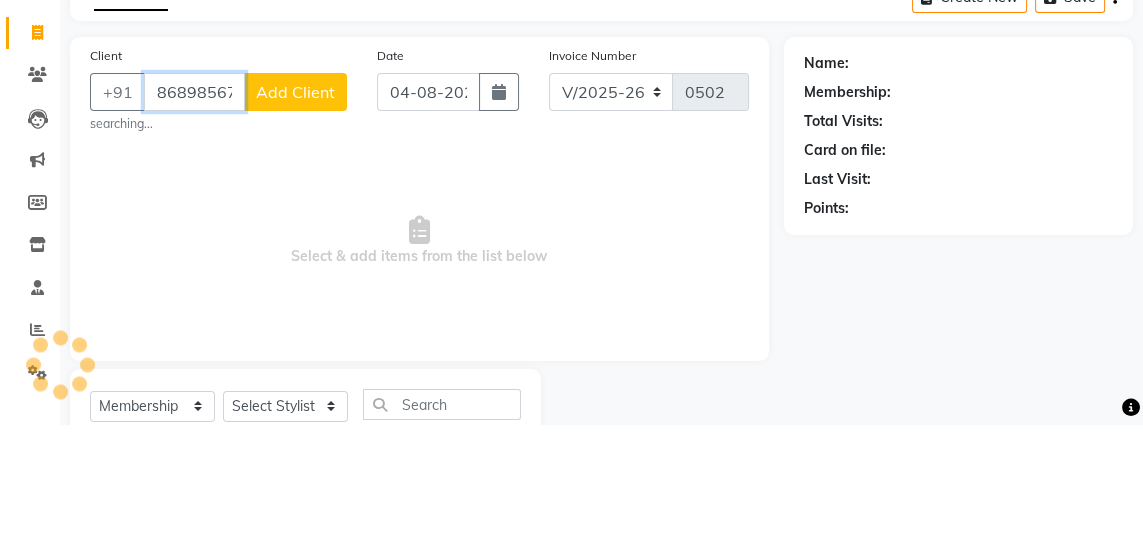 type on "8689856798" 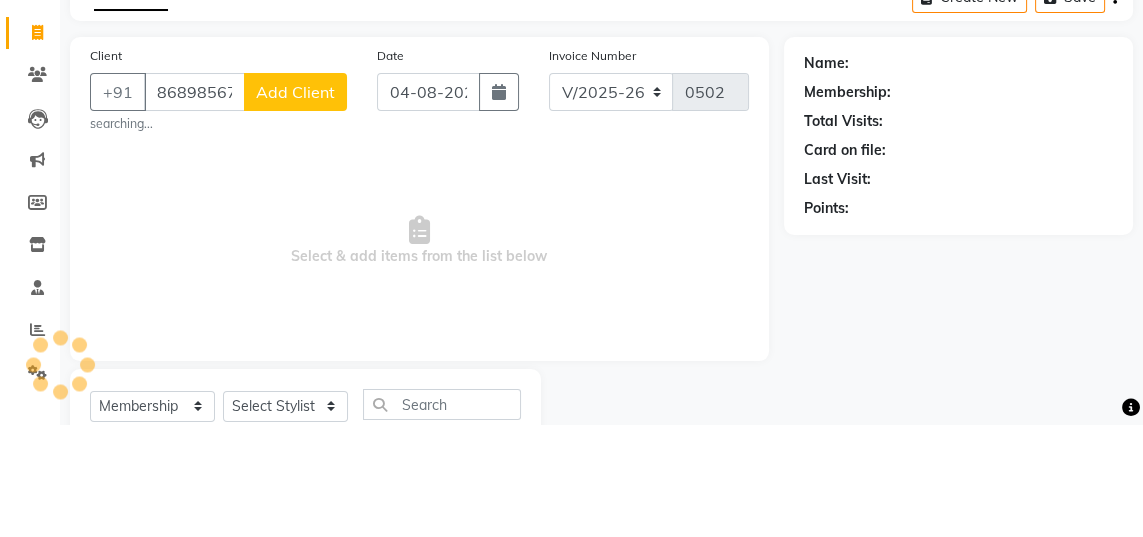 click on "Add Client" 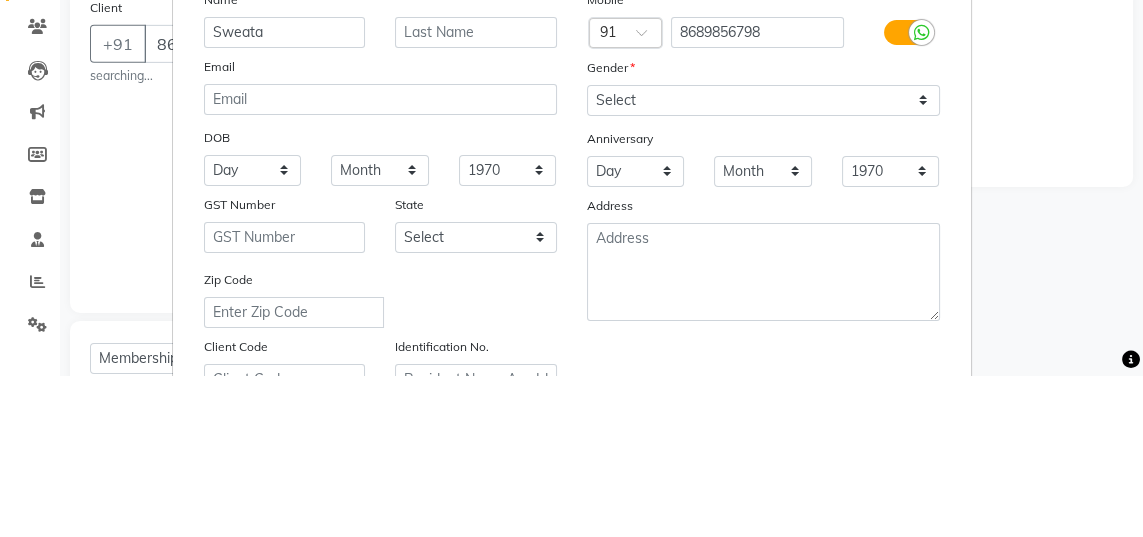 type on "Sweata" 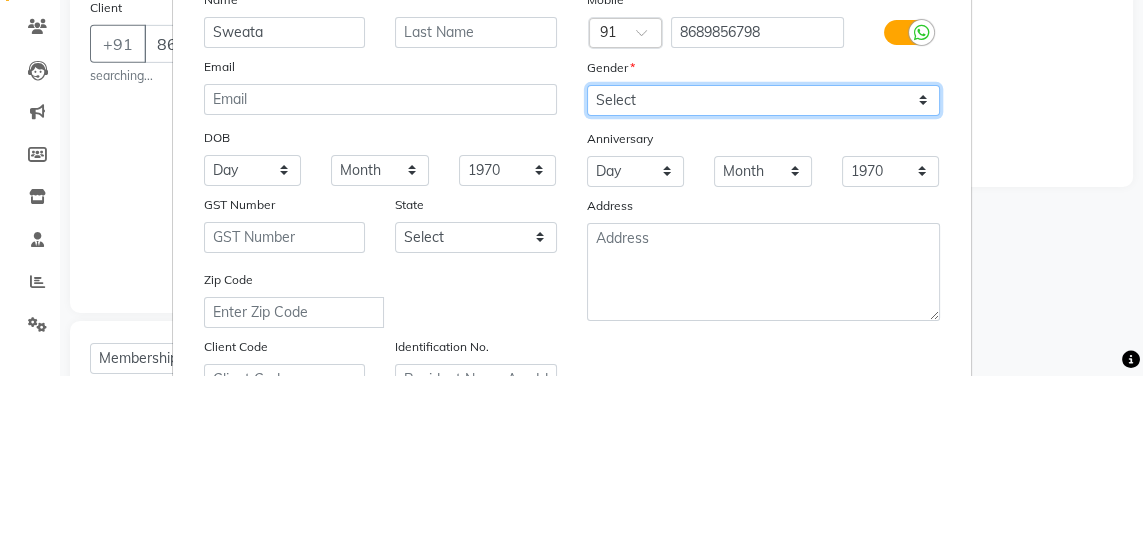 click on "Select Male Female Other Prefer Not To Say" at bounding box center [763, 261] 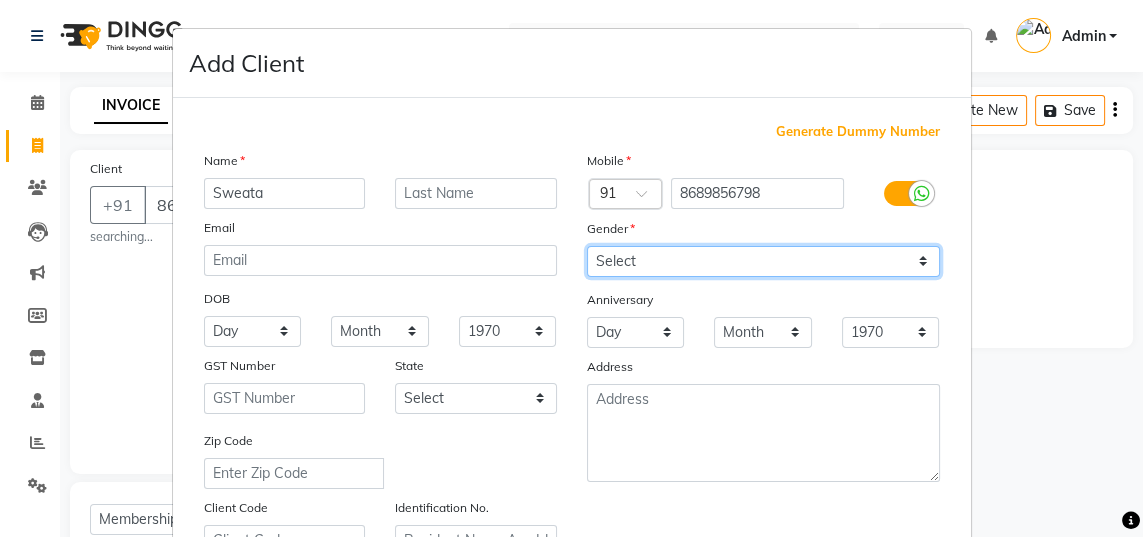 select on "female" 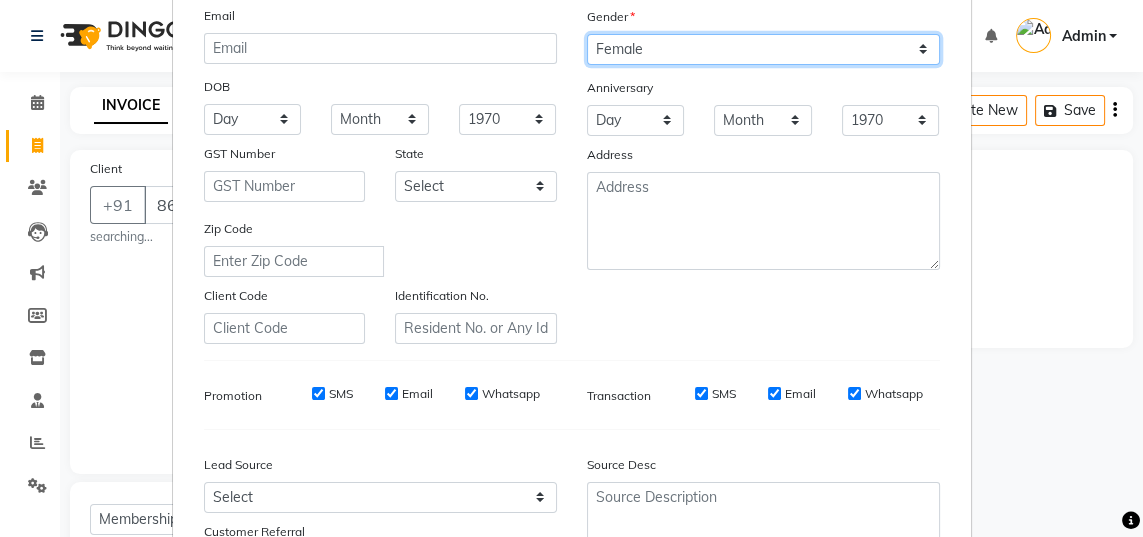scroll, scrollTop: 288, scrollLeft: 0, axis: vertical 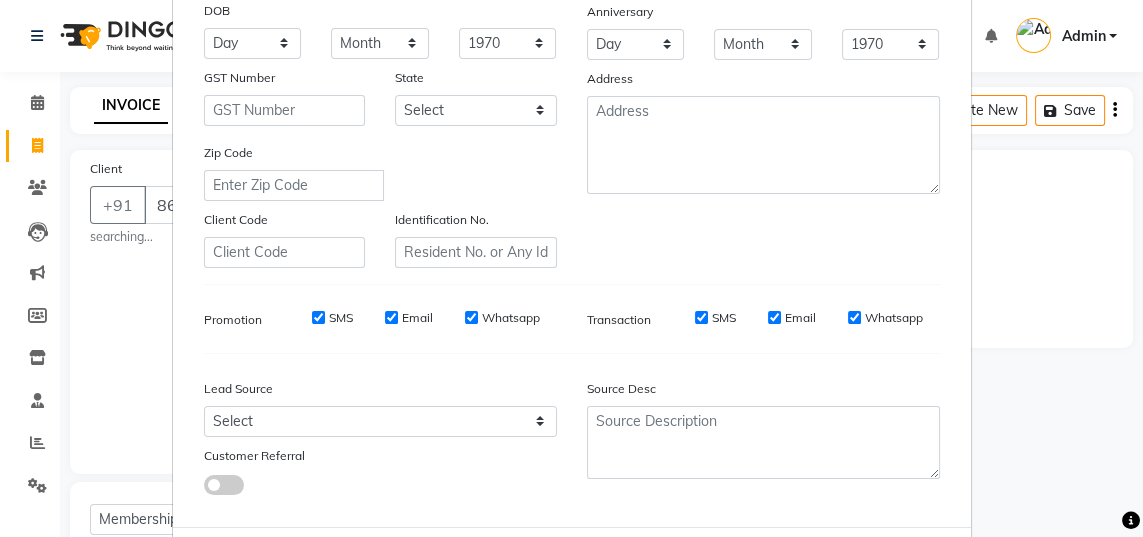 click on "Add" at bounding box center (838, 567) 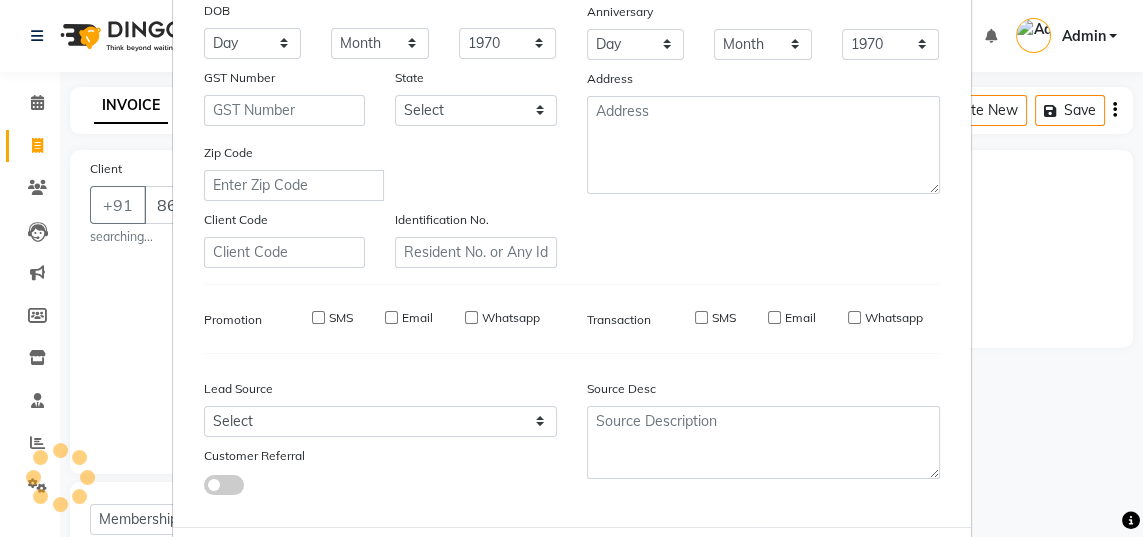 type 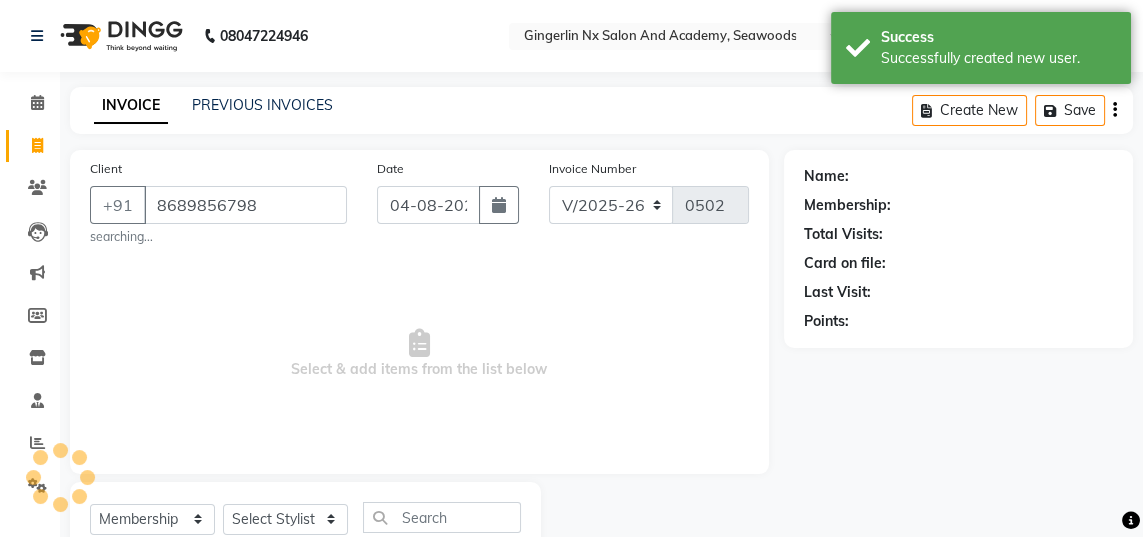 select on "1: Object" 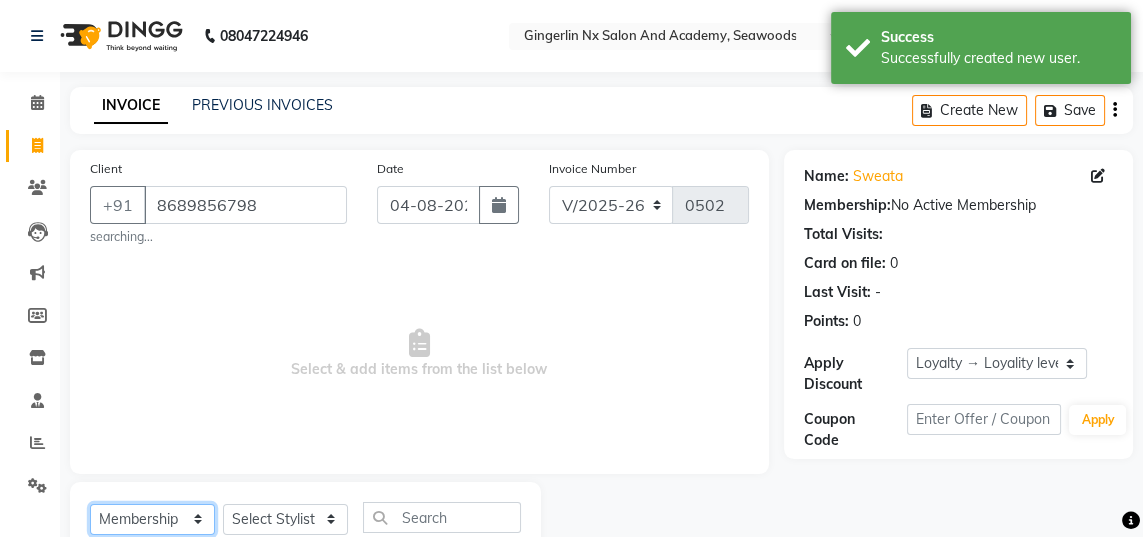 click on "Select  Service  Product  Membership  Package Voucher Prepaid Gift Card" 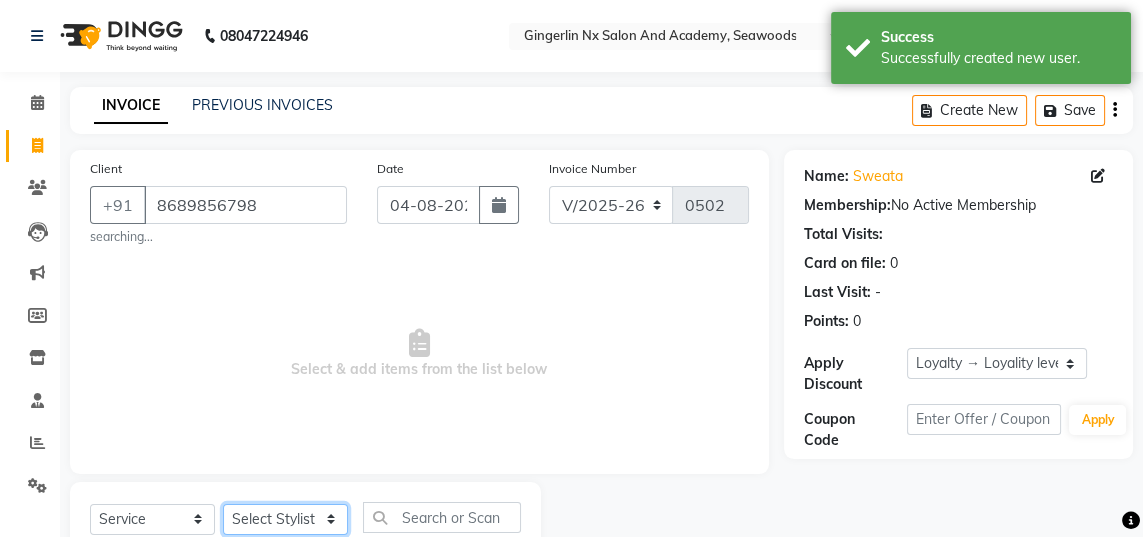 click on "Select Stylist Jaya Sajida Samar Sashina Sheetal Tosif" 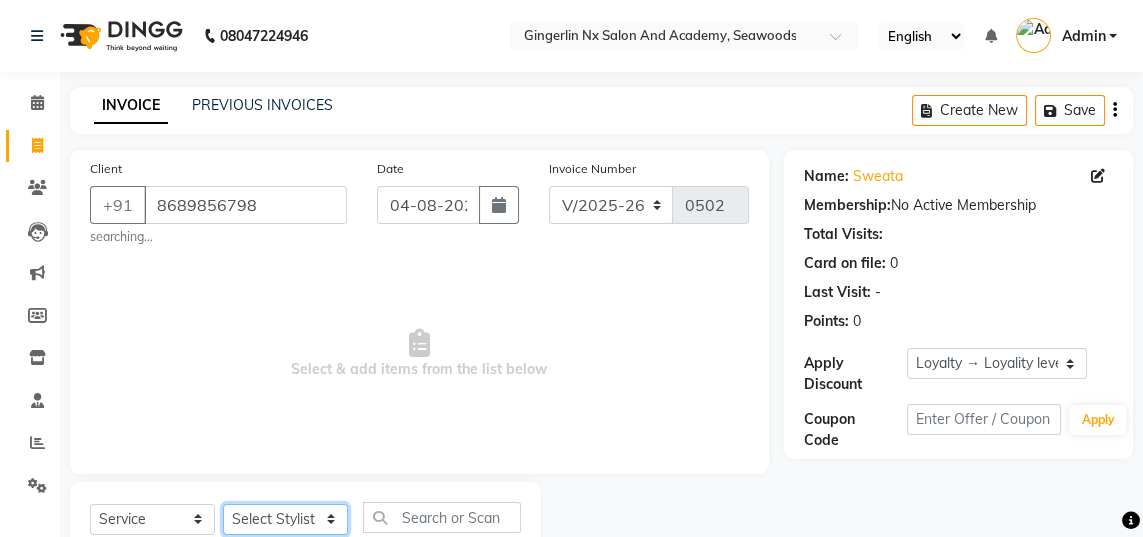 select on "84216" 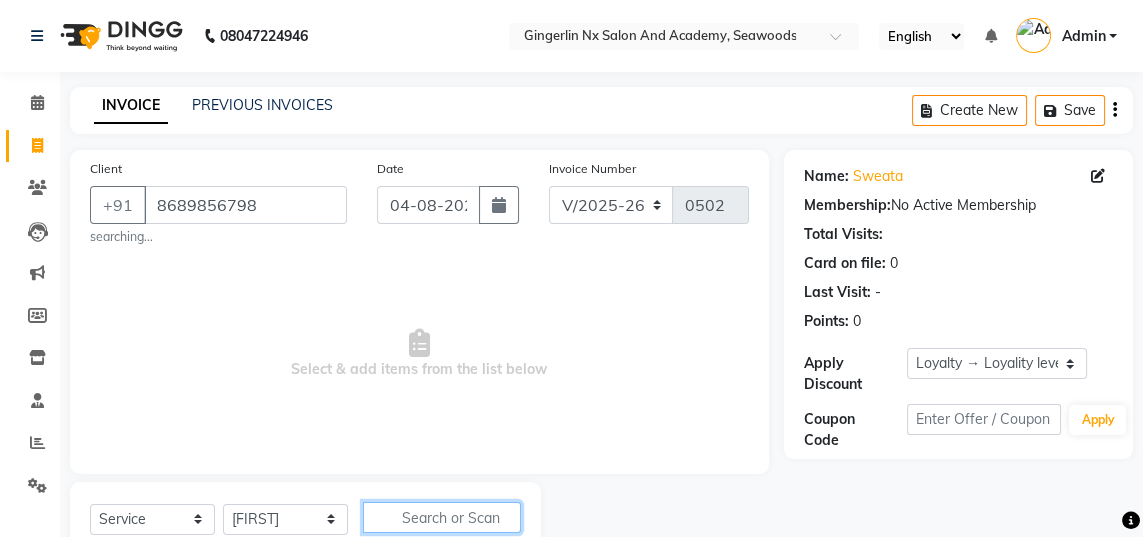 click 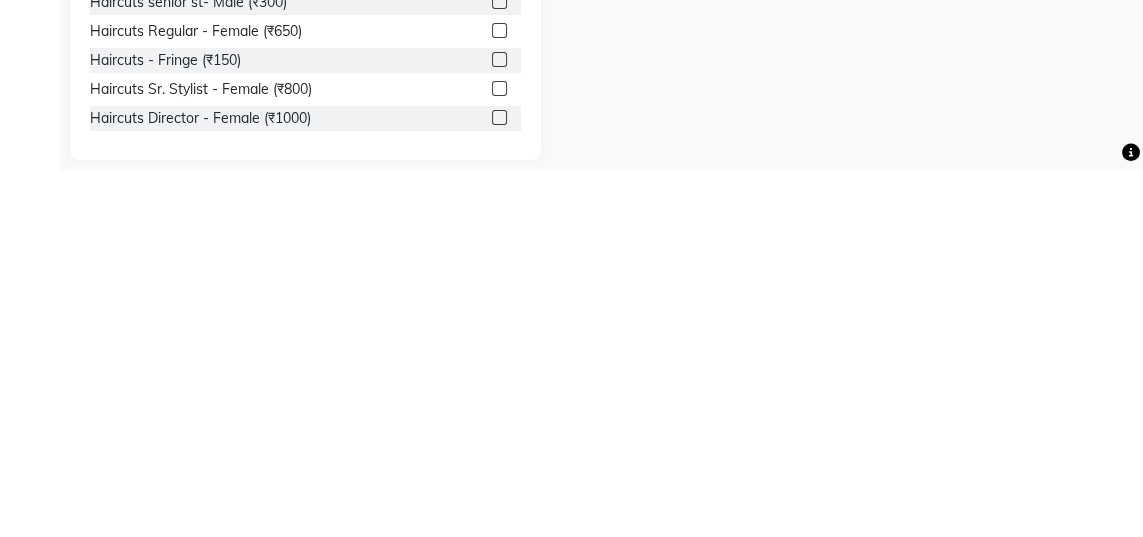 scroll, scrollTop: 256, scrollLeft: 0, axis: vertical 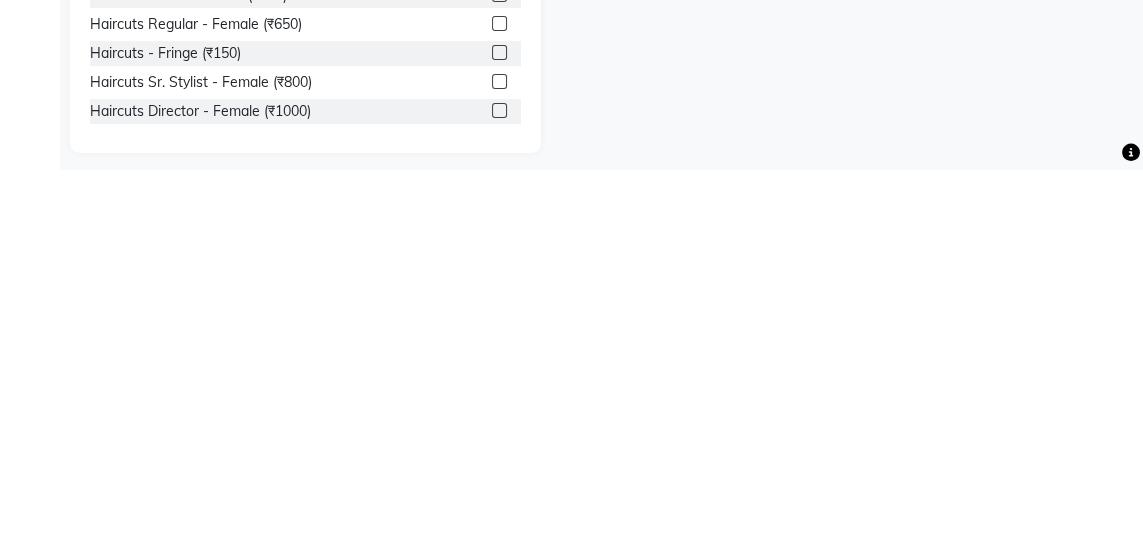 type on "Hair" 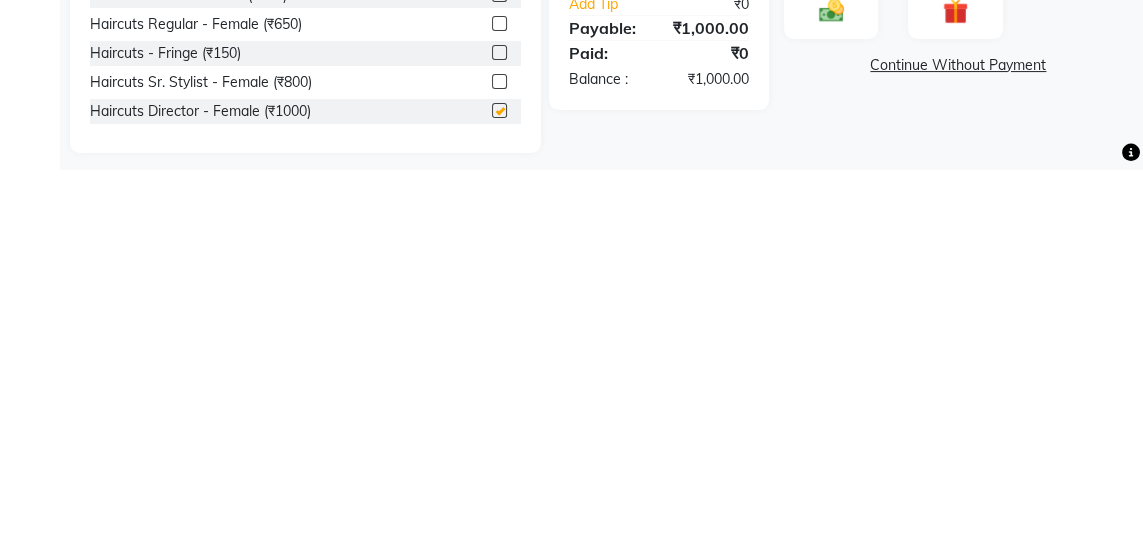 scroll, scrollTop: 256, scrollLeft: 0, axis: vertical 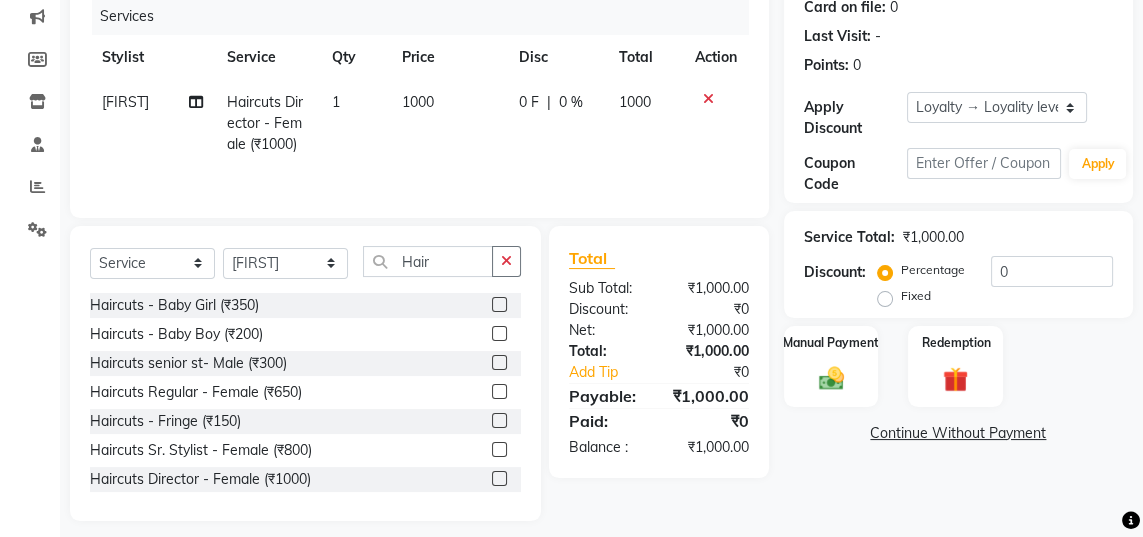 checkbox on "false" 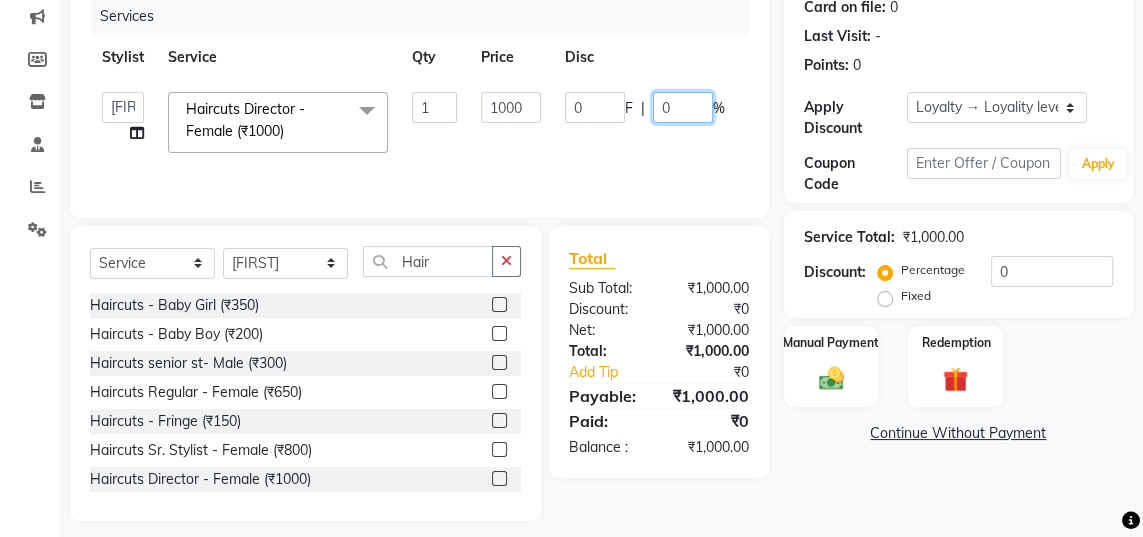 click on "0" 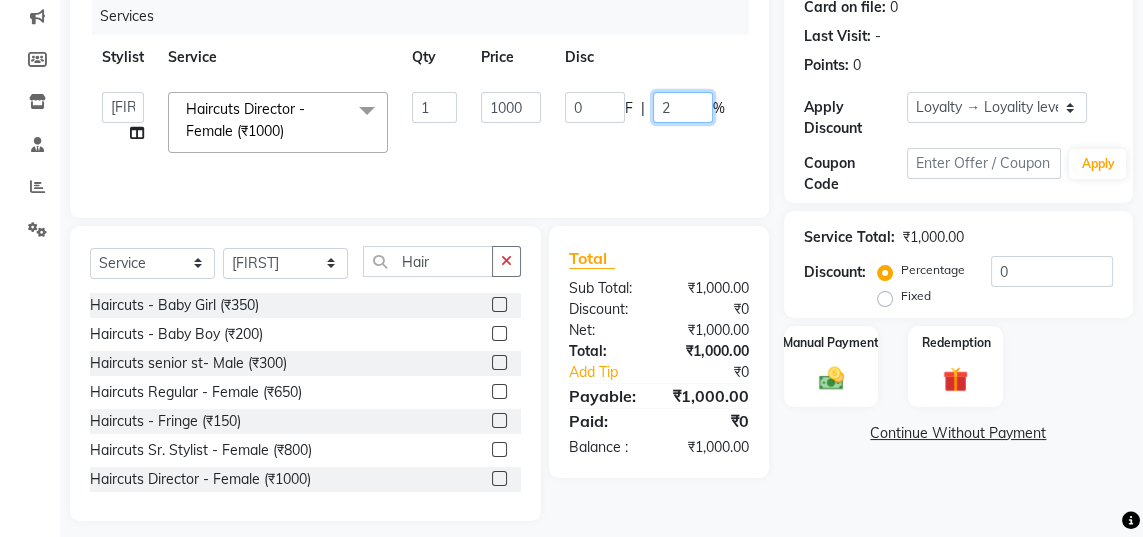 type on "20" 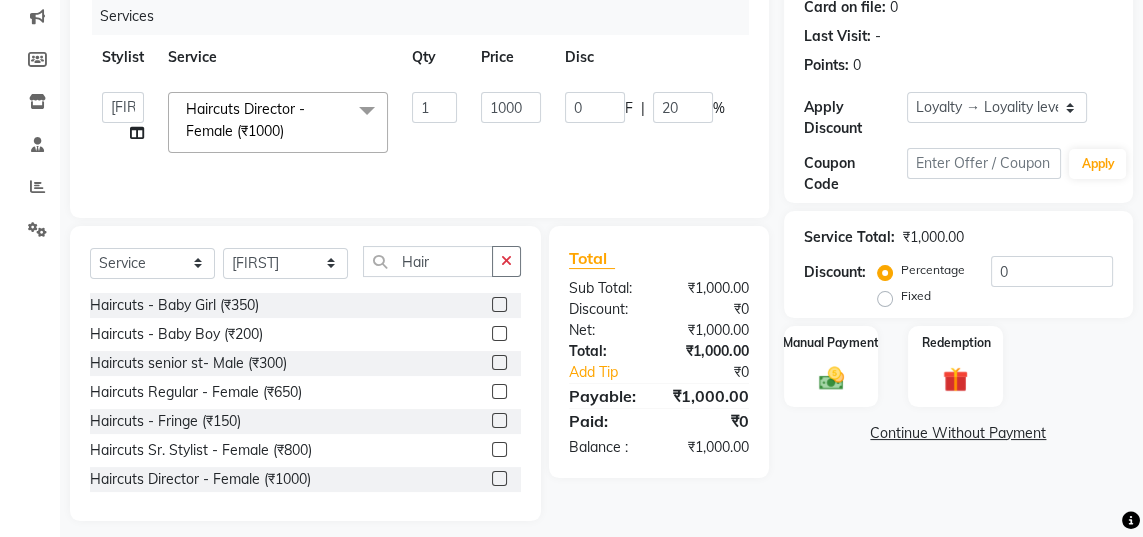 click on "Jaya   Sajida   Samar   Sashina   Sheetal   Tosif  Haircuts Director - Female  (₹1000)  x Haircuts - Baby Girl (₹350) Haircuts - Baby Boy (₹200) Haircuts senior st- Male (₹300) Haircuts Regular - Female  (₹650) Haircuts - Fringe (₹150) Face wax full (₹250) smart bond upto shoulder (₹1000) smart bond below shoulder (₹1200) Haircuts Sr. Stylist - Female  (₹800) Haircuts Director - Female  (₹1000) Haircuts Sr. Stylist - Male (₹300) Haircuts Director- Male (₹500) streaks (₹250) cystein wash upto shoulder (₹350) cystien wash below shoulder (₹350) Botox (₹5000) Nanoplastia (₹6000) Makeup (₹2500) Olaplex (₹1500) Back neck bleach (₹400) Neck bleach (₹400) Arms bleach (₹600) Feet bleach  (₹300) Back bleach (₹600) Half leg bleach (₹600) Full legs bleach  (₹800) Charcol faical (₹2800) Radiance  (₹2500) Face bleach (₹400) D tan face  (₹850) D tan hand (₹1200) D tan feet (₹500) Sealer (₹1300) Inforcer shampoo (₹990) Taksh mask (₹1080) Taksh (₹990)" 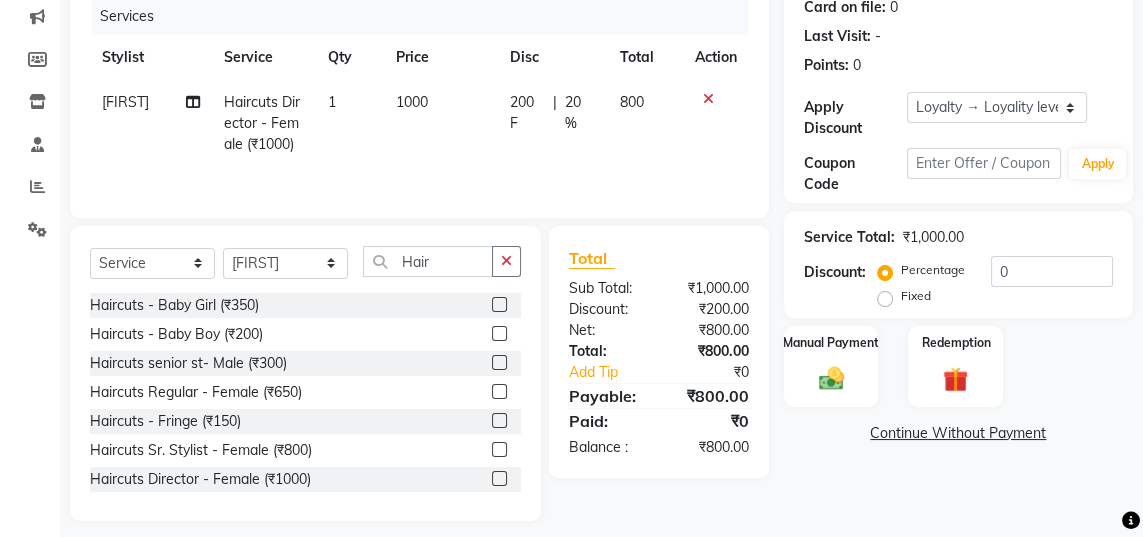 click on "Manual Payment" 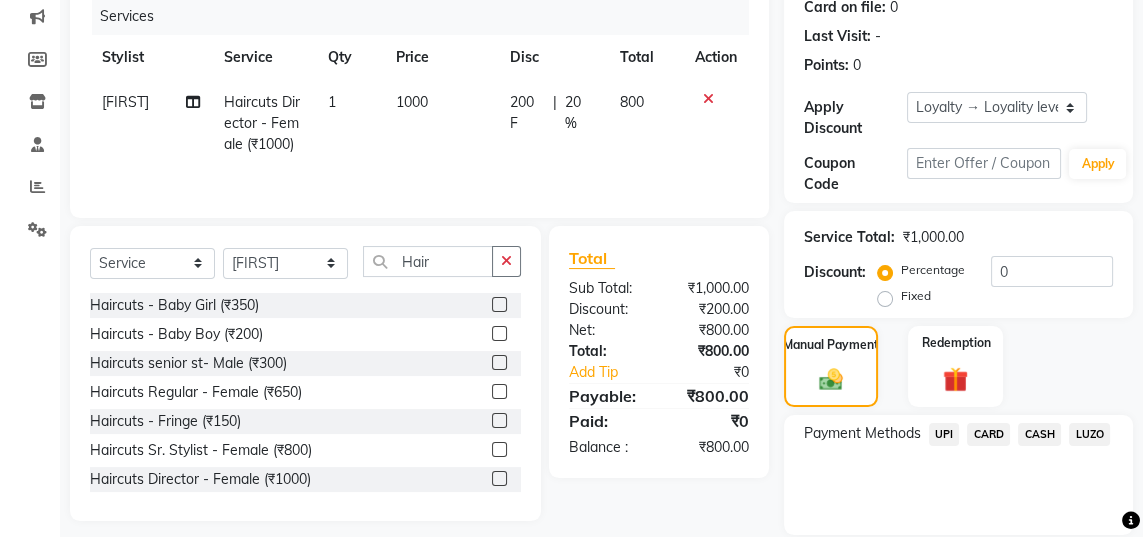 click on "UPI" 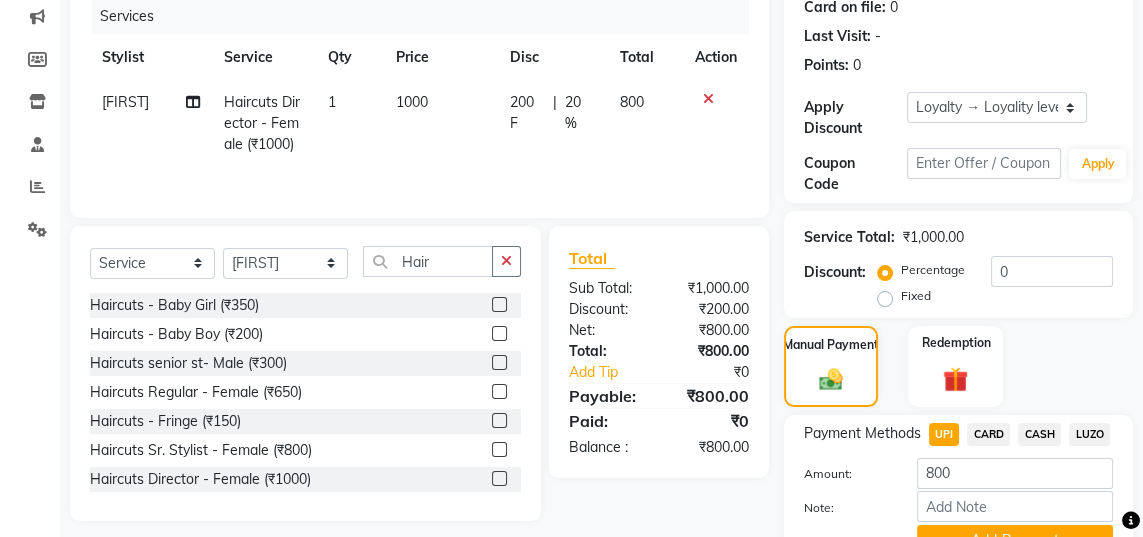 scroll, scrollTop: 256, scrollLeft: 0, axis: vertical 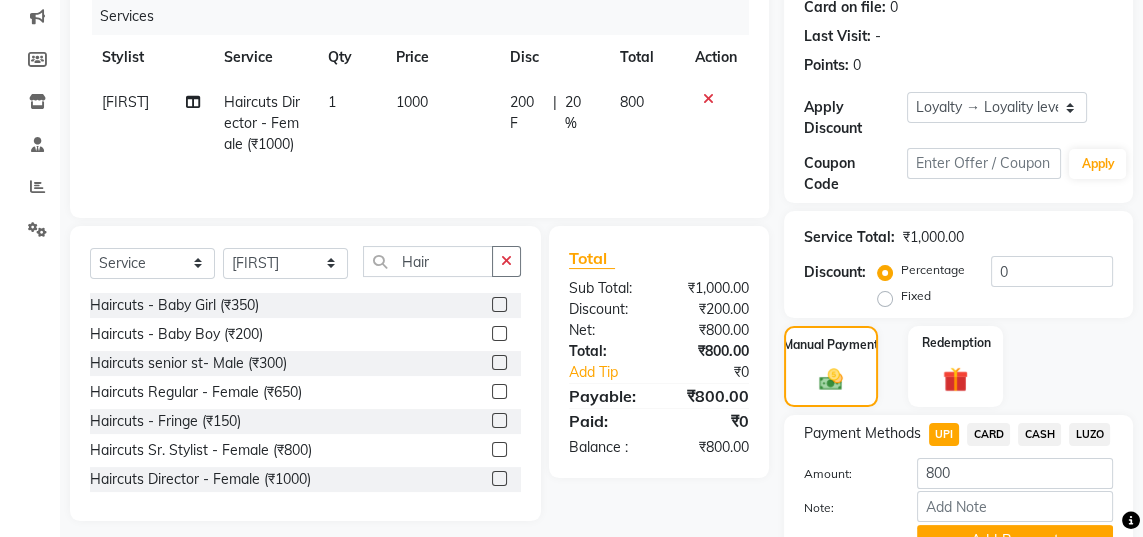 click on "Add Payment" 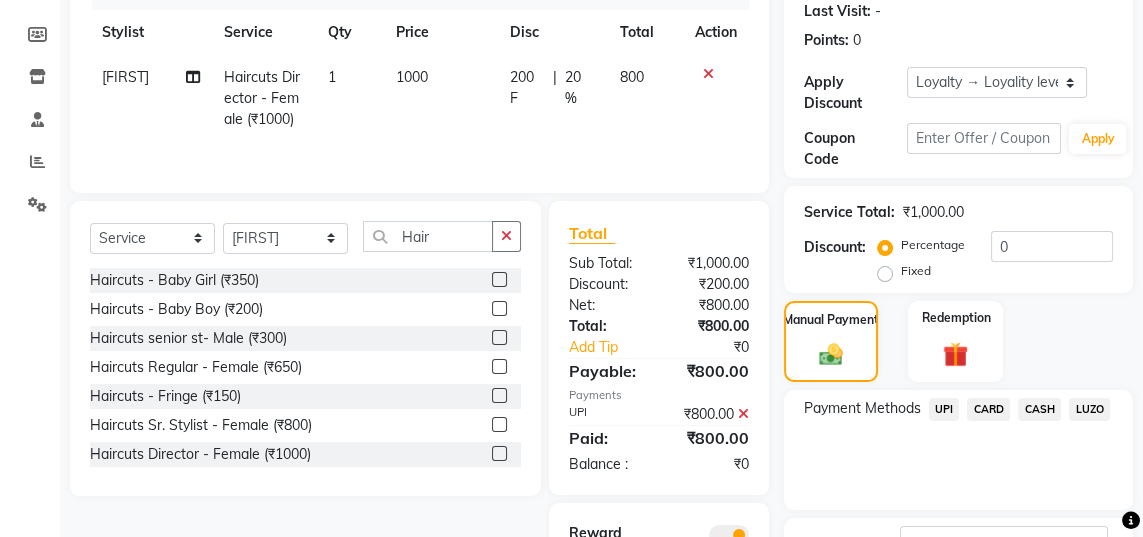 scroll, scrollTop: 340, scrollLeft: 0, axis: vertical 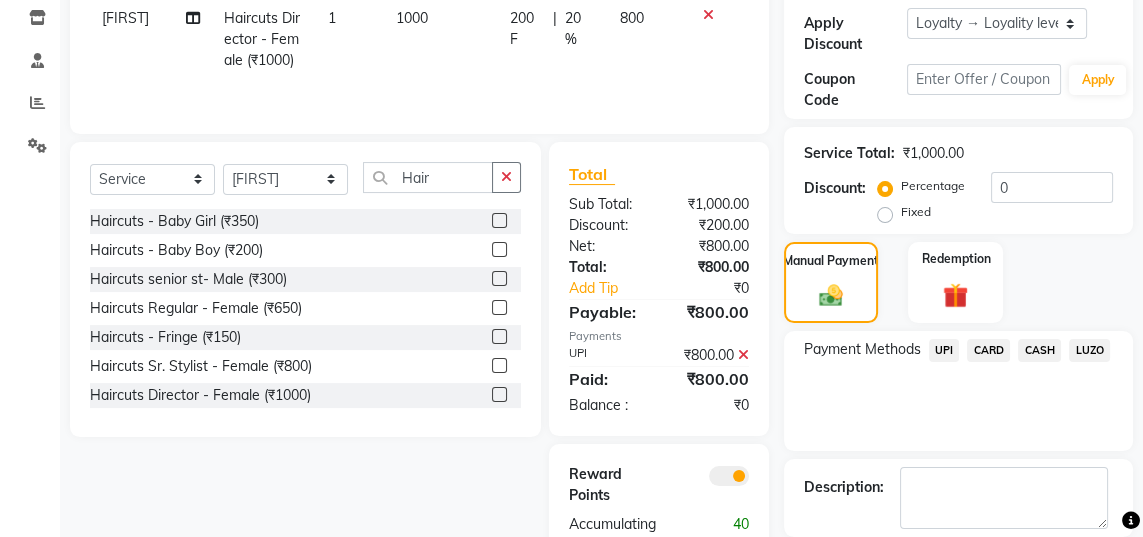click 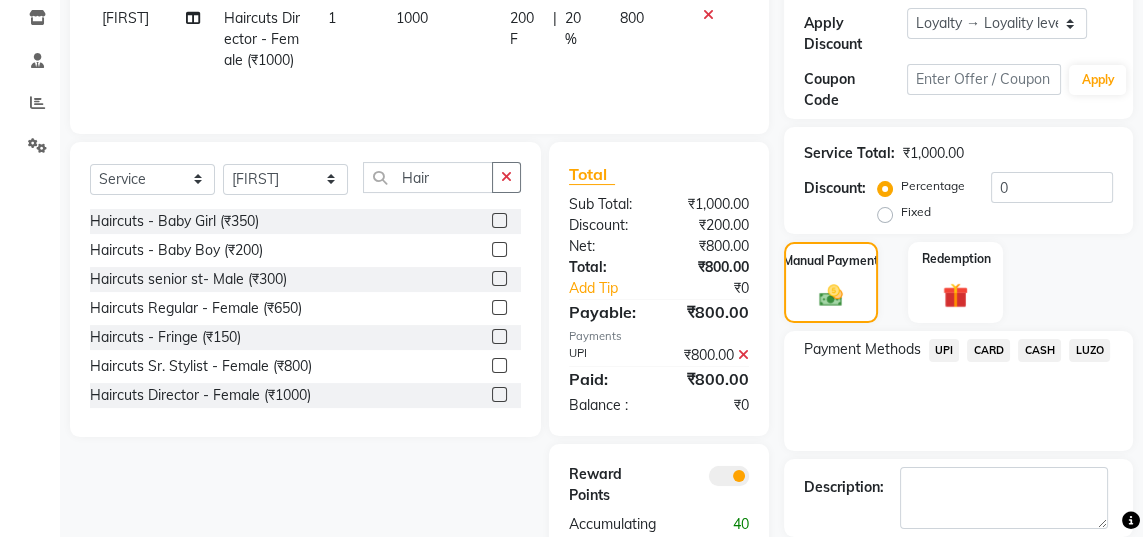 click 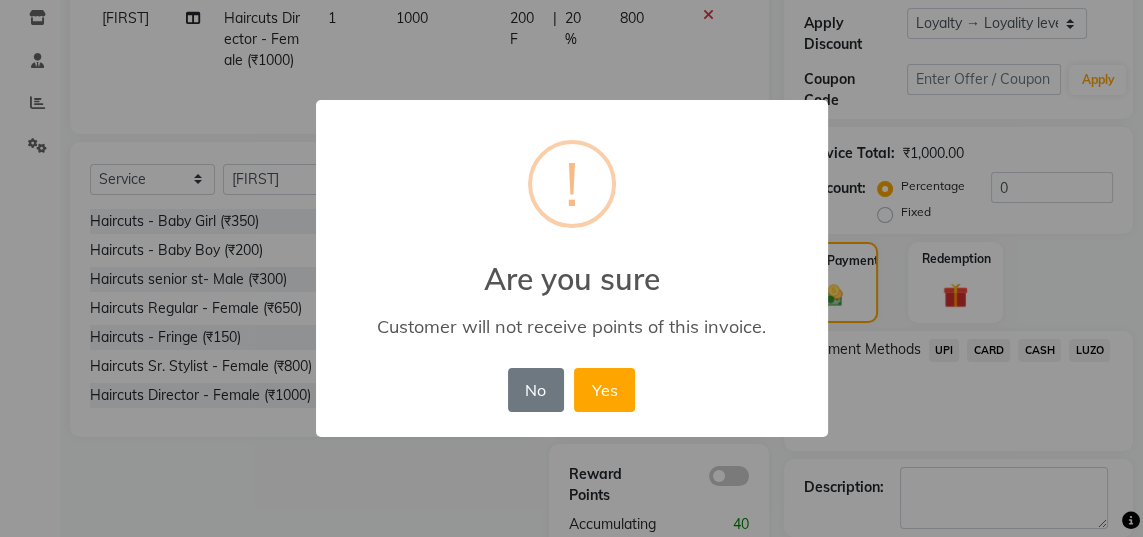 click on "Yes" at bounding box center (604, 390) 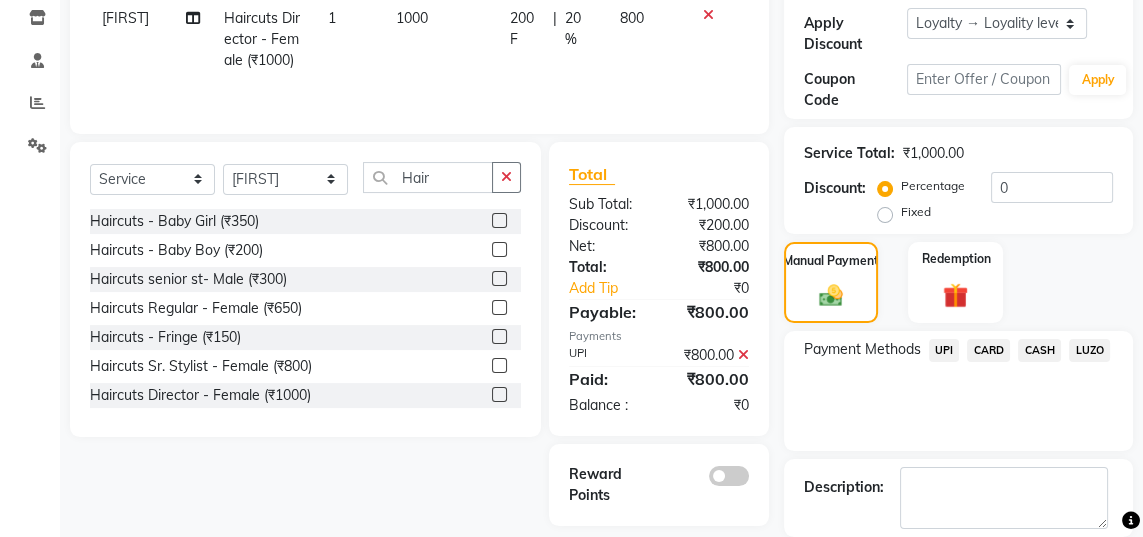 click on "Checkout" 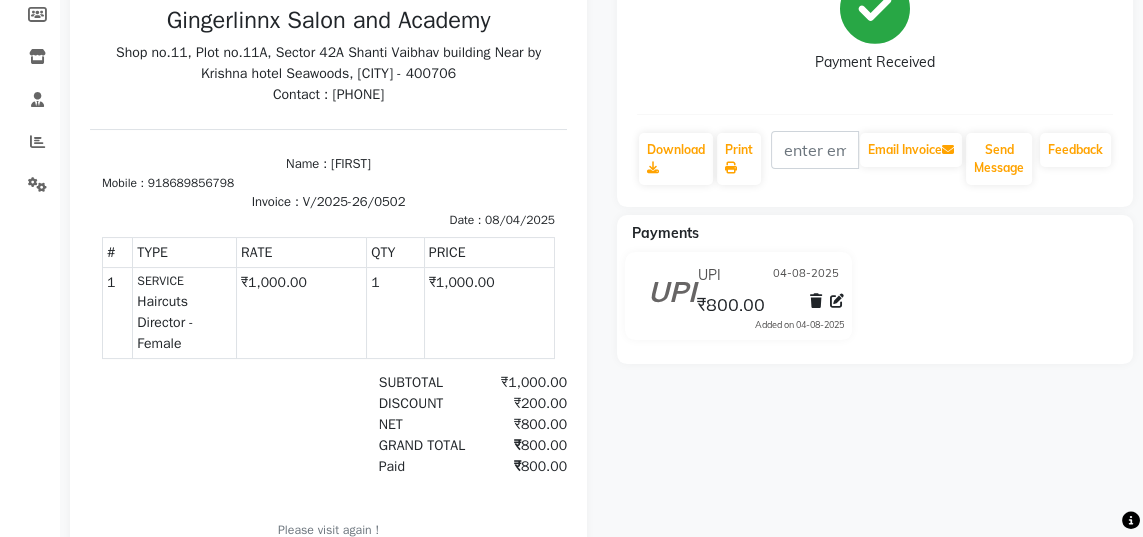 scroll, scrollTop: 341, scrollLeft: 0, axis: vertical 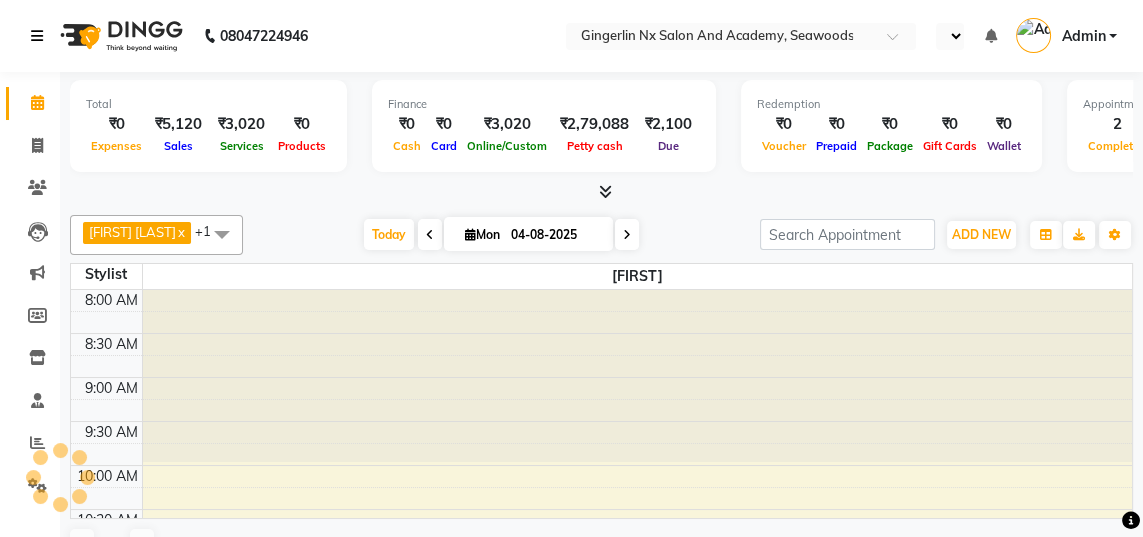 click at bounding box center (37, 36) 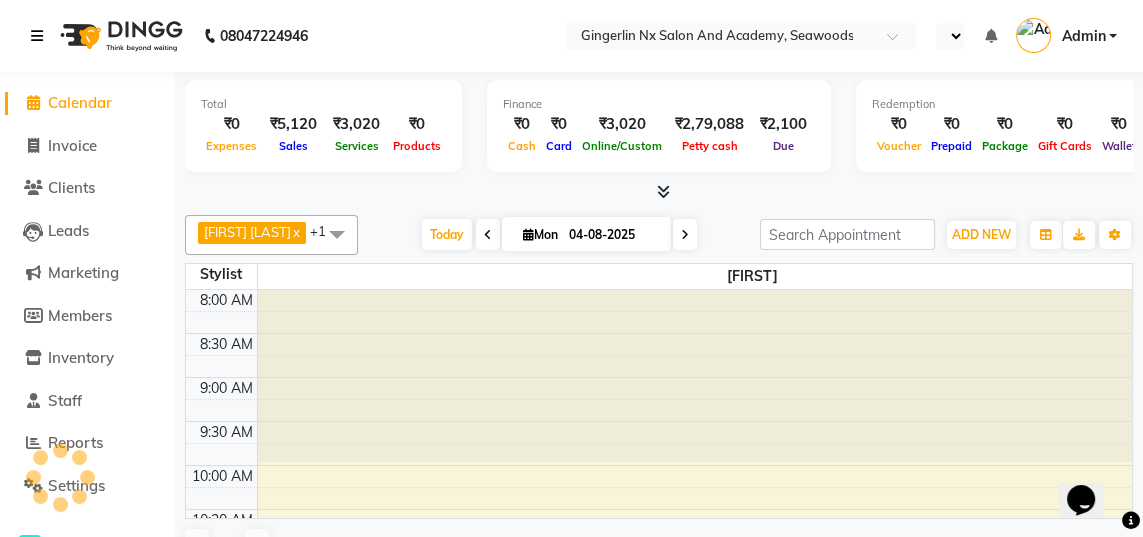 scroll, scrollTop: 0, scrollLeft: 0, axis: both 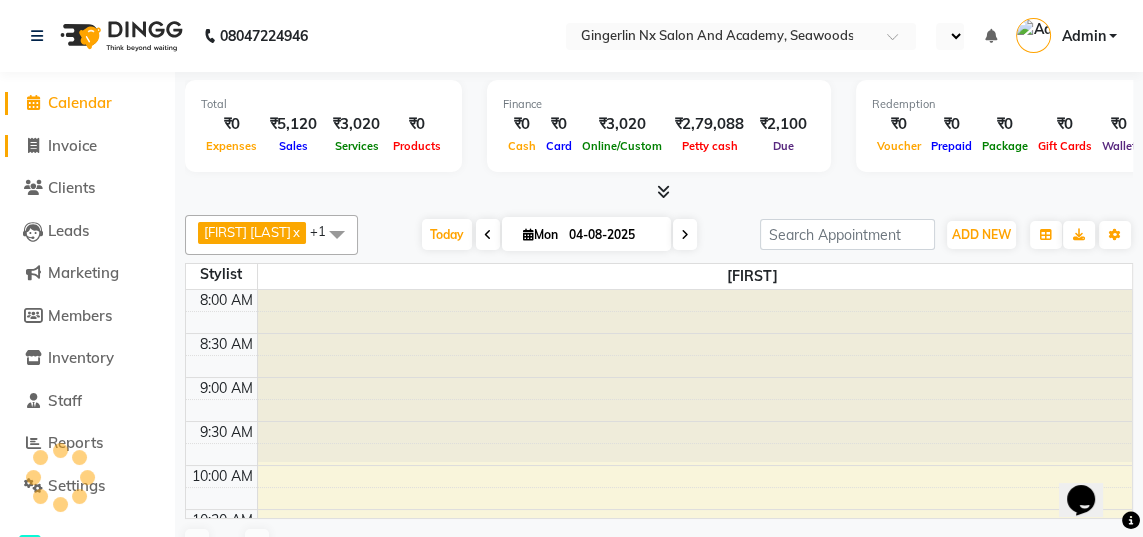 click on "Invoice" 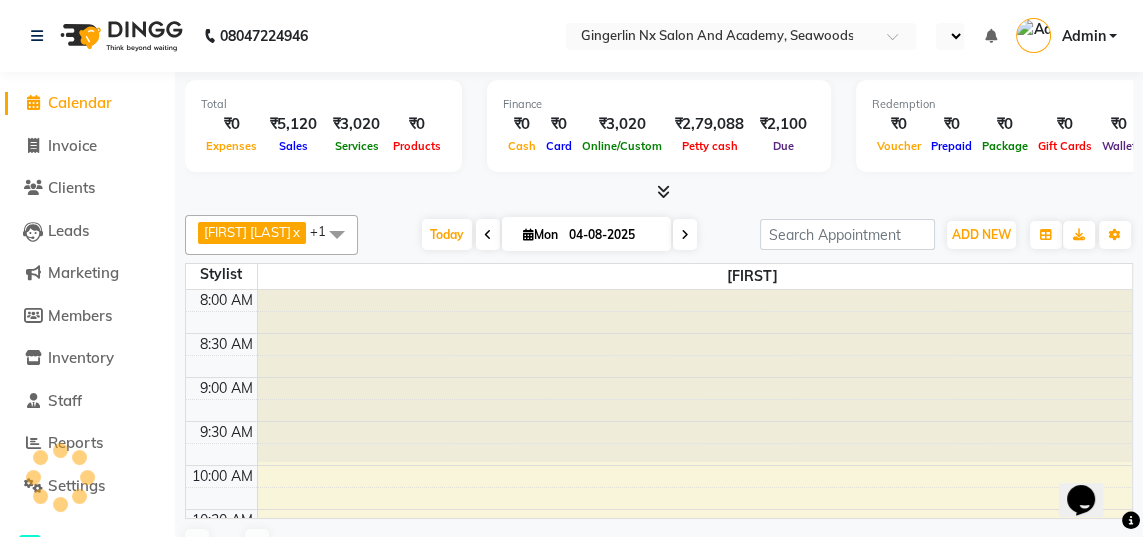 select on "service" 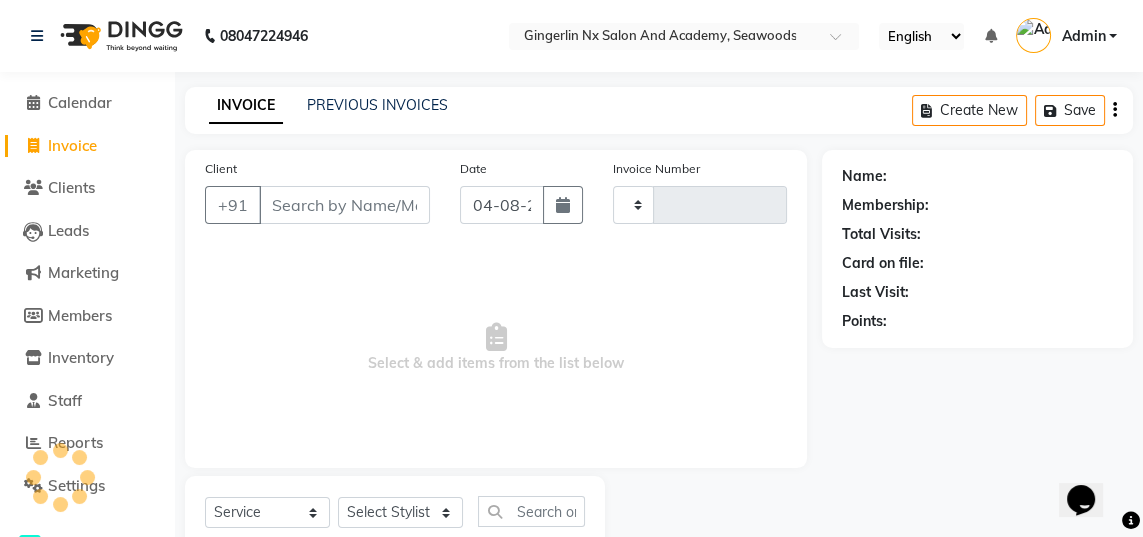 select on "en" 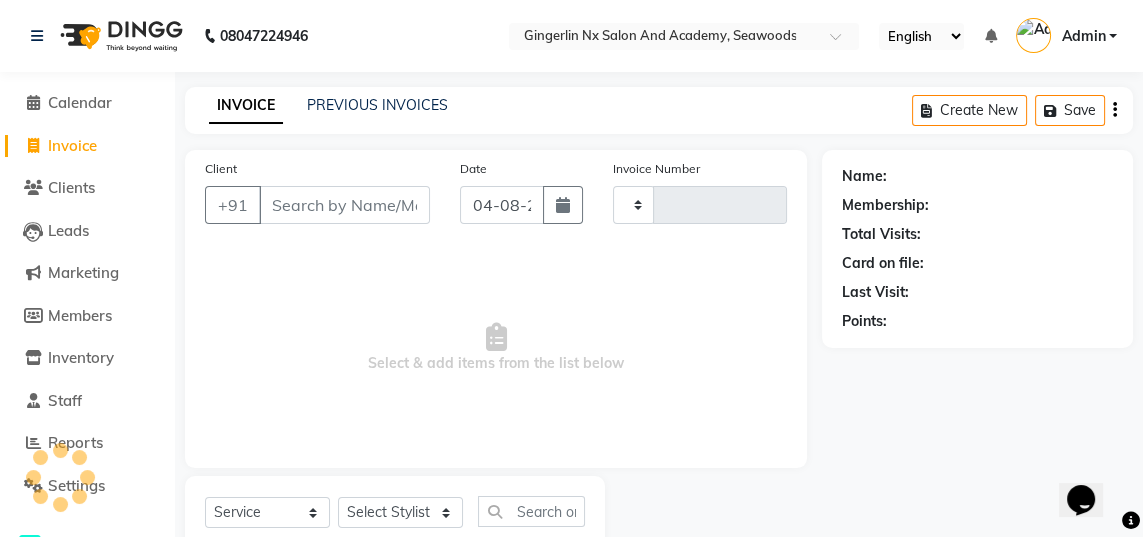 type on "0503" 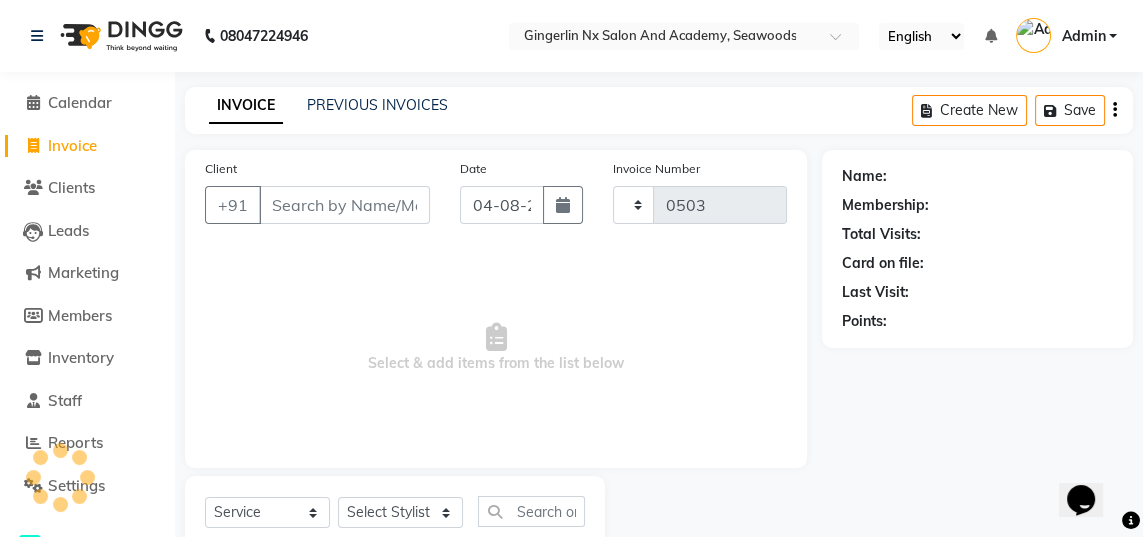 select on "480" 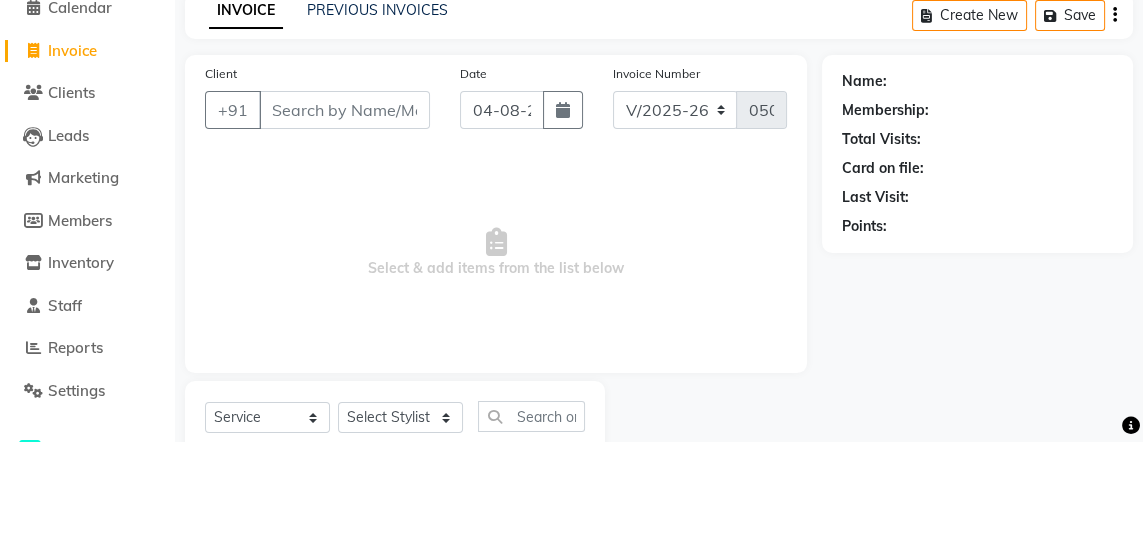 type on "9" 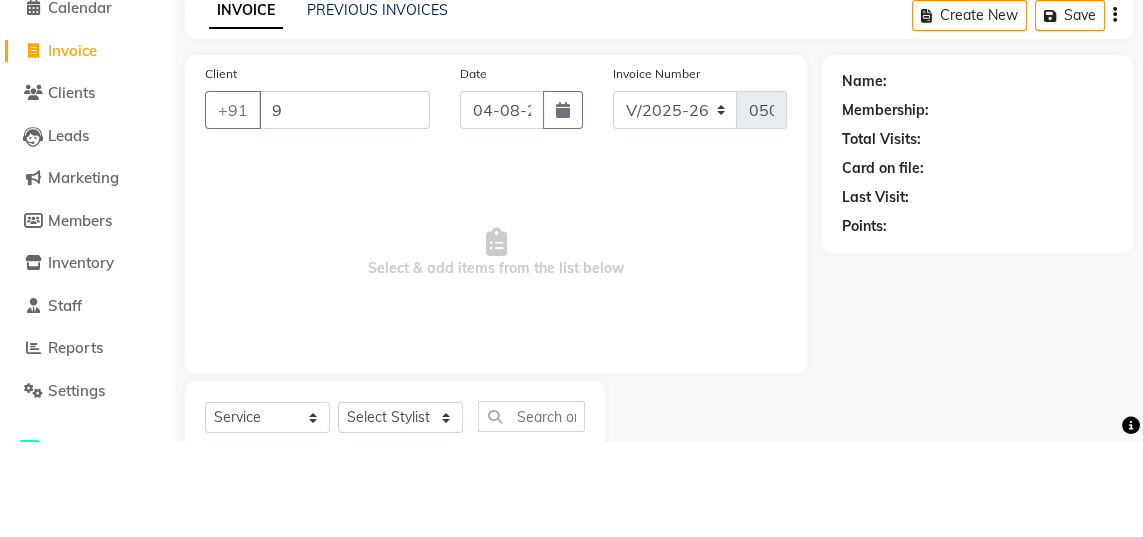 select on "membership" 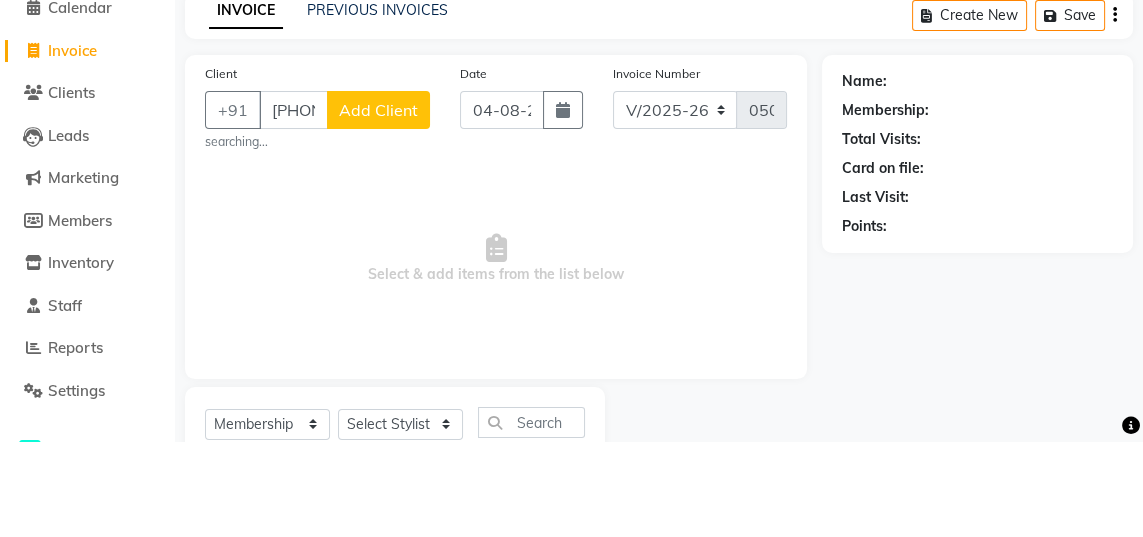 scroll, scrollTop: 0, scrollLeft: 0, axis: both 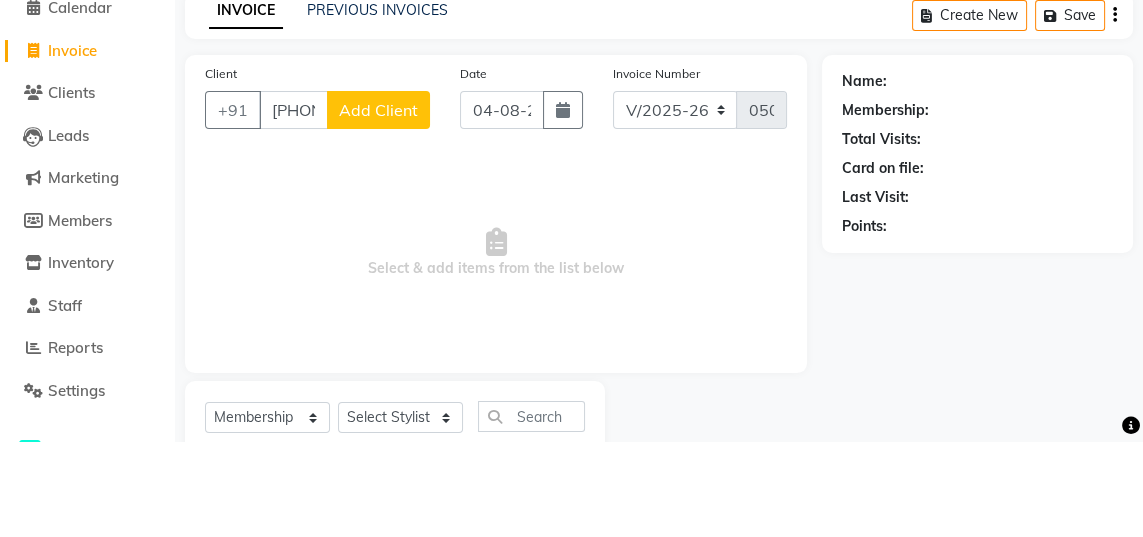 type on "9511809372" 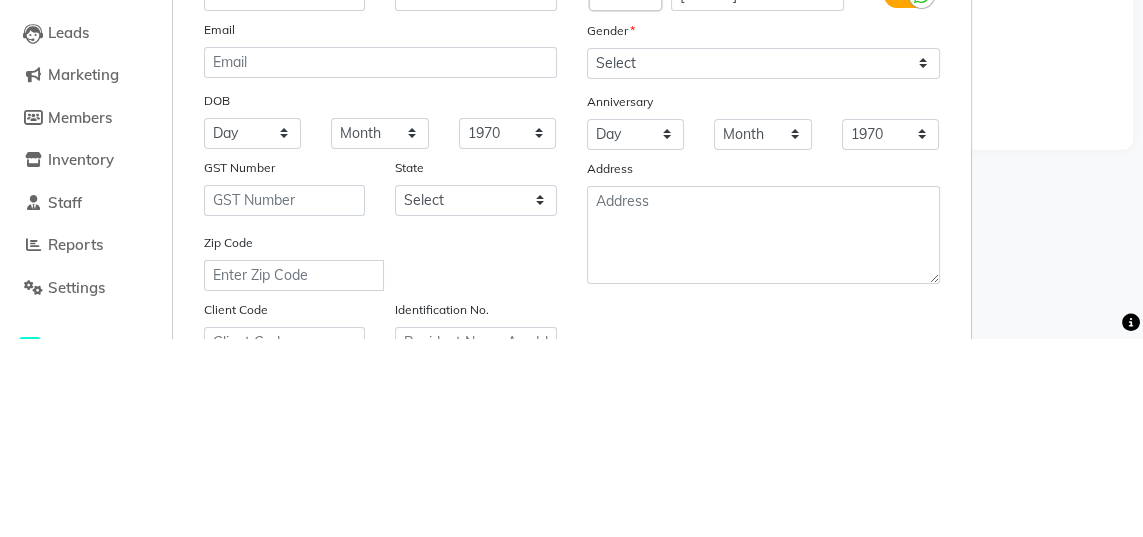 type on "Madhvi" 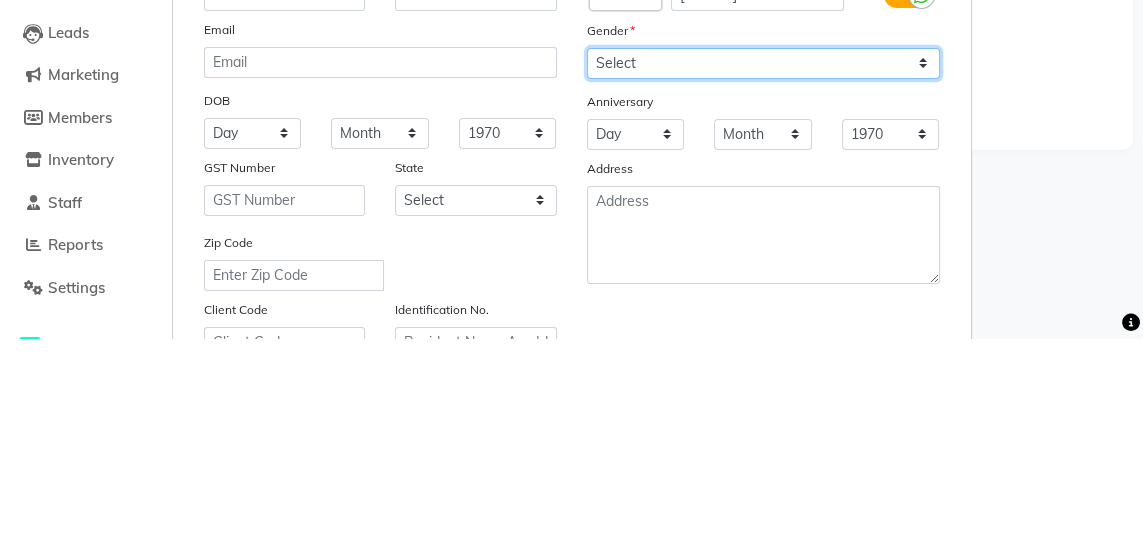 click on "Select Male Female Other Prefer Not To Say" at bounding box center (763, 261) 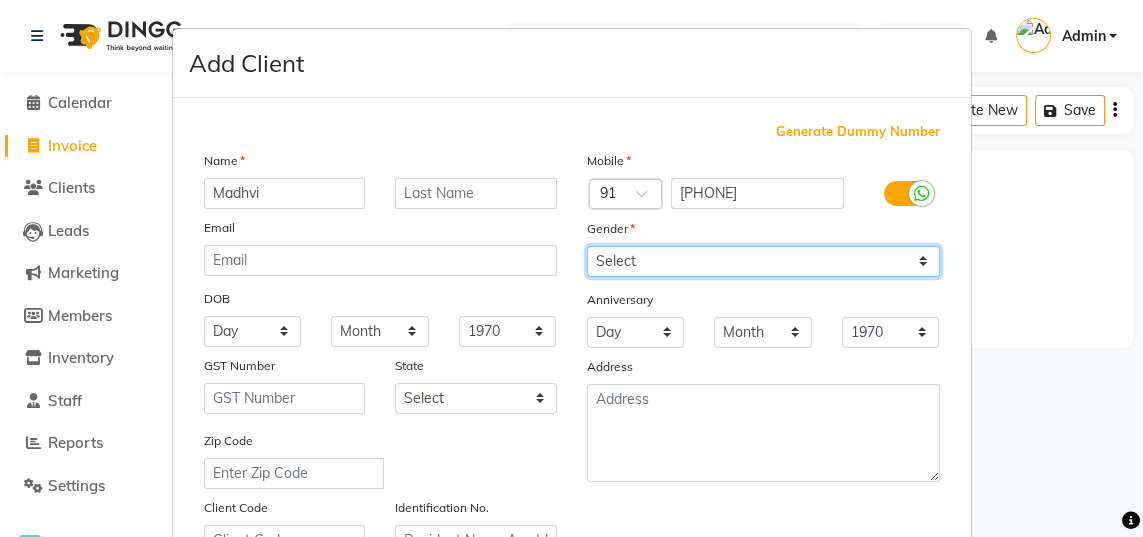 select on "female" 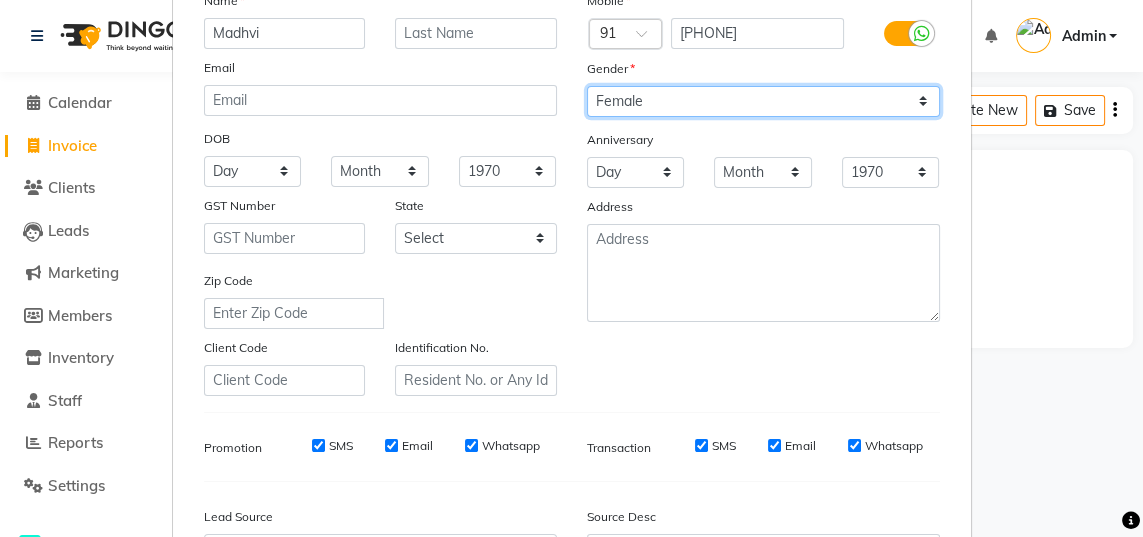 scroll, scrollTop: 288, scrollLeft: 0, axis: vertical 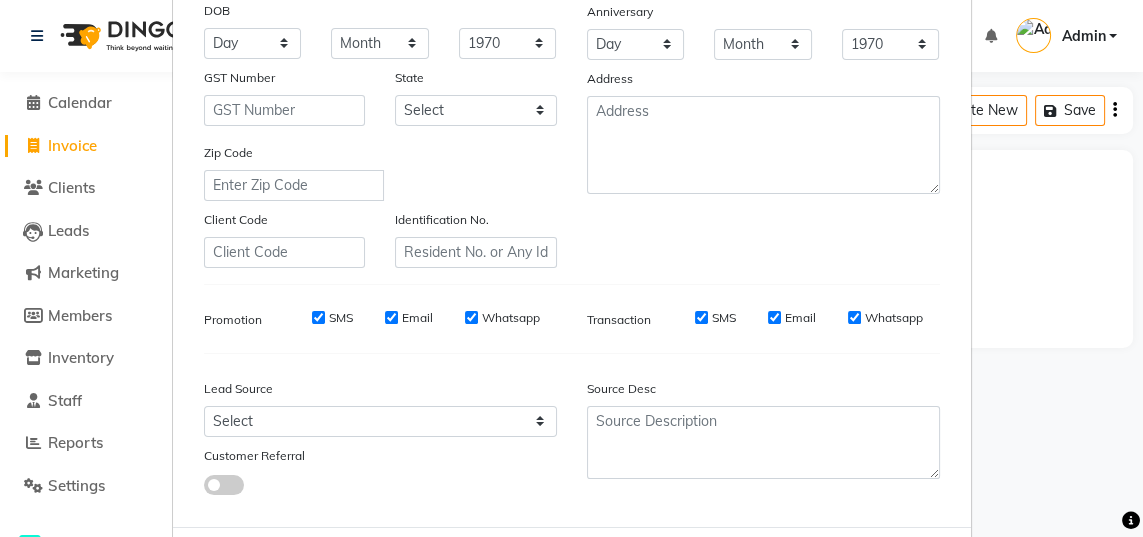click on "Add" at bounding box center [838, 567] 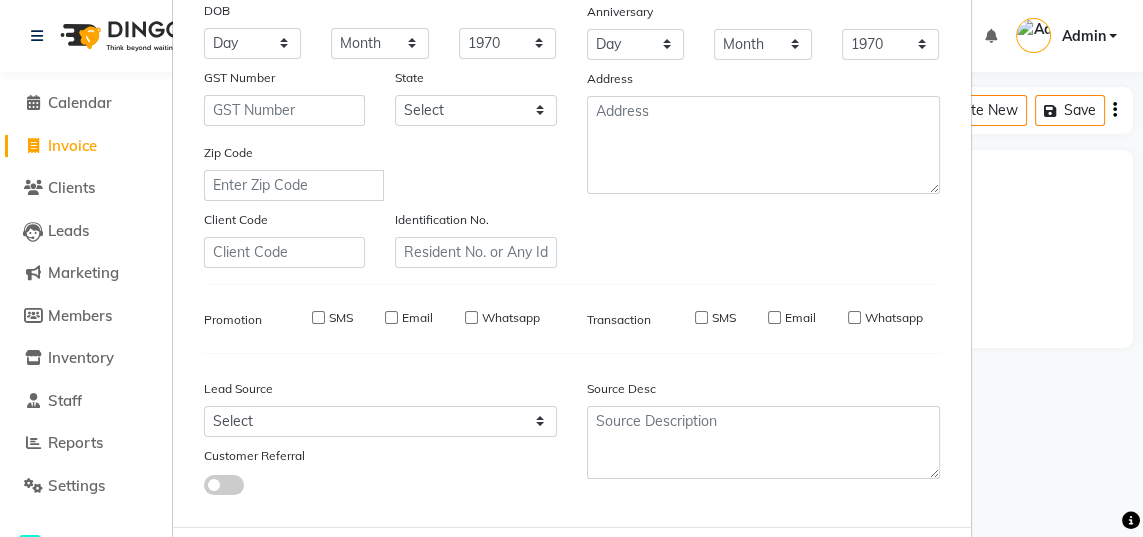 type 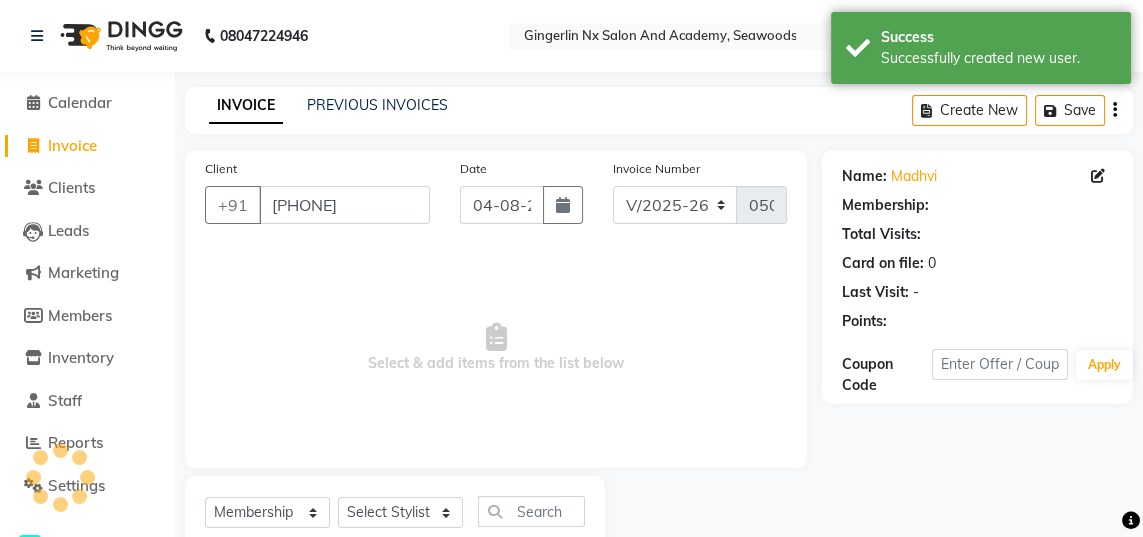 select on "1: Object" 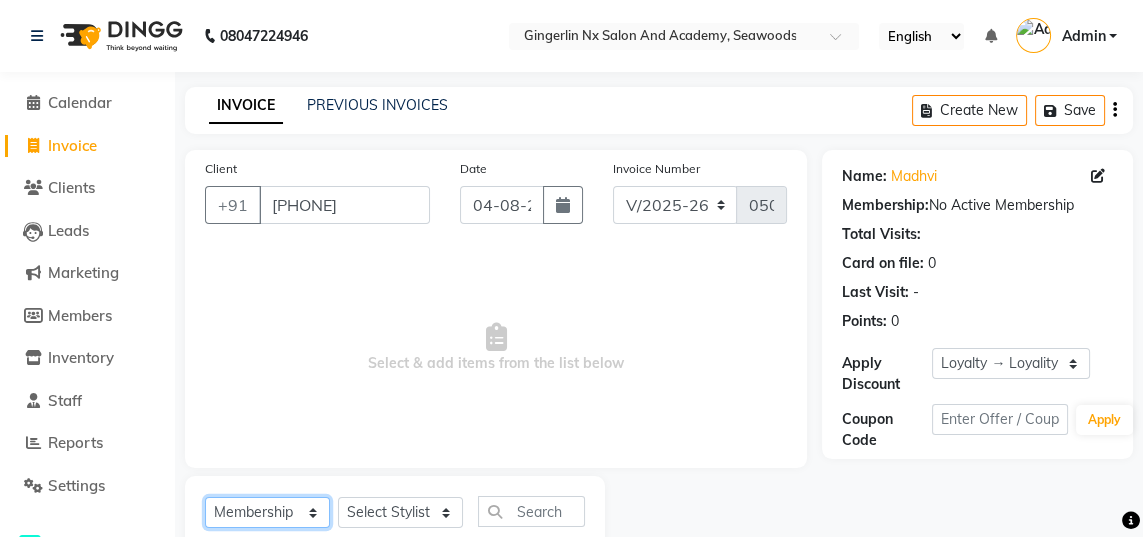 click on "Select  Service  Product  Membership  Package Voucher Prepaid Gift Card" 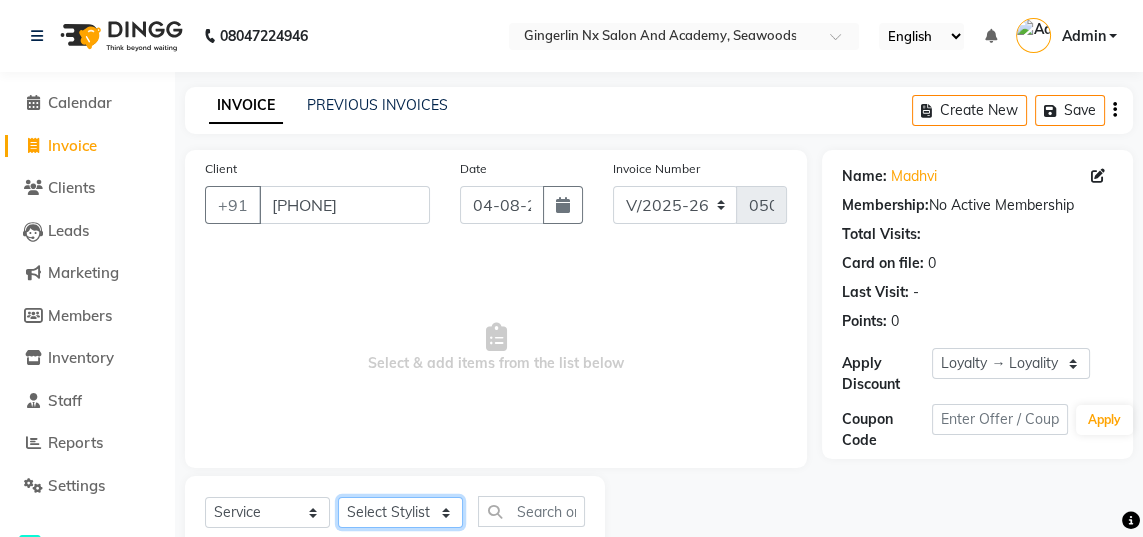 click on "Select Stylist Jaya Sajida Samar Sashina Sheetal Tosif" 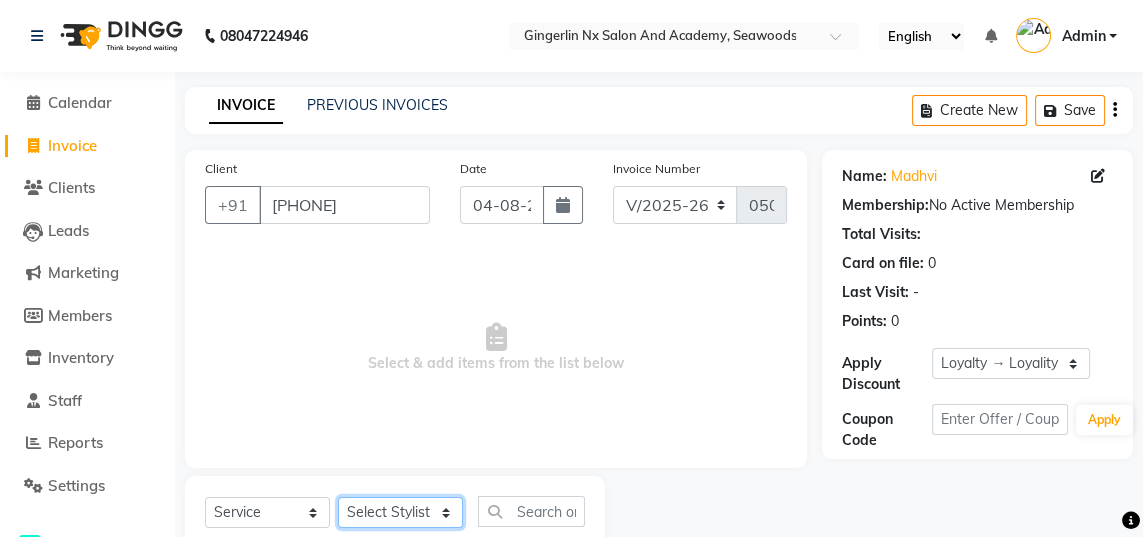 click on "Select Stylist Jaya Sajida Samar Sashina Sheetal Tosif" 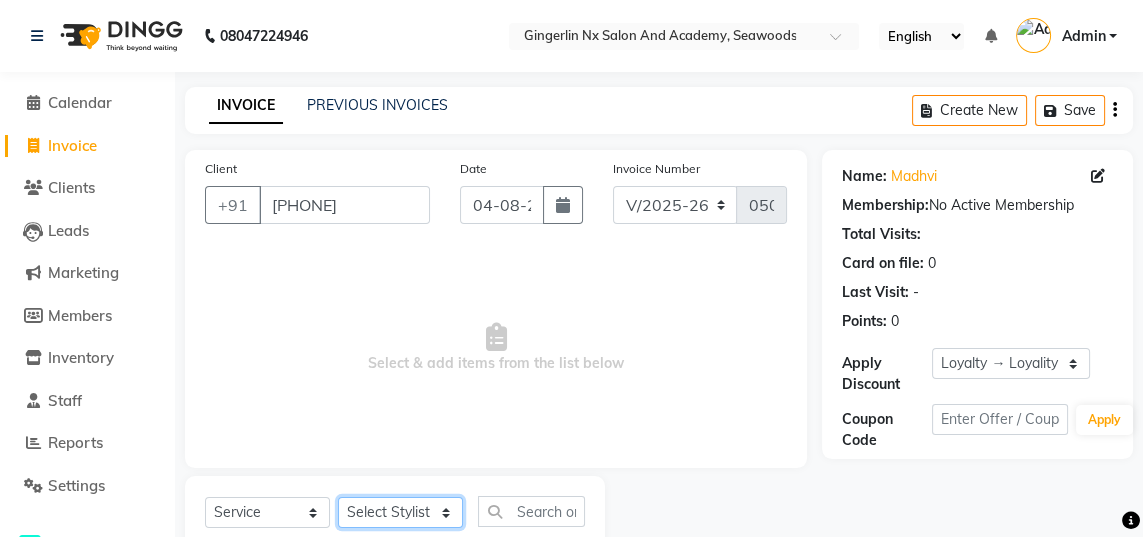select on "84215" 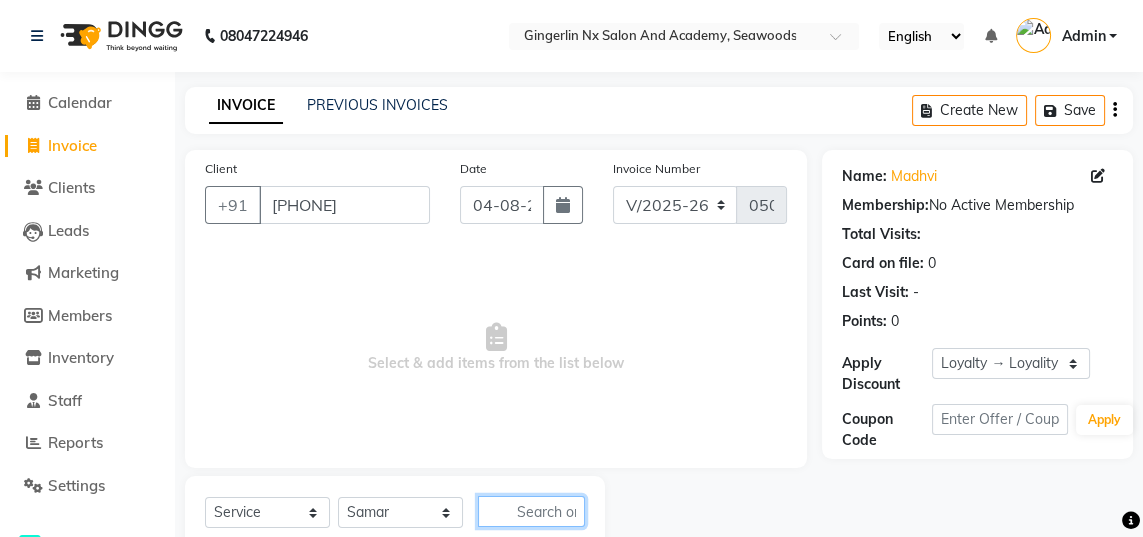 click 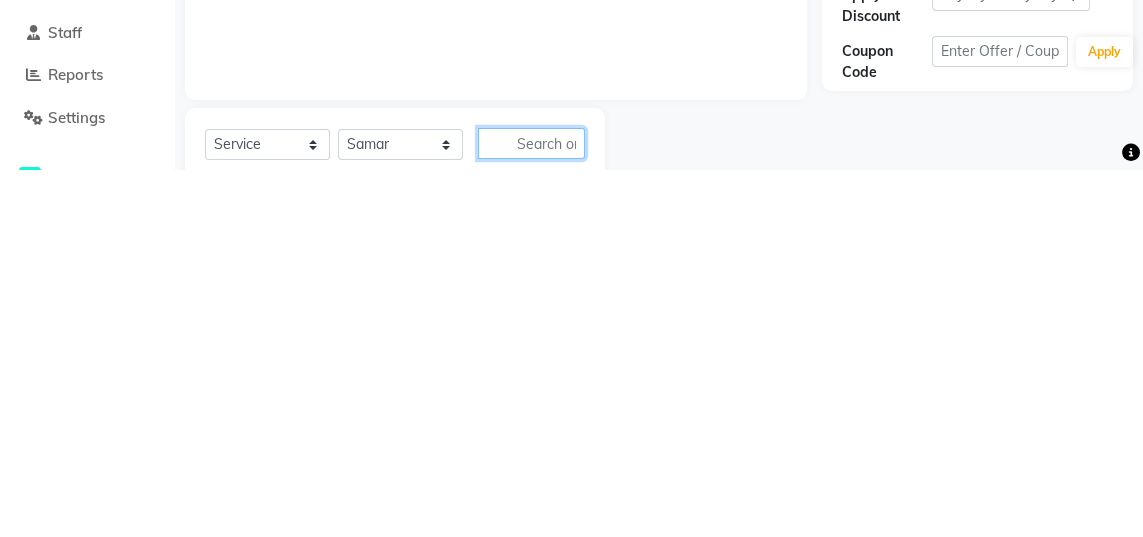 scroll, scrollTop: 58, scrollLeft: 0, axis: vertical 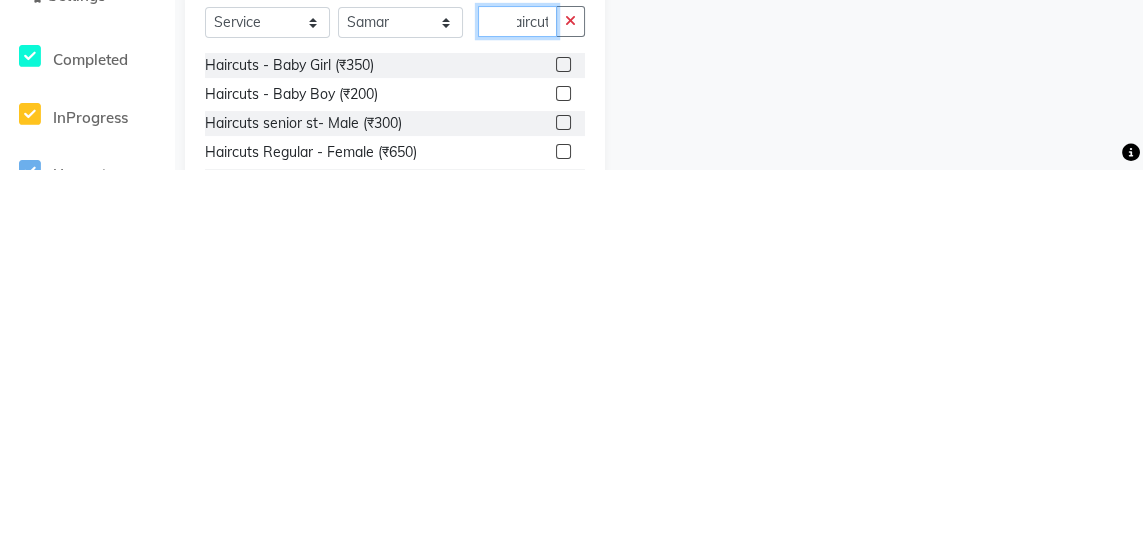 type on "Haircut" 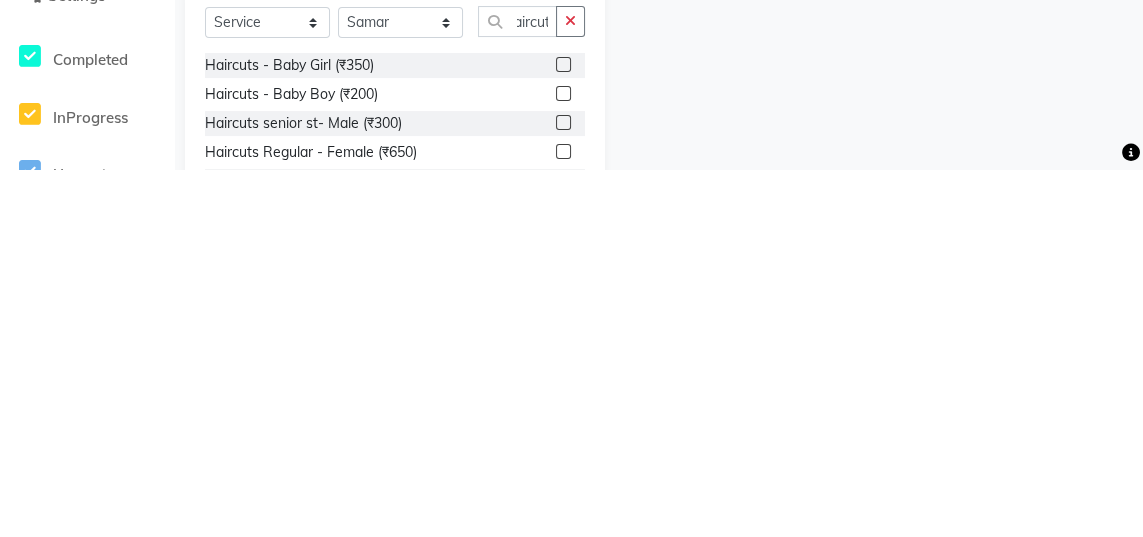 click 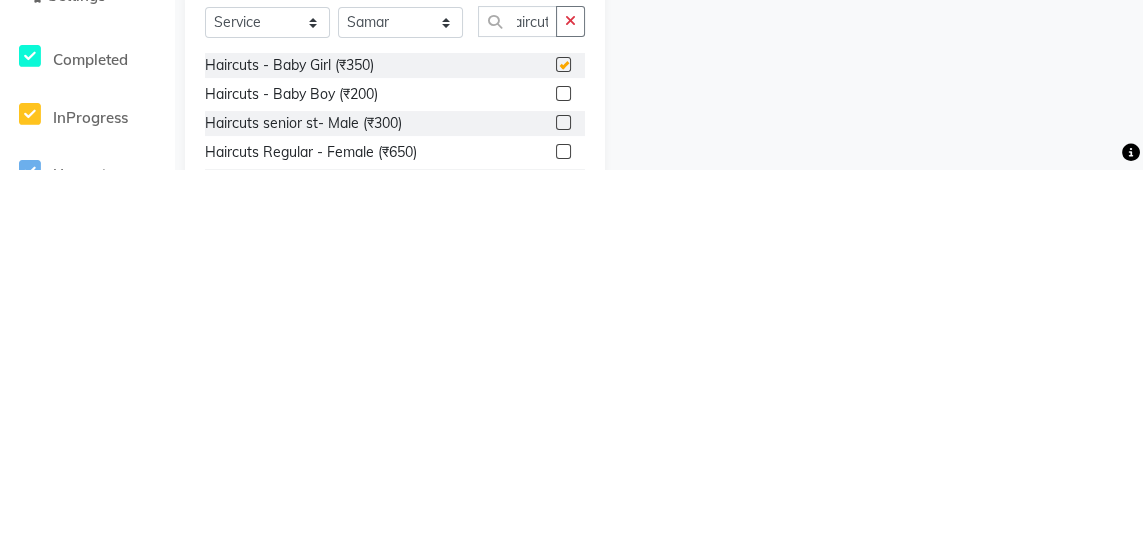 scroll, scrollTop: 122, scrollLeft: 0, axis: vertical 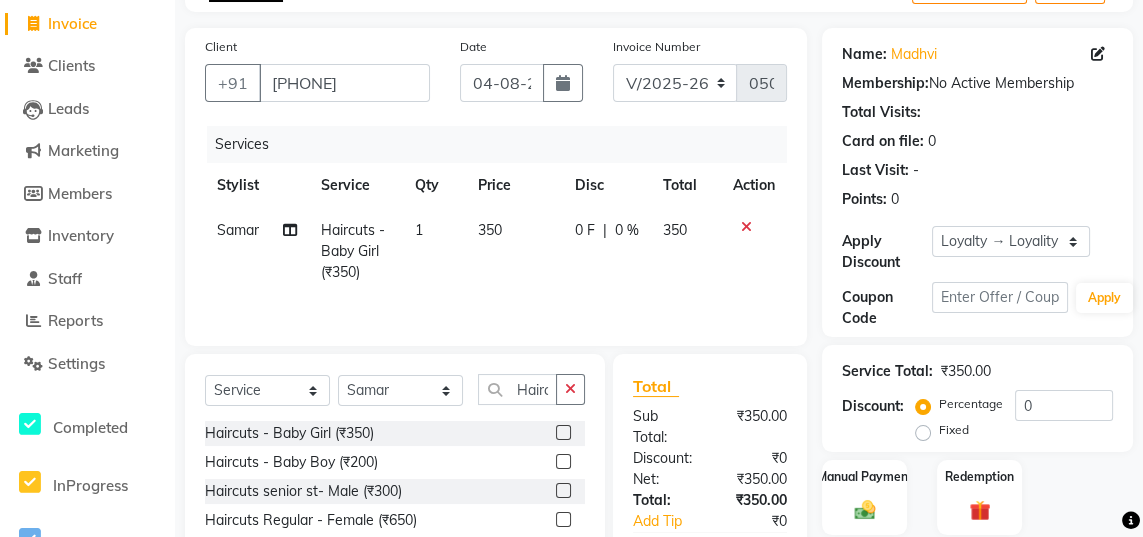 checkbox on "false" 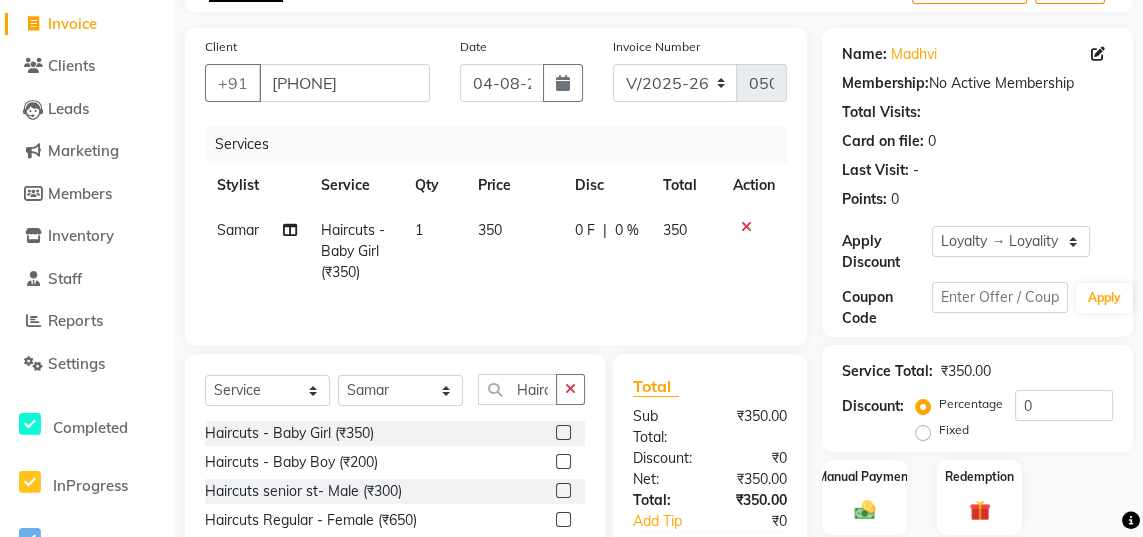 click on "0 %" 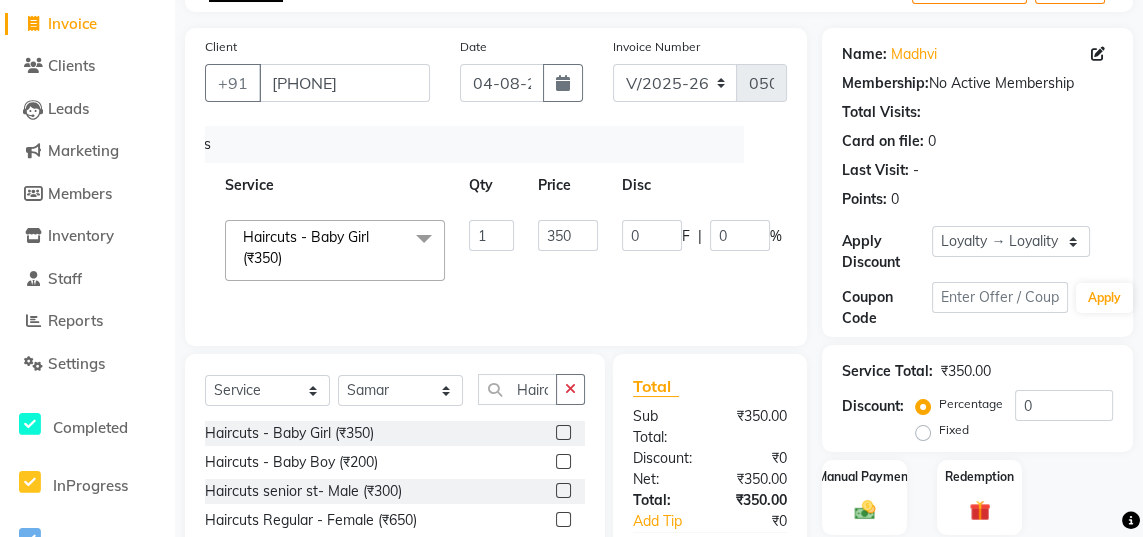 scroll, scrollTop: 0, scrollLeft: 64, axis: horizontal 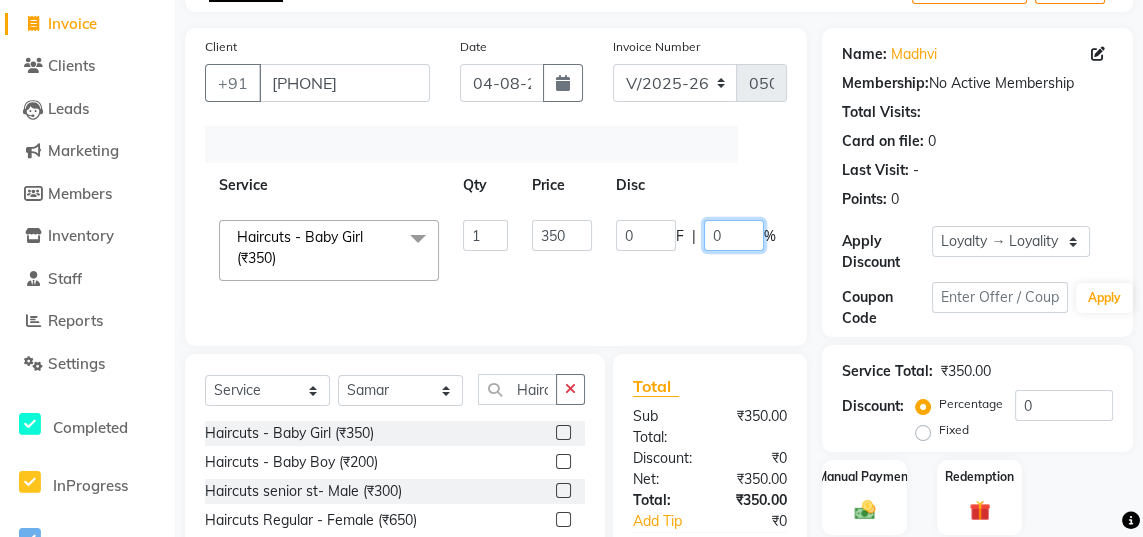 click on "0" 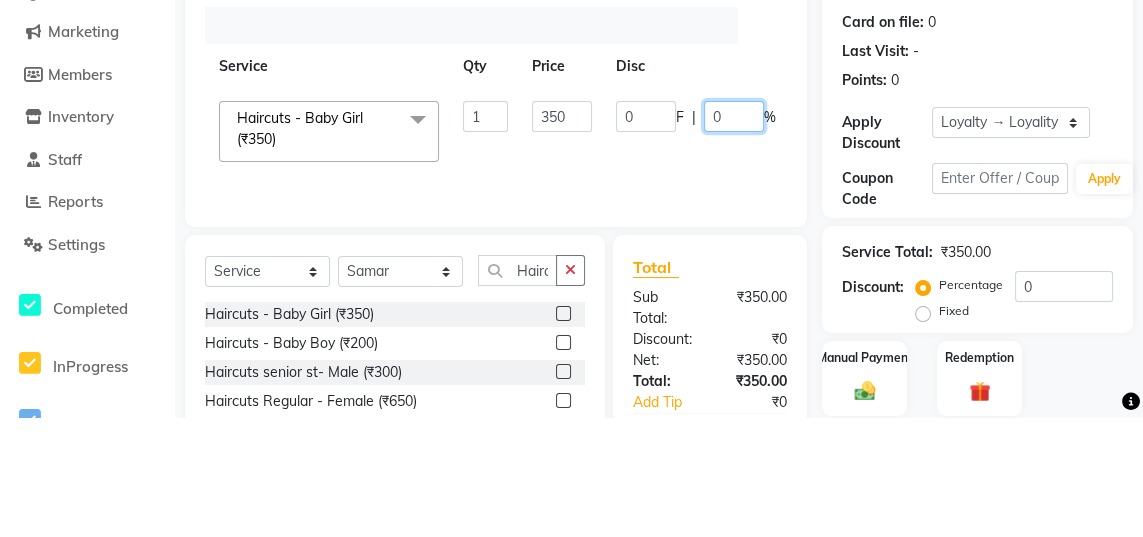 scroll, scrollTop: 122, scrollLeft: 0, axis: vertical 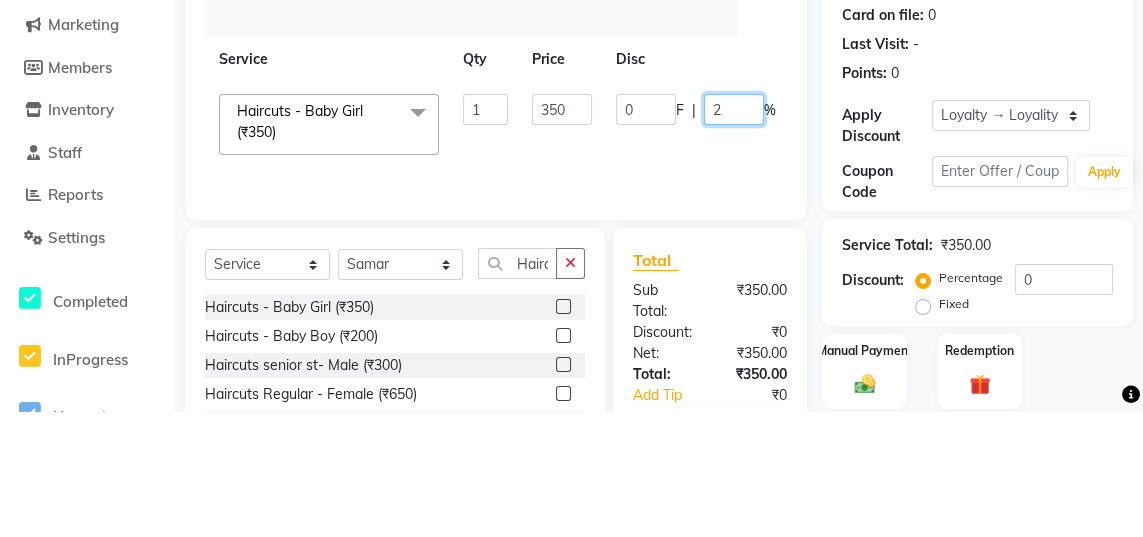 type on "20" 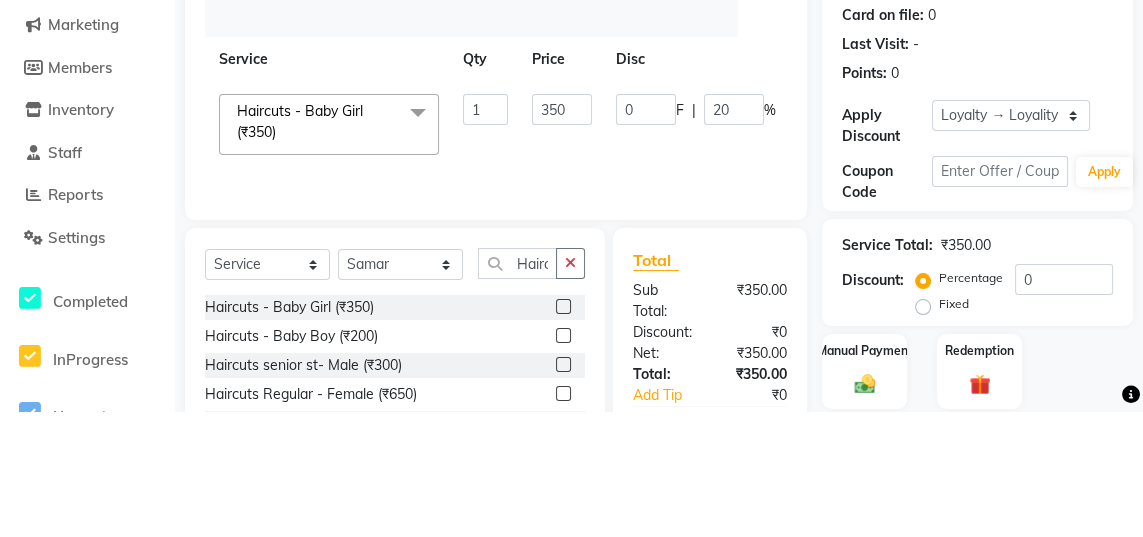 click on "Jaya   Sajida   Samar   Sashina   Sheetal   Tosif  Haircuts - Baby Girl (₹350)  x Haircuts - Baby Girl (₹350) Haircuts - Baby Boy (₹200) Haircuts senior st- Male (₹300) Haircuts Regular - Female  (₹650) Haircuts - Fringe (₹150) Face wax full (₹250) smart bond upto shoulder (₹1000) smart bond below shoulder (₹1200) Haircuts Sr. Stylist - Female  (₹800) Haircuts Director - Female  (₹1000) Haircuts Sr. Stylist - Male (₹300) Haircuts Director- Male (₹500) streaks (₹250) cystein wash upto shoulder (₹350) cystien wash below shoulder (₹350) Botox (₹5000) Nanoplastia (₹6000) Makeup (₹2500) Olaplex (₹1500) Back neck bleach (₹400) Neck bleach (₹400) Arms bleach (₹600) Feet bleach  (₹300) Back bleach (₹600) Half leg bleach (₹600) Full legs bleach  (₹800) Charcol faical (₹2800) Radiance  (₹2500) Face bleach (₹400) D tan face  (₹850) D tan hand (₹1200) D tan feet (₹500) Sealer (₹1300) Inforcer shampoo (₹990) Taksh mask (₹1080) Taksh (₹990) 1 350 0" 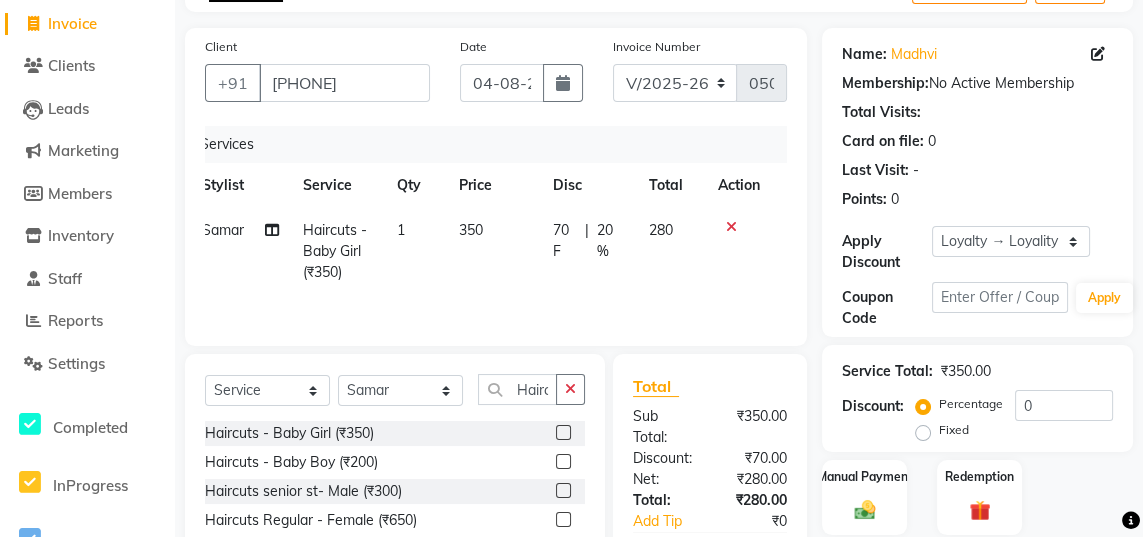 scroll, scrollTop: 0, scrollLeft: 15, axis: horizontal 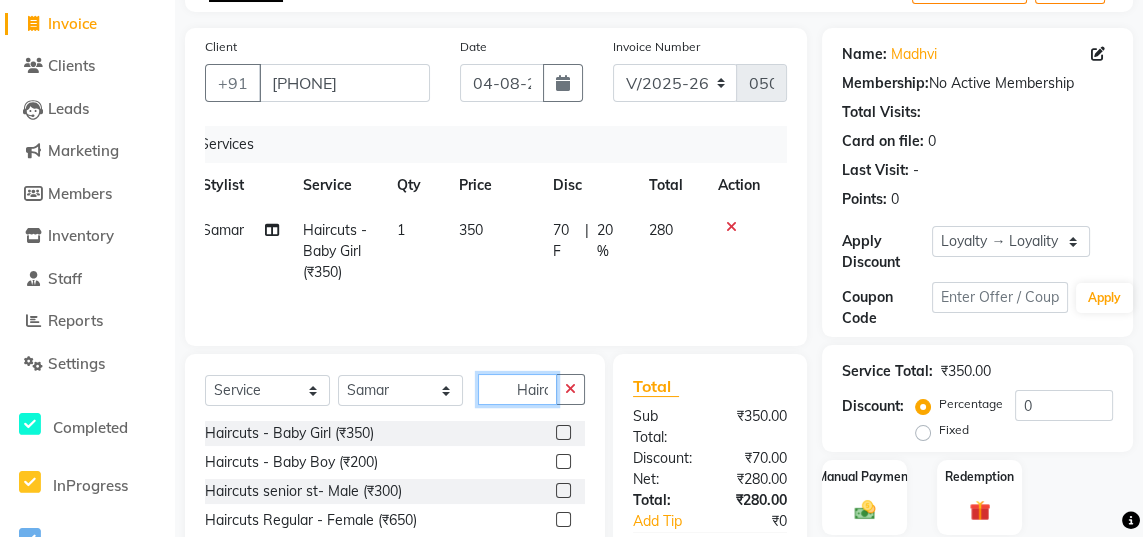 click on "Haircut" 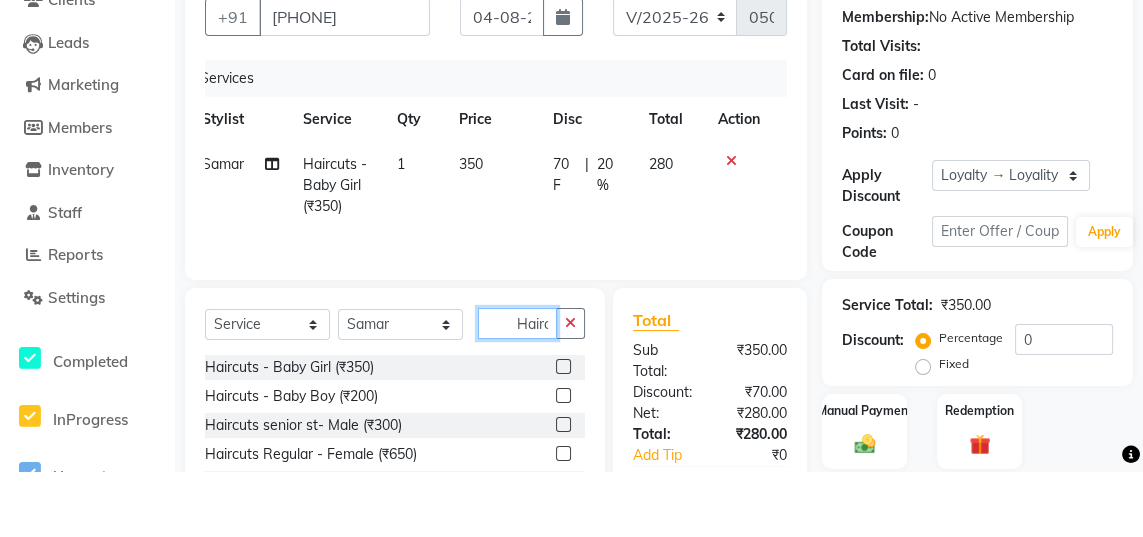 scroll, scrollTop: 122, scrollLeft: 0, axis: vertical 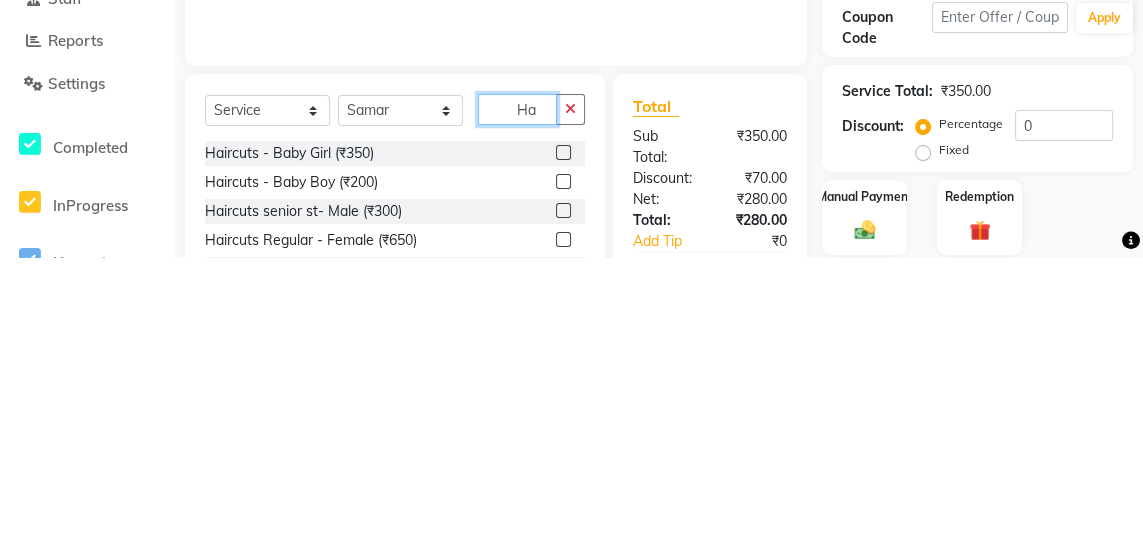 type on "H" 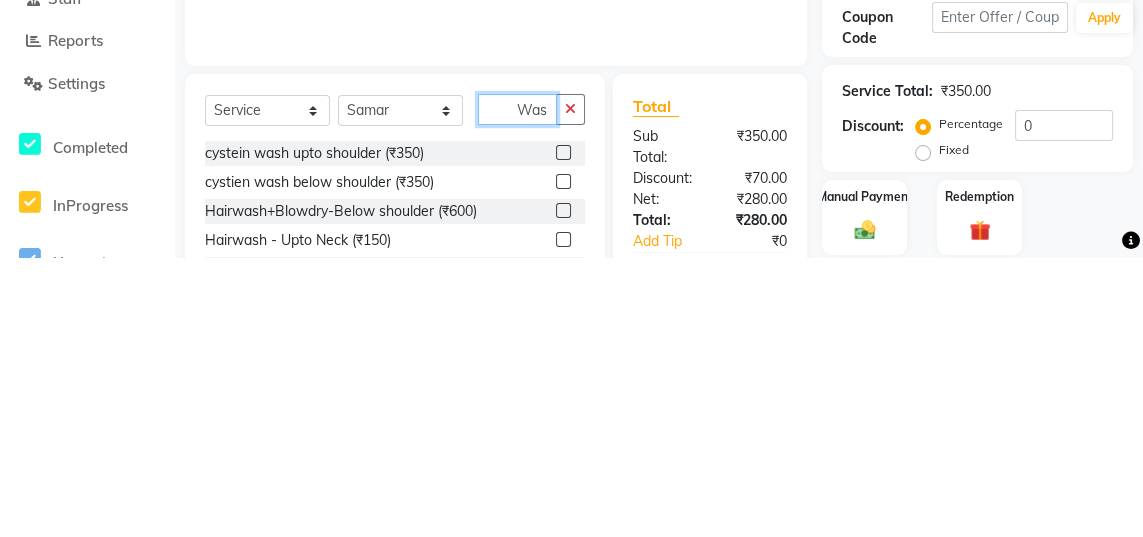scroll, scrollTop: 0, scrollLeft: 5, axis: horizontal 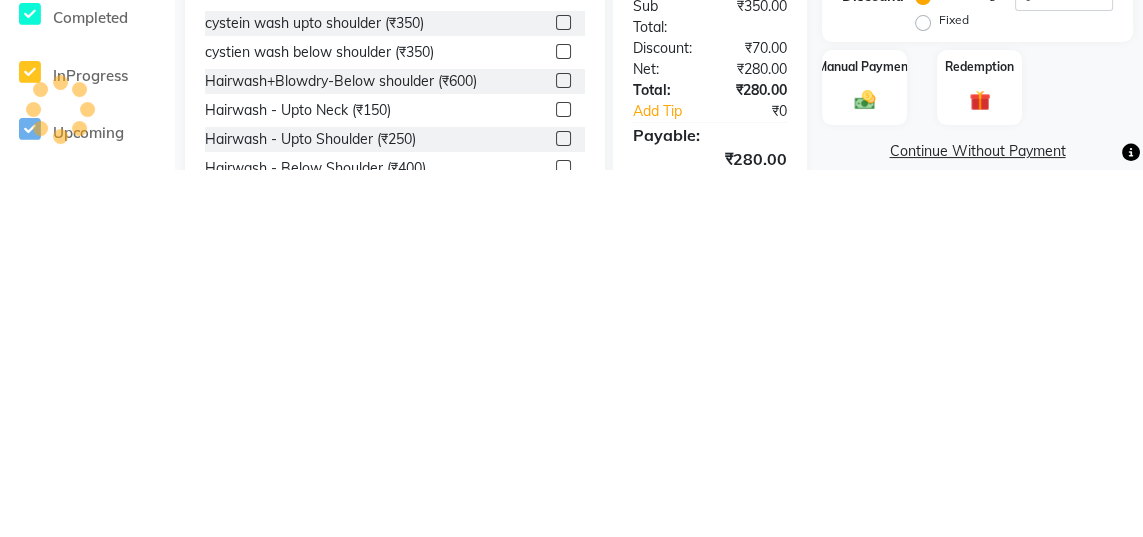 type on "Wash" 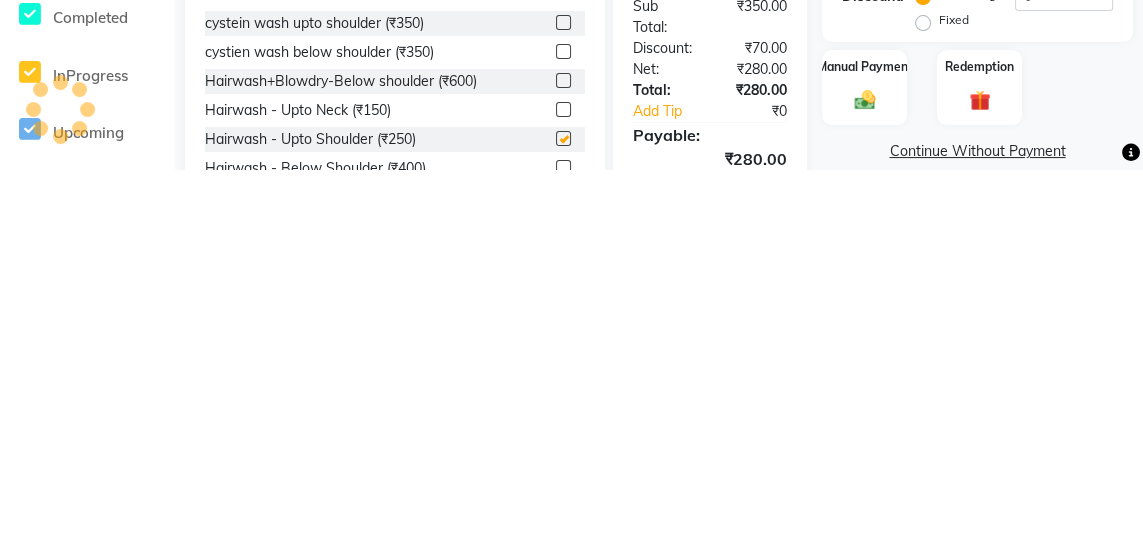 scroll, scrollTop: 164, scrollLeft: 0, axis: vertical 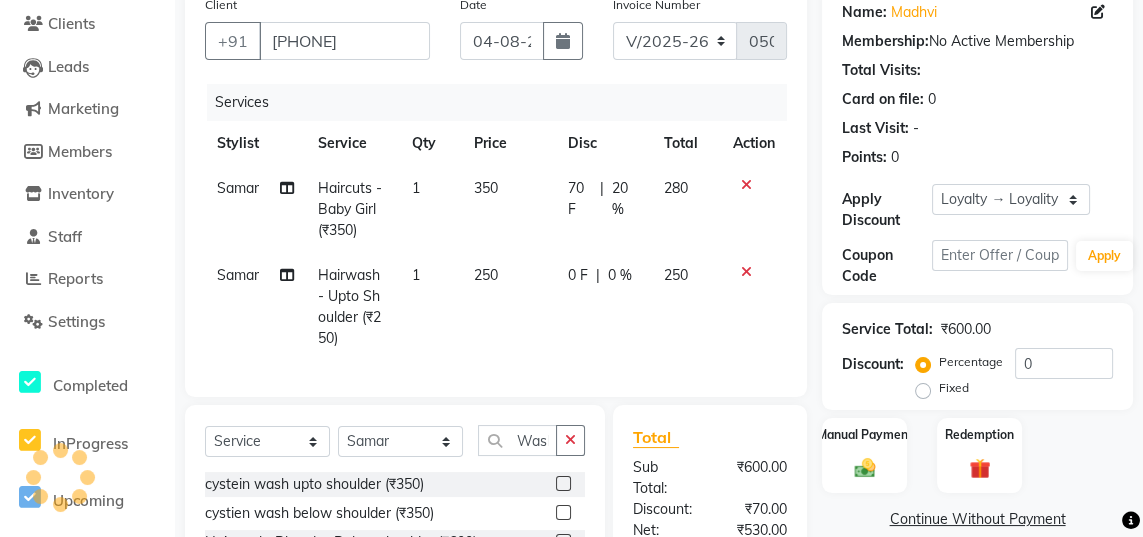 checkbox on "false" 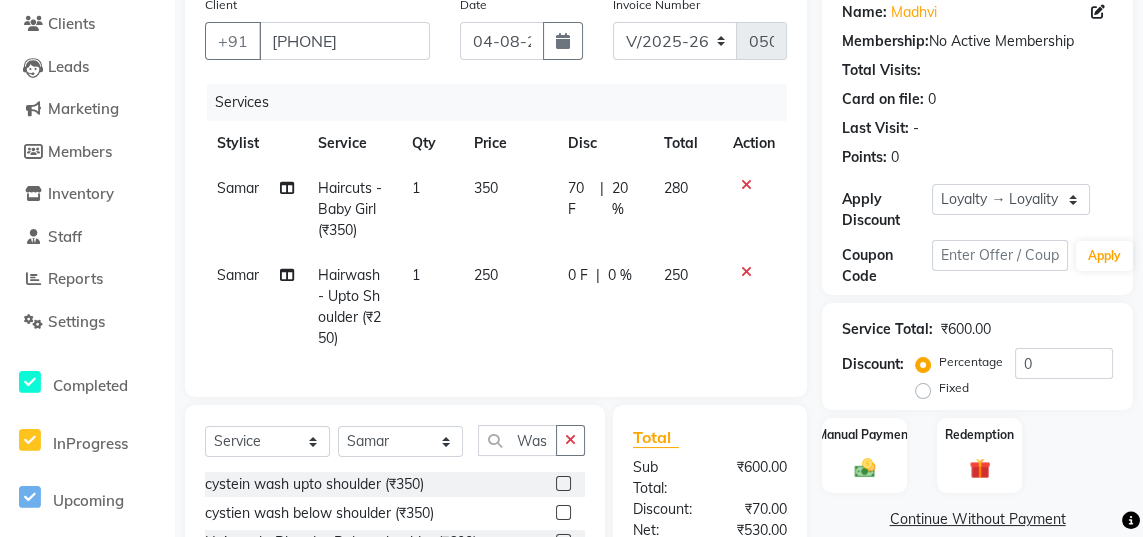 click on "250" 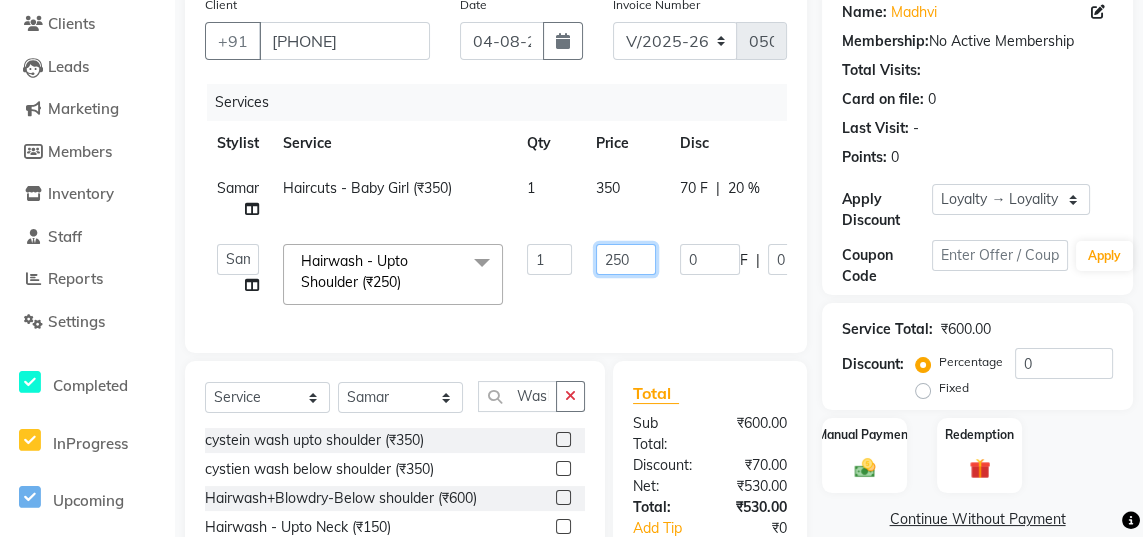 click on "250" 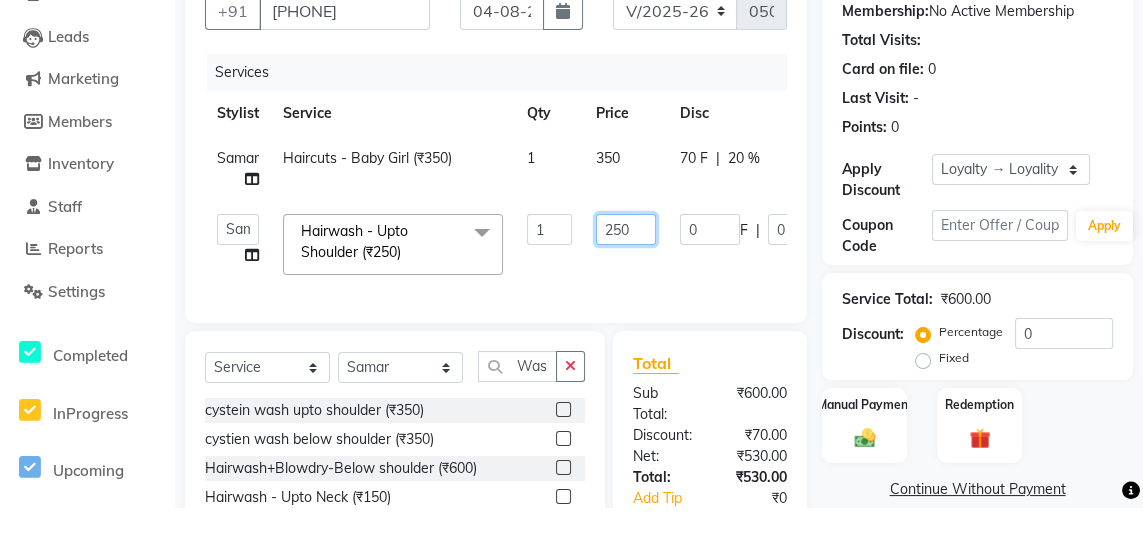 scroll, scrollTop: 164, scrollLeft: 0, axis: vertical 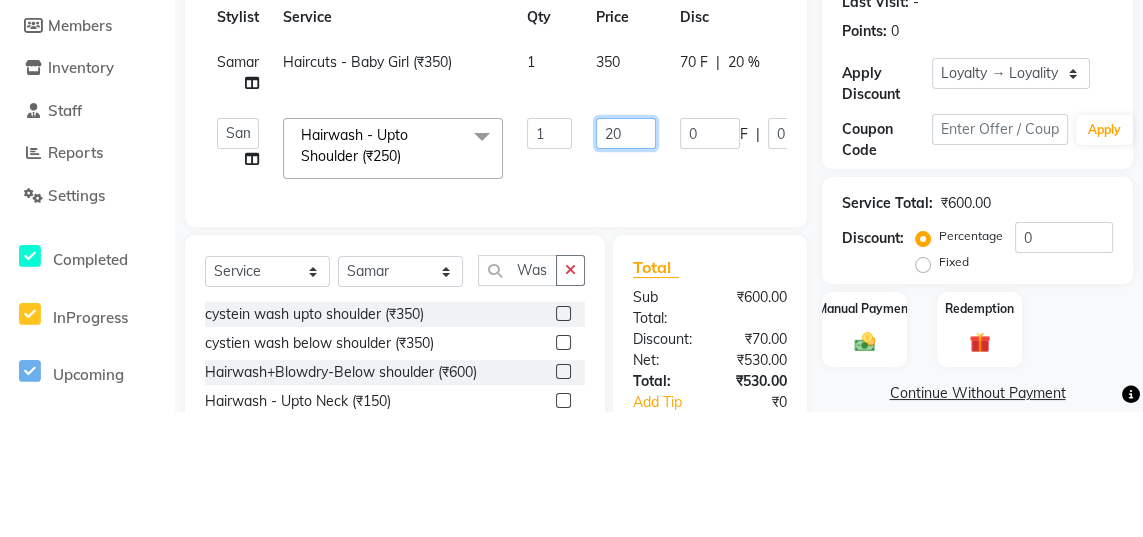 type on "200" 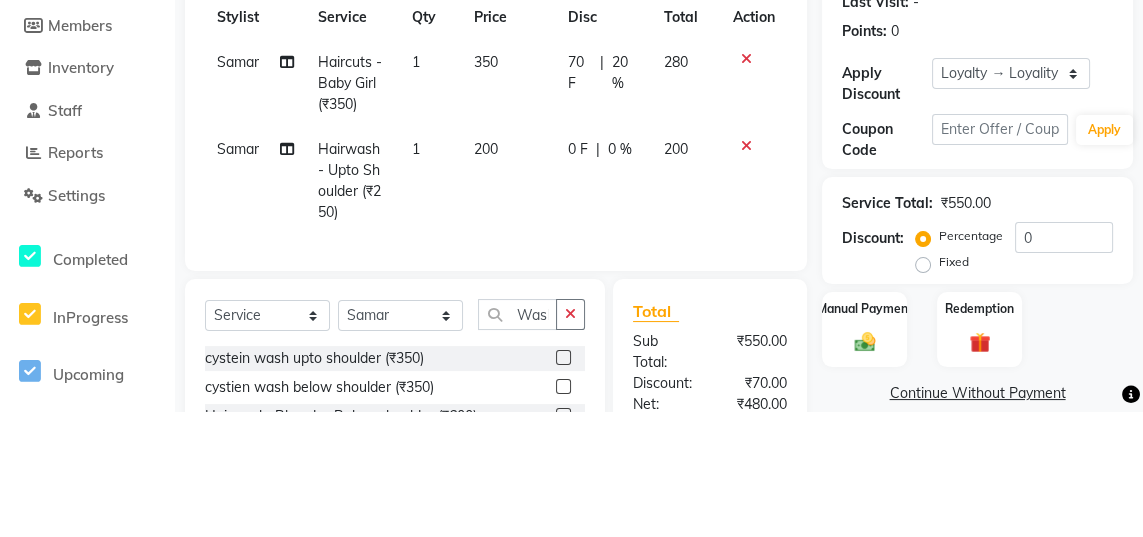 scroll, scrollTop: 164, scrollLeft: 0, axis: vertical 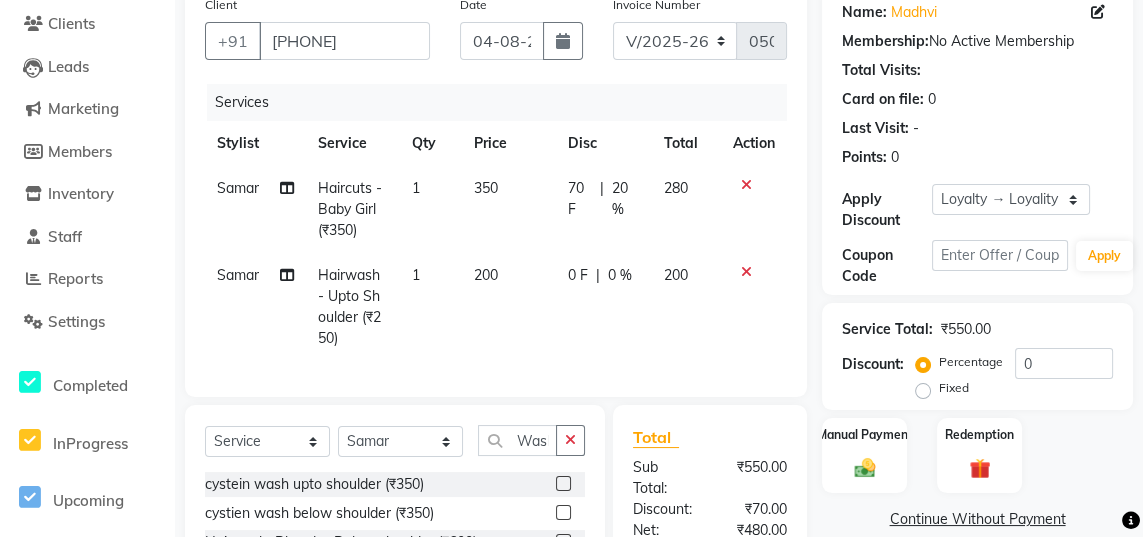 click on "0 %" 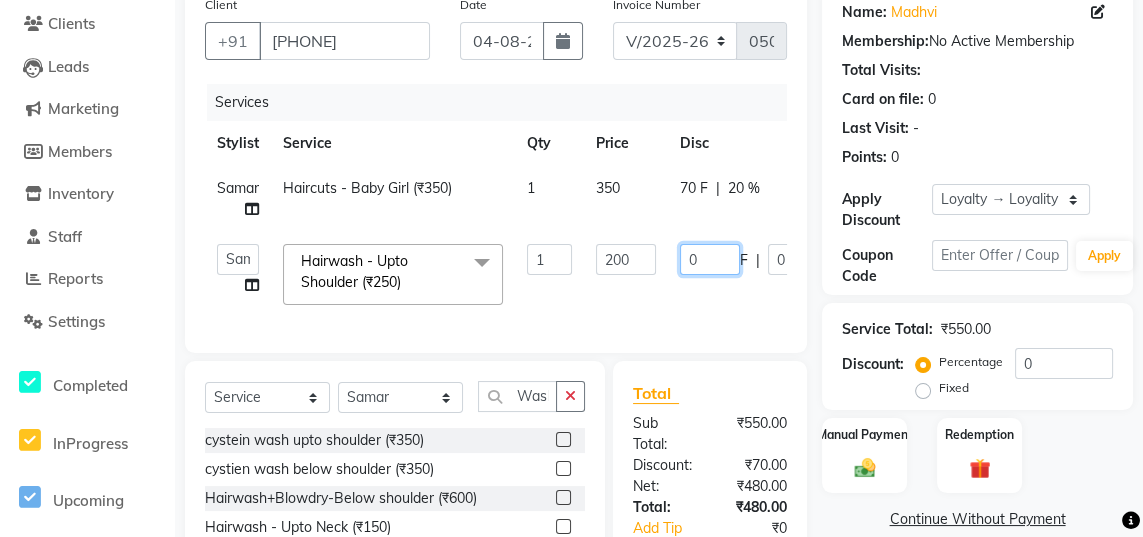 click on "0" 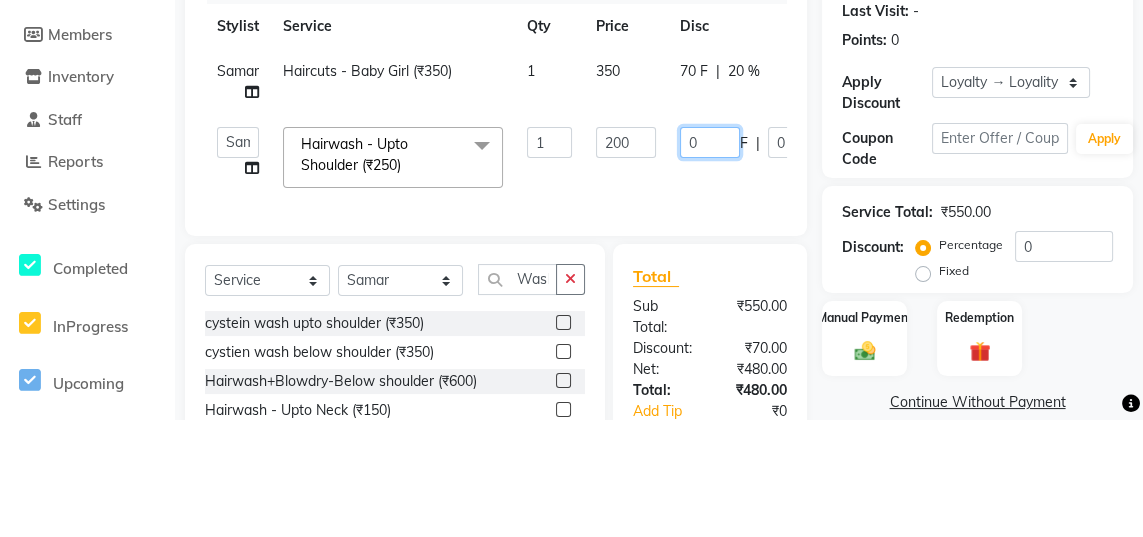 scroll, scrollTop: 164, scrollLeft: 0, axis: vertical 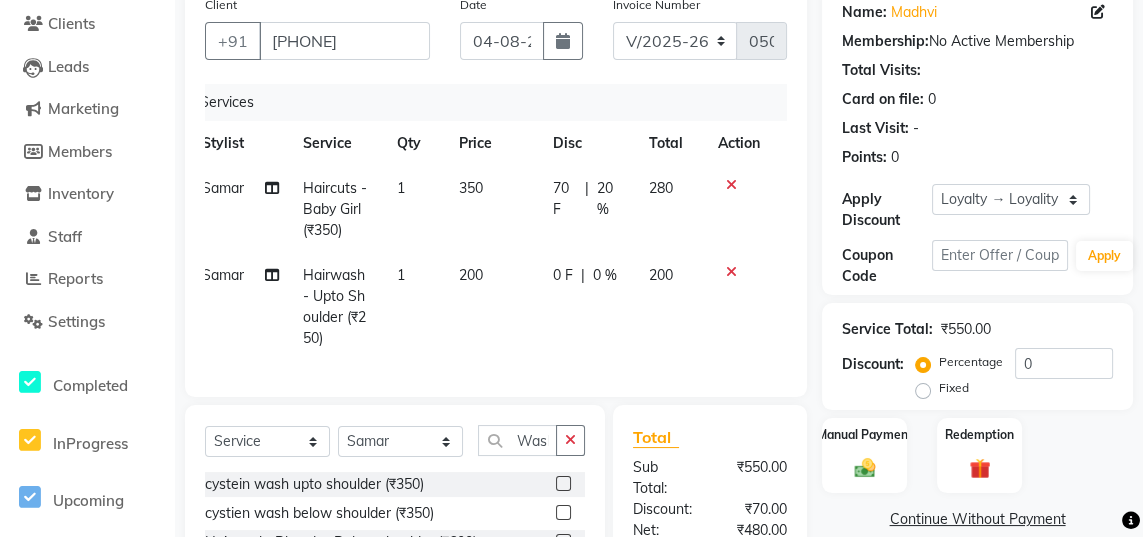 click on "0 %" 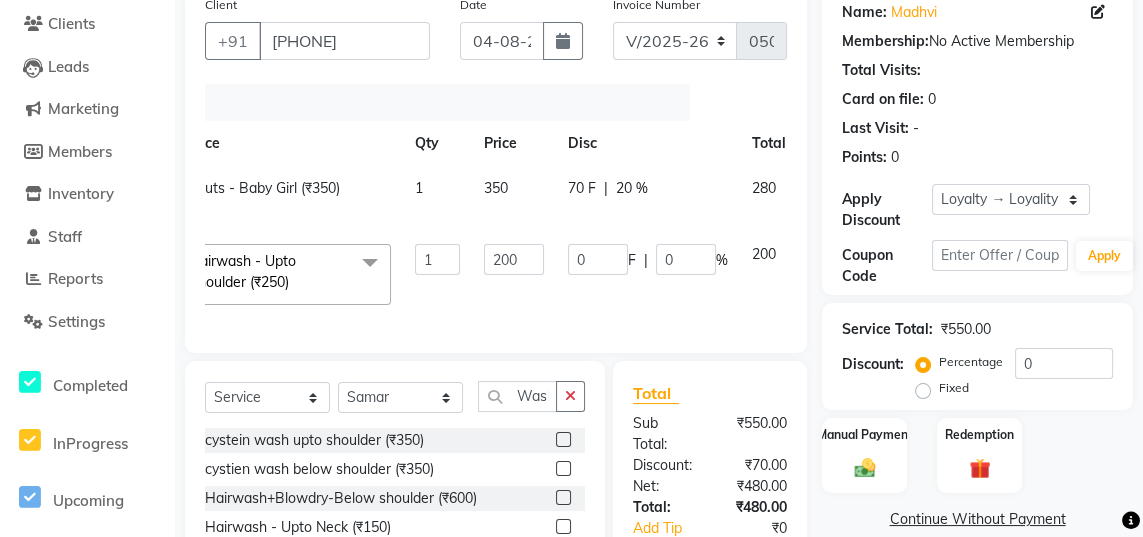 scroll, scrollTop: 0, scrollLeft: 113, axis: horizontal 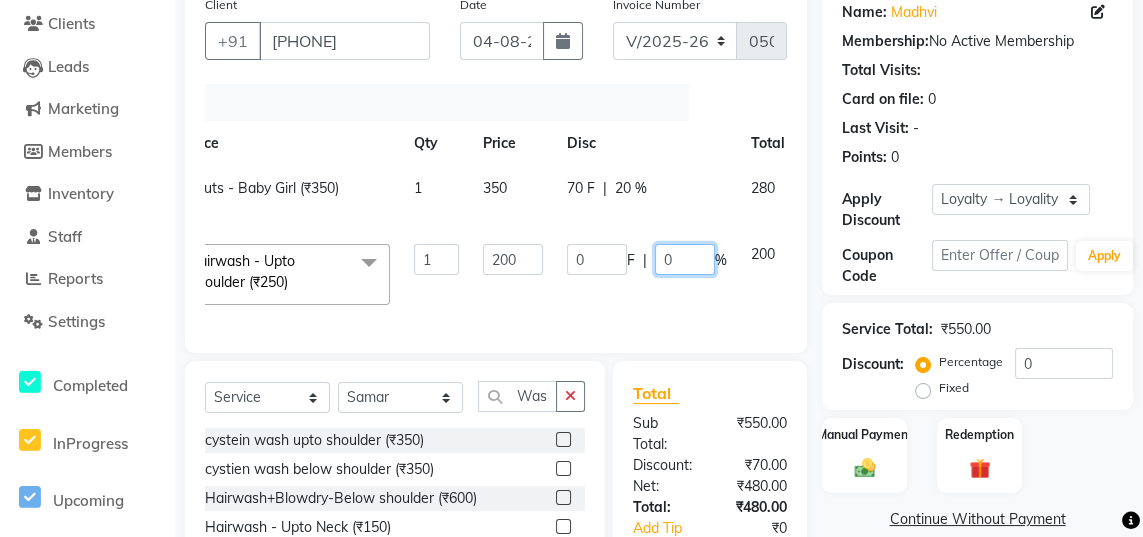 click on "0" 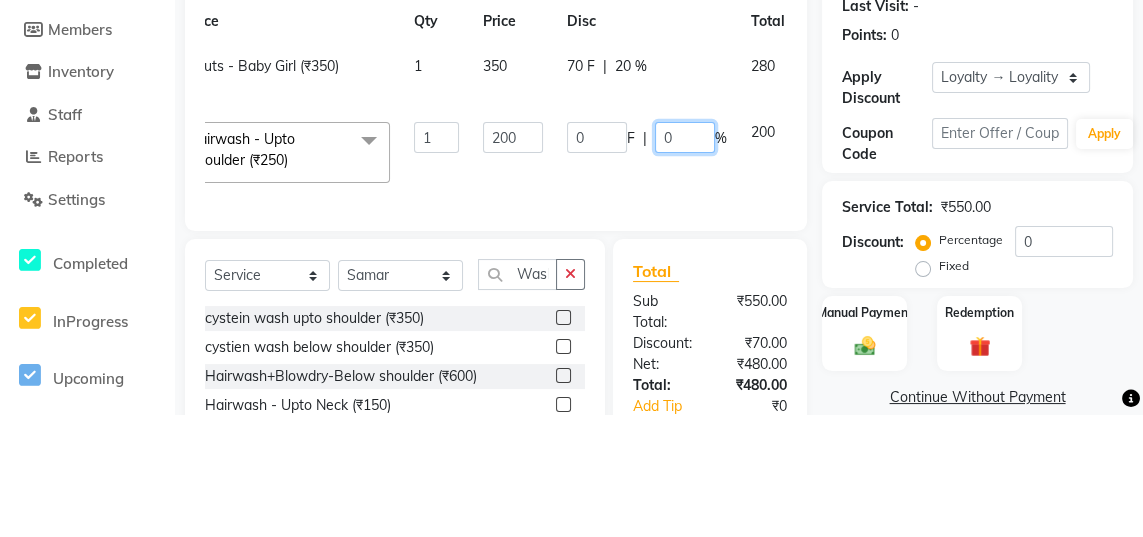 scroll, scrollTop: 164, scrollLeft: 0, axis: vertical 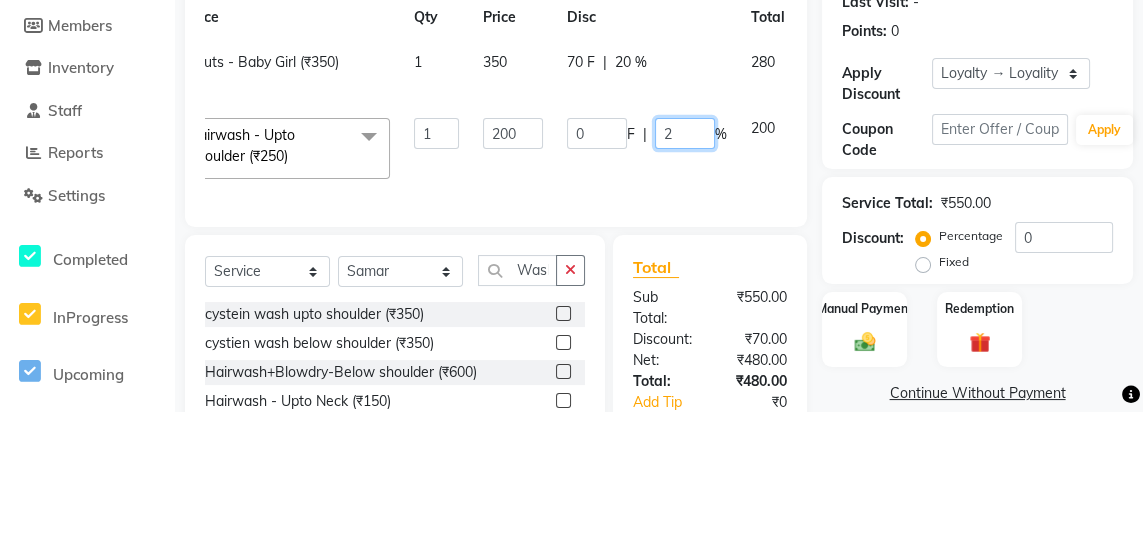 type on "20" 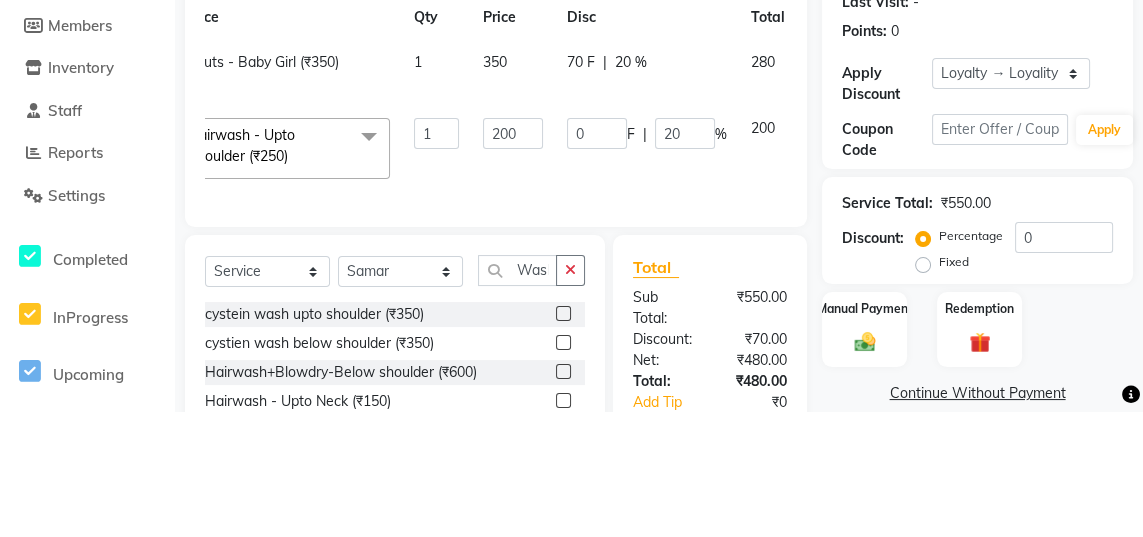 click on "Jaya   Sajida   Samar   Sashina   Sheetal   Tosif  Hairwash - Upto Shoulder (₹250)  x Haircuts - Baby Girl (₹350) Haircuts - Baby Boy (₹200) Haircuts senior st- Male (₹300) Haircuts Regular - Female  (₹650) Haircuts - Fringe (₹150) Face wax full (₹250) smart bond upto shoulder (₹1000) smart bond below shoulder (₹1200) Haircuts Sr. Stylist - Female  (₹800) Haircuts Director - Female  (₹1000) Haircuts Sr. Stylist - Male (₹300) Haircuts Director- Male (₹500) streaks (₹250) cystein wash upto shoulder (₹350) cystien wash below shoulder (₹350) Botox (₹5000) Nanoplastia (₹6000) Makeup (₹2500) Olaplex (₹1500) Back neck bleach (₹400) Neck bleach (₹400) Arms bleach (₹600) Feet bleach  (₹300) Back bleach (₹600) Half leg bleach (₹600) Full legs bleach  (₹800) Charcol faical (₹2800) Radiance  (₹2500) Face bleach (₹400) D tan face  (₹850) D tan hand (₹1200) D tan feet (₹500) Sealer (₹1300) Inforcer shampoo (₹990) Taksh mask (₹1080) Taksh (₹990) 1 0" 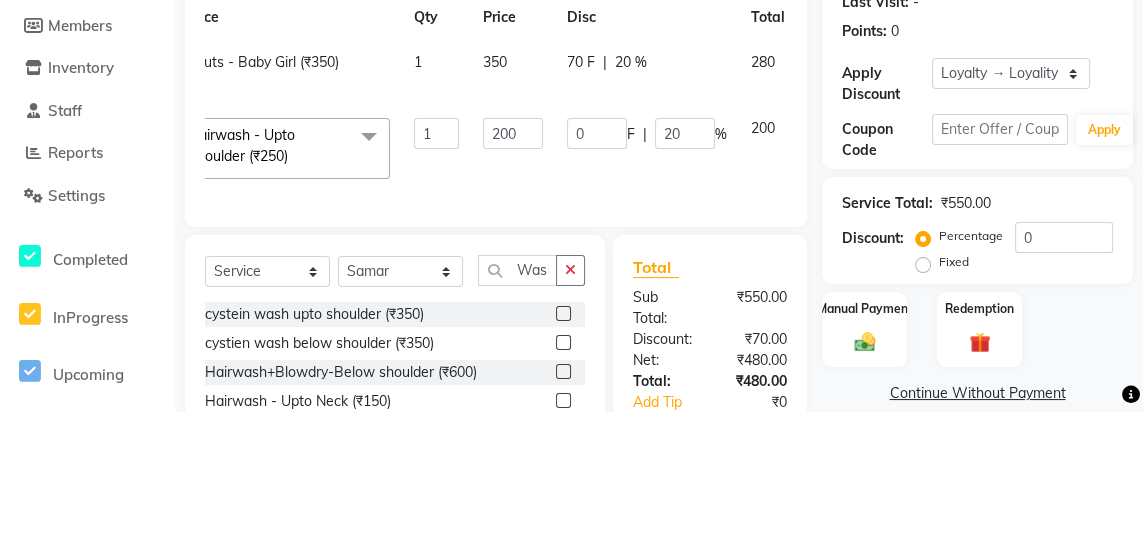 scroll, scrollTop: 0, scrollLeft: 15, axis: horizontal 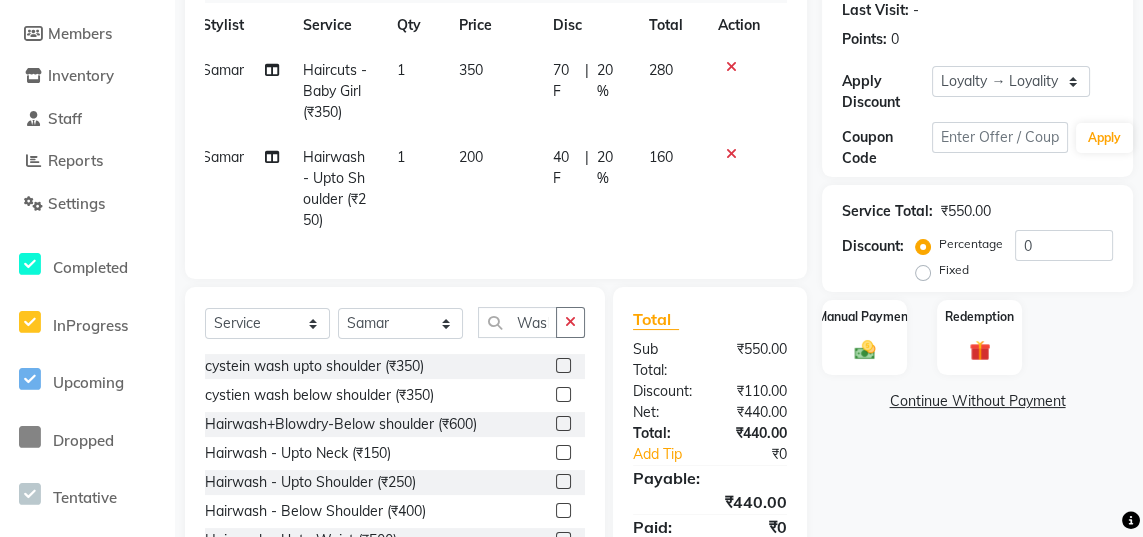 click on "Manual Payment" 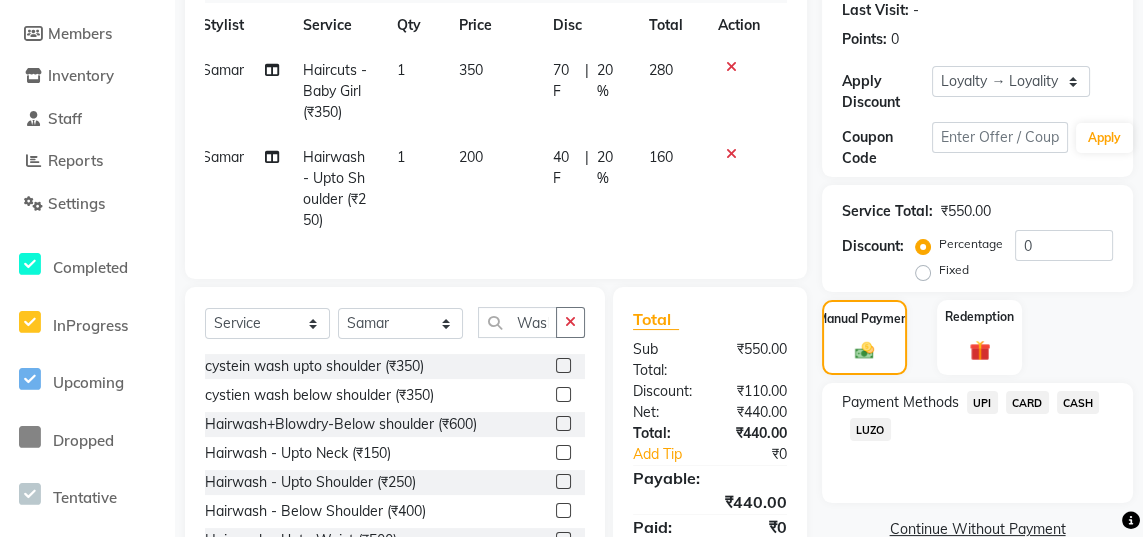 click on "UPI" 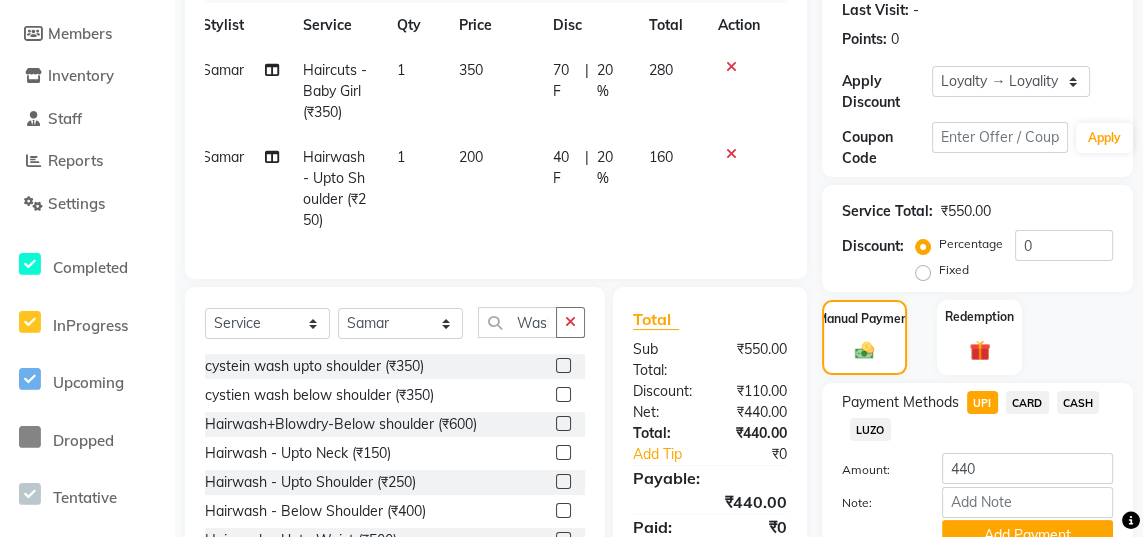 click on "Add Payment" 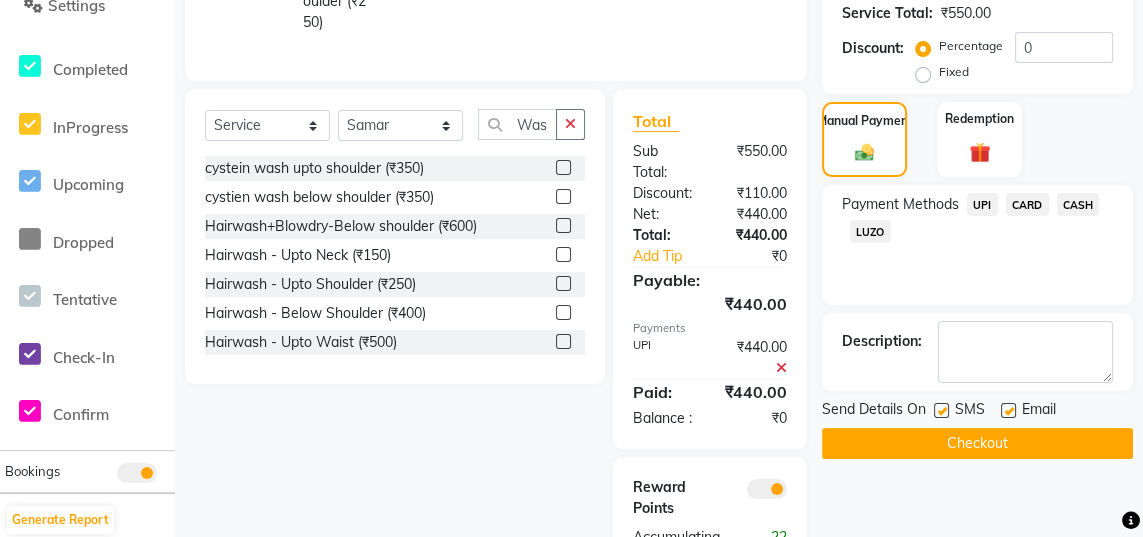scroll, scrollTop: 506, scrollLeft: 0, axis: vertical 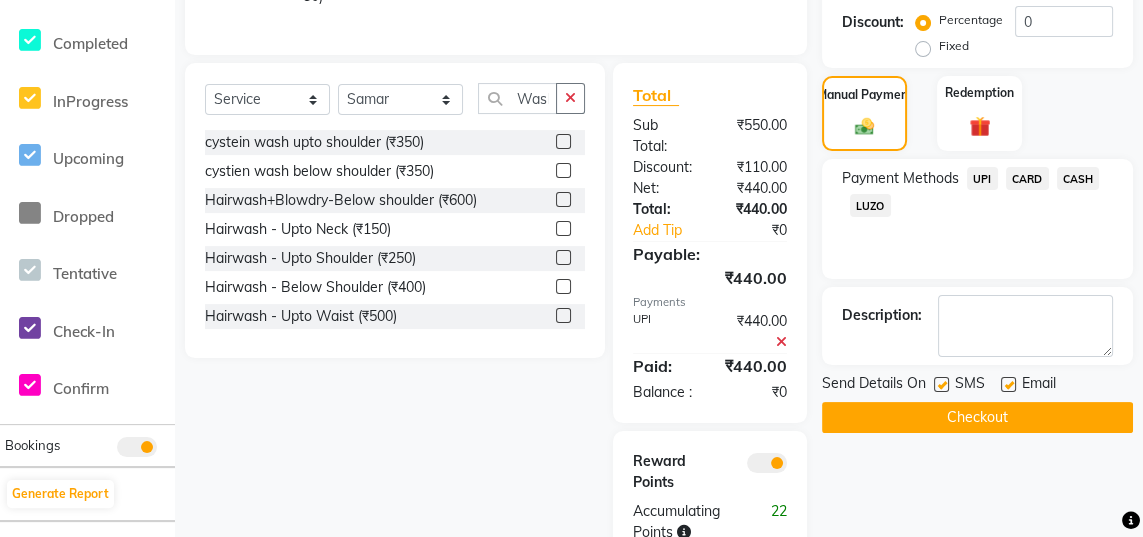 click on "Checkout" 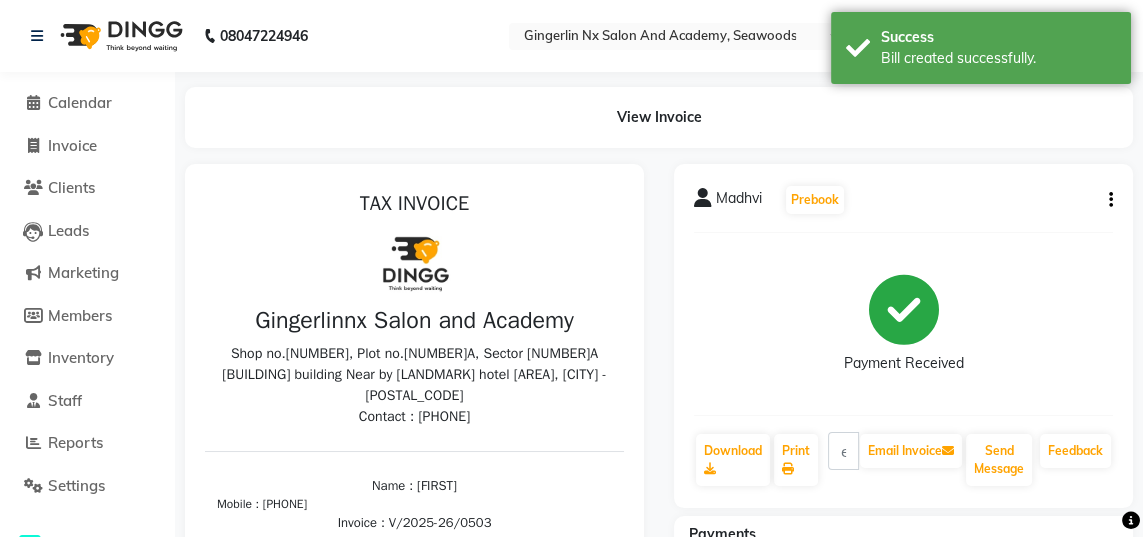 scroll, scrollTop: 0, scrollLeft: 0, axis: both 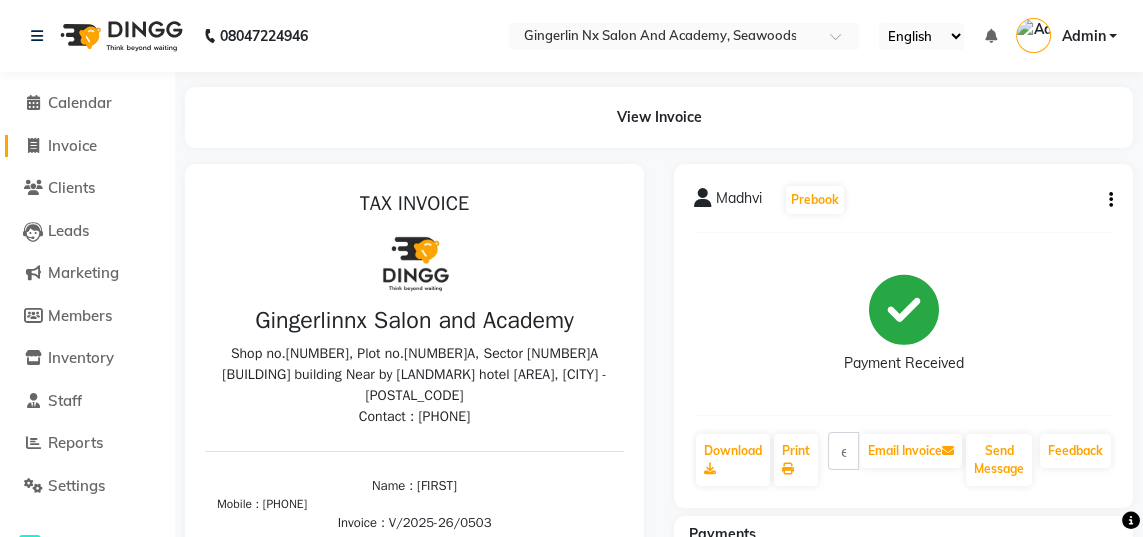 click on "Invoice" 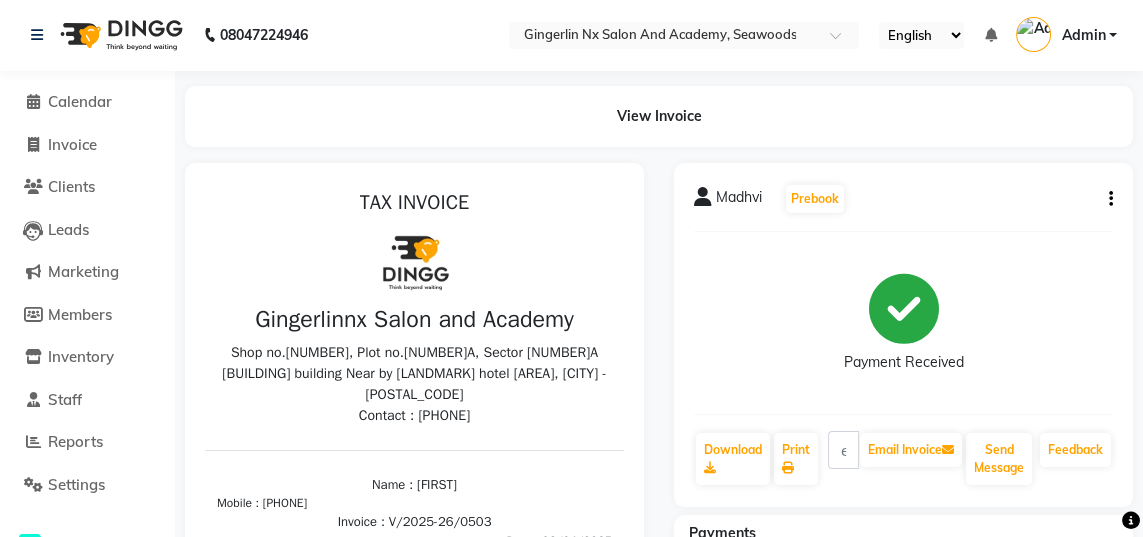 select on "service" 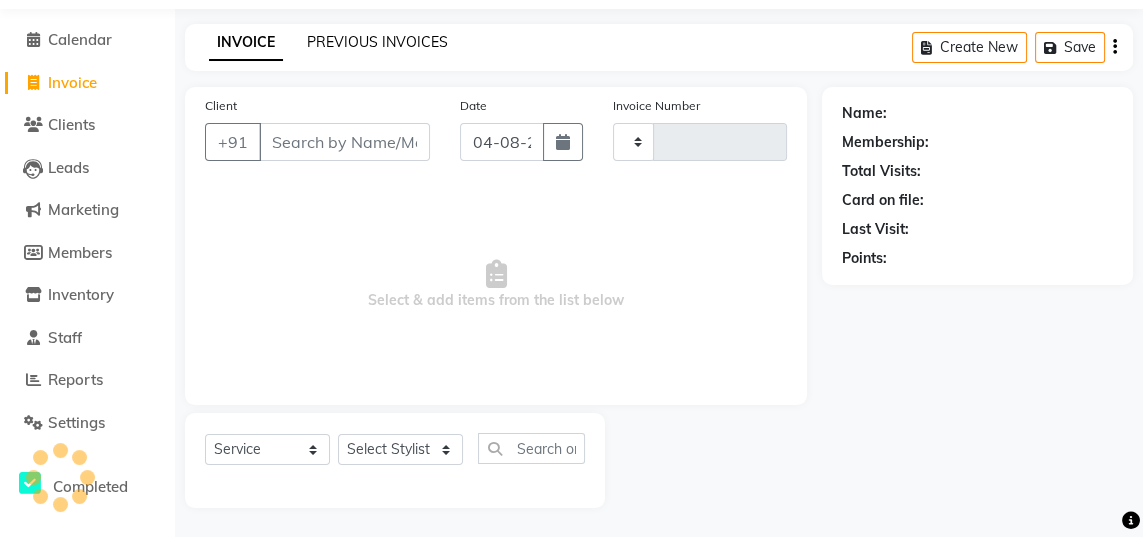 click on "PREVIOUS INVOICES" 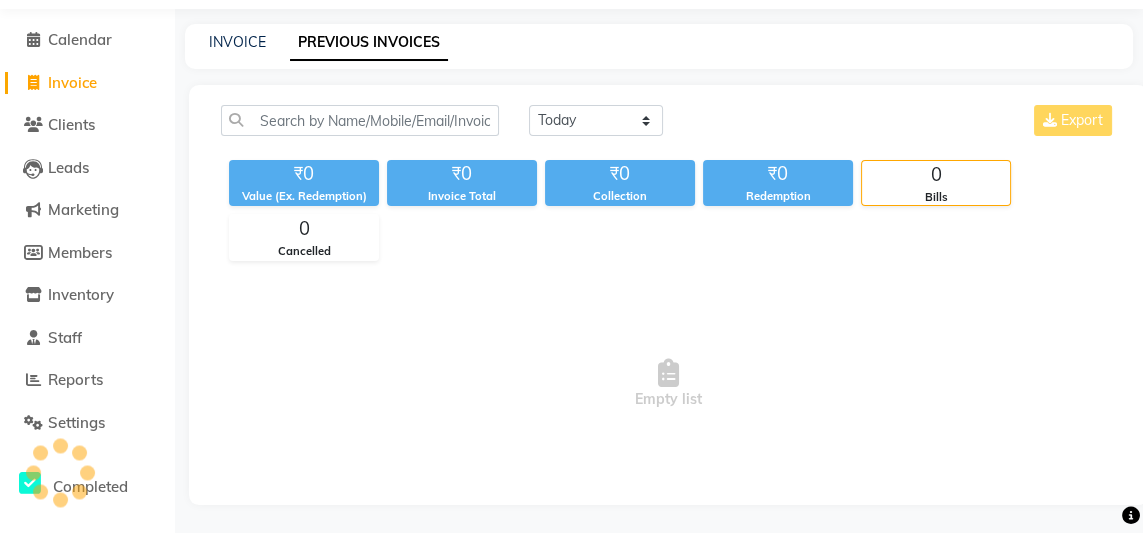 scroll, scrollTop: 58, scrollLeft: 0, axis: vertical 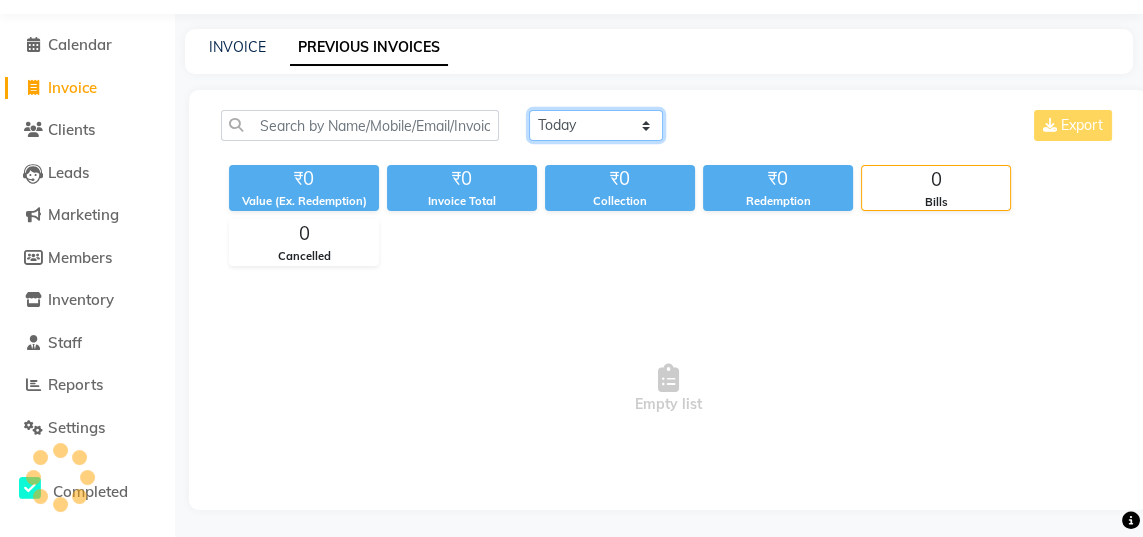 click on "Today Yesterday Custom Range" 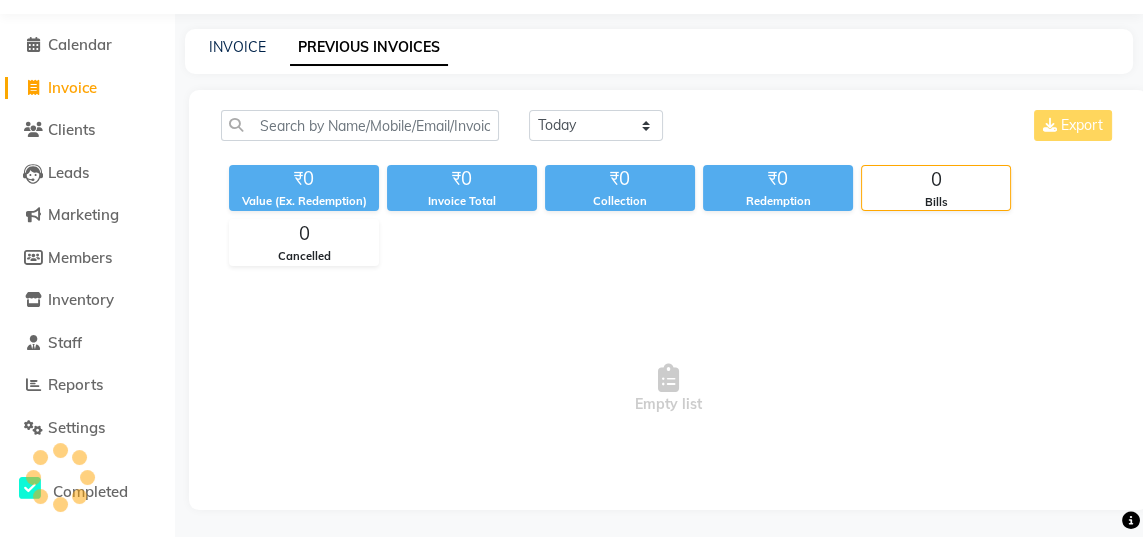 click on "Today Yesterday Custom Range Export ₹0 Value (Ex. Redemption) ₹0 Invoice Total  ₹0 Collection ₹0 Redemption 0 Bills 0 Cancelled  Empty list" 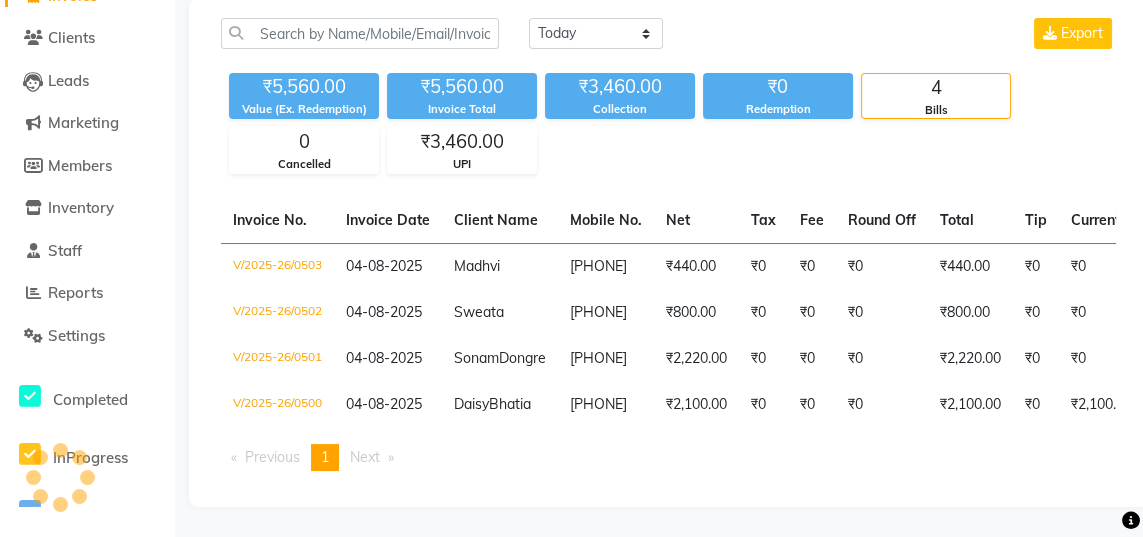 scroll, scrollTop: 187, scrollLeft: 0, axis: vertical 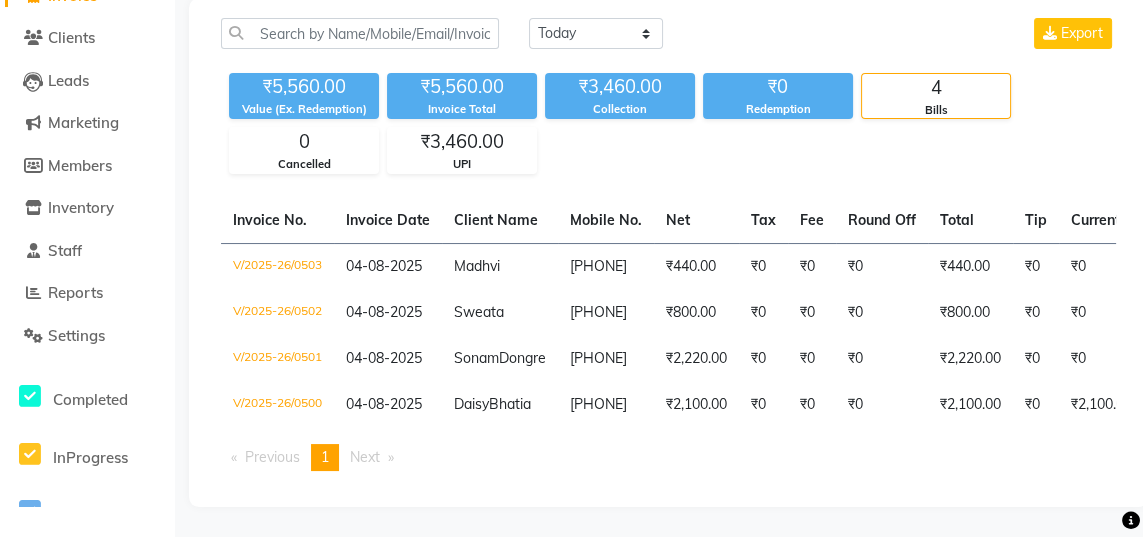 click on "Today Yesterday Custom Range Export ₹5,560.00 Value (Ex. Redemption) ₹5,560.00 Invoice Total  ₹3,460.00 Collection ₹0 Redemption 4 Bills 0 Cancelled ₹3,460.00 UPI" 